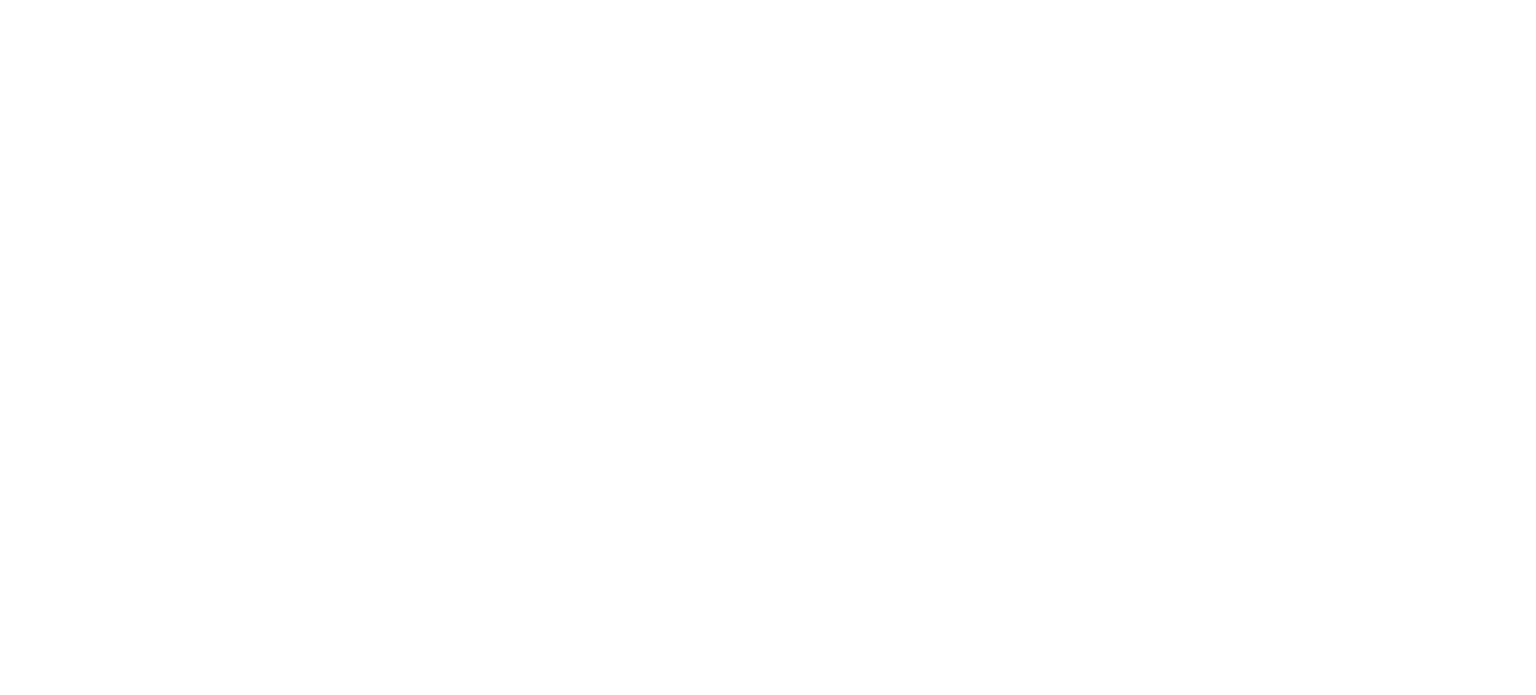scroll, scrollTop: 0, scrollLeft: 0, axis: both 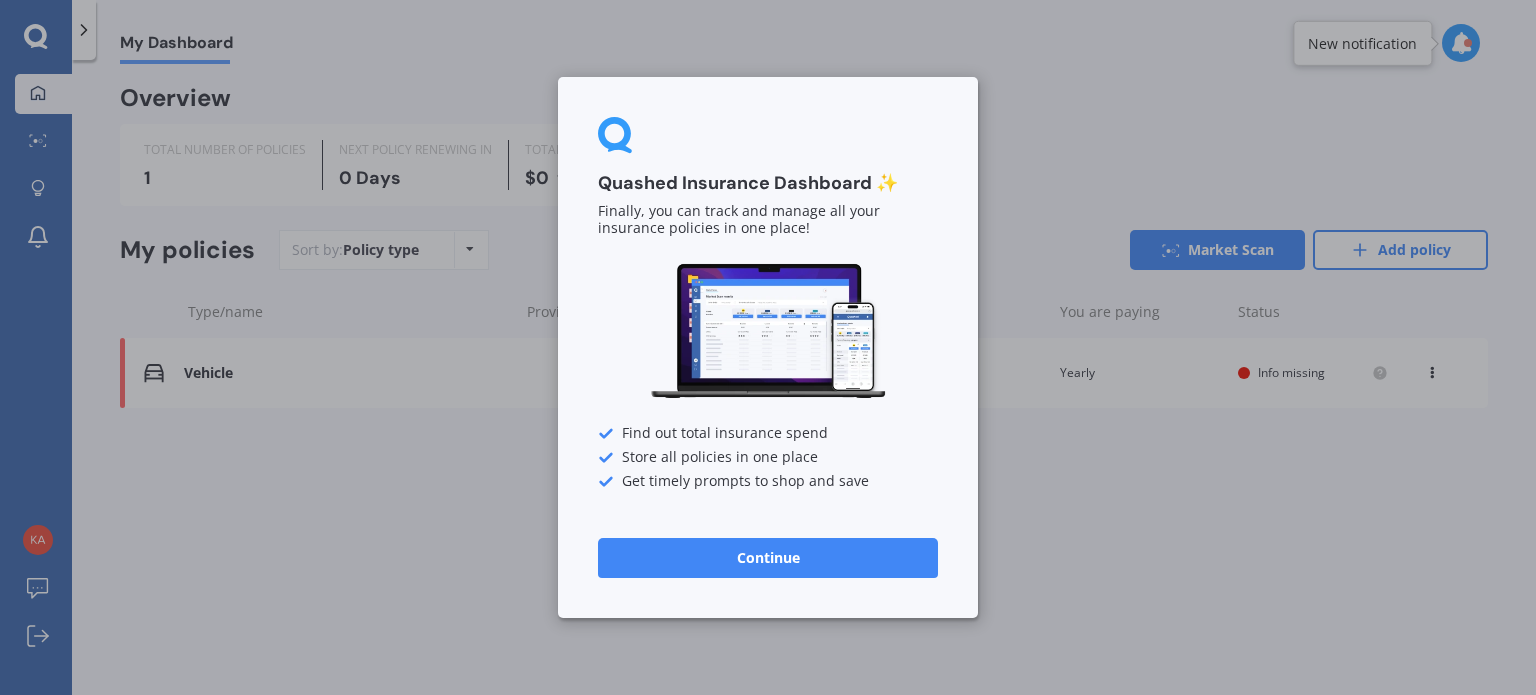 click on "Continue" at bounding box center (768, 558) 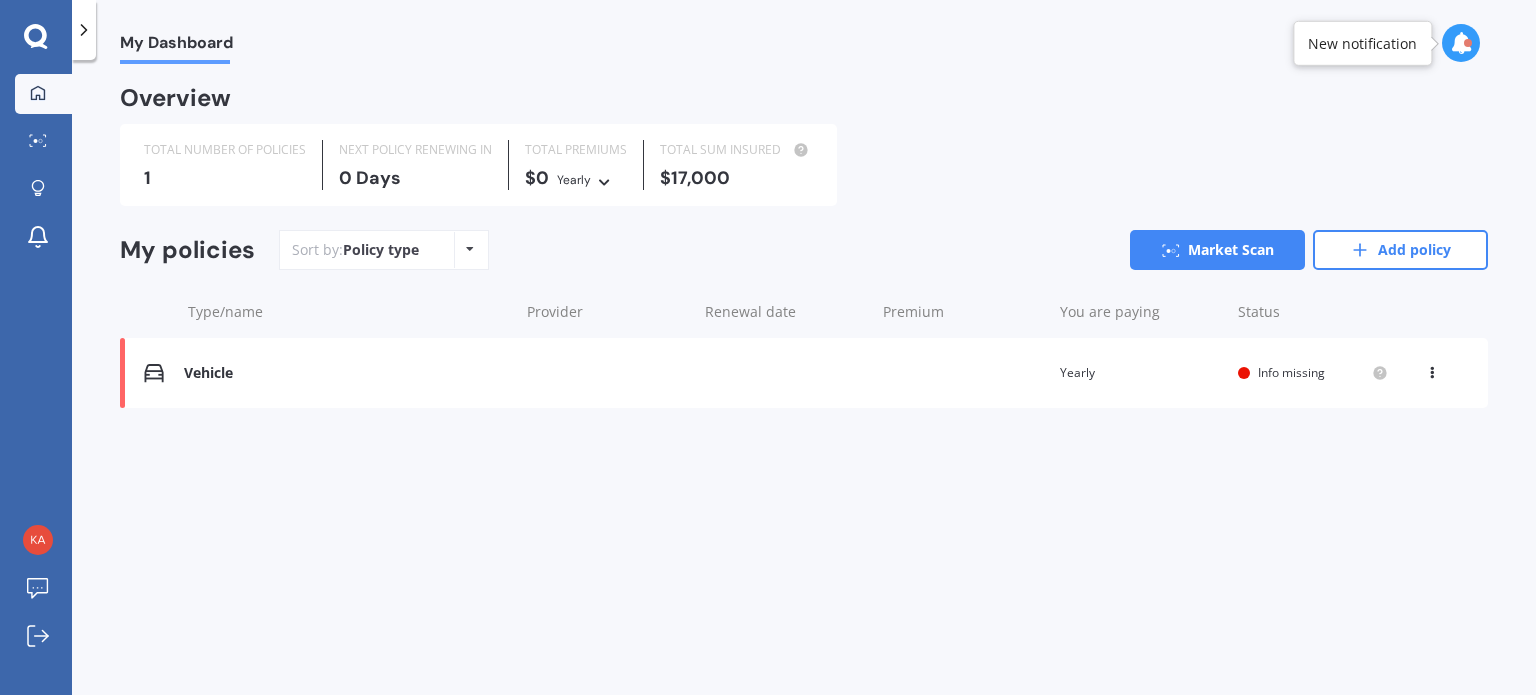 click on "Info missing" at bounding box center (1291, 372) 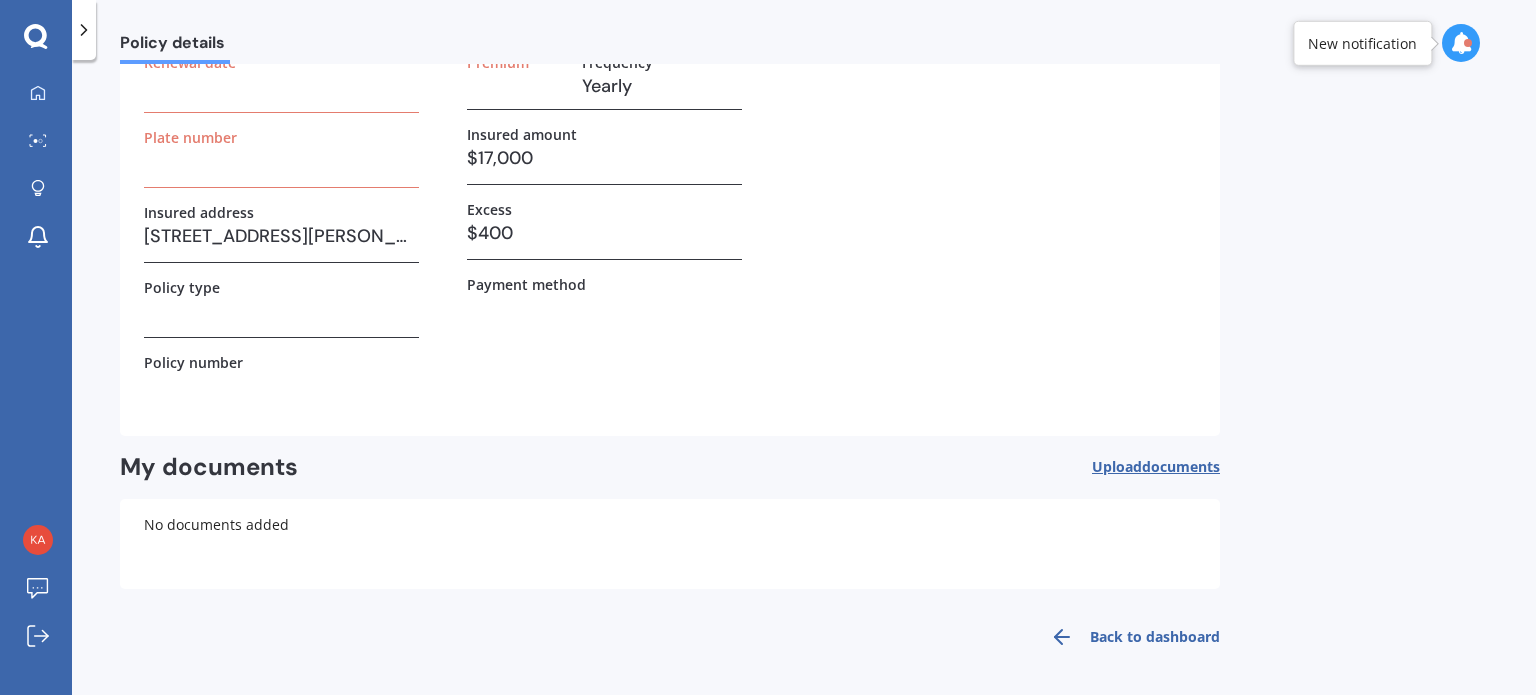 scroll, scrollTop: 0, scrollLeft: 0, axis: both 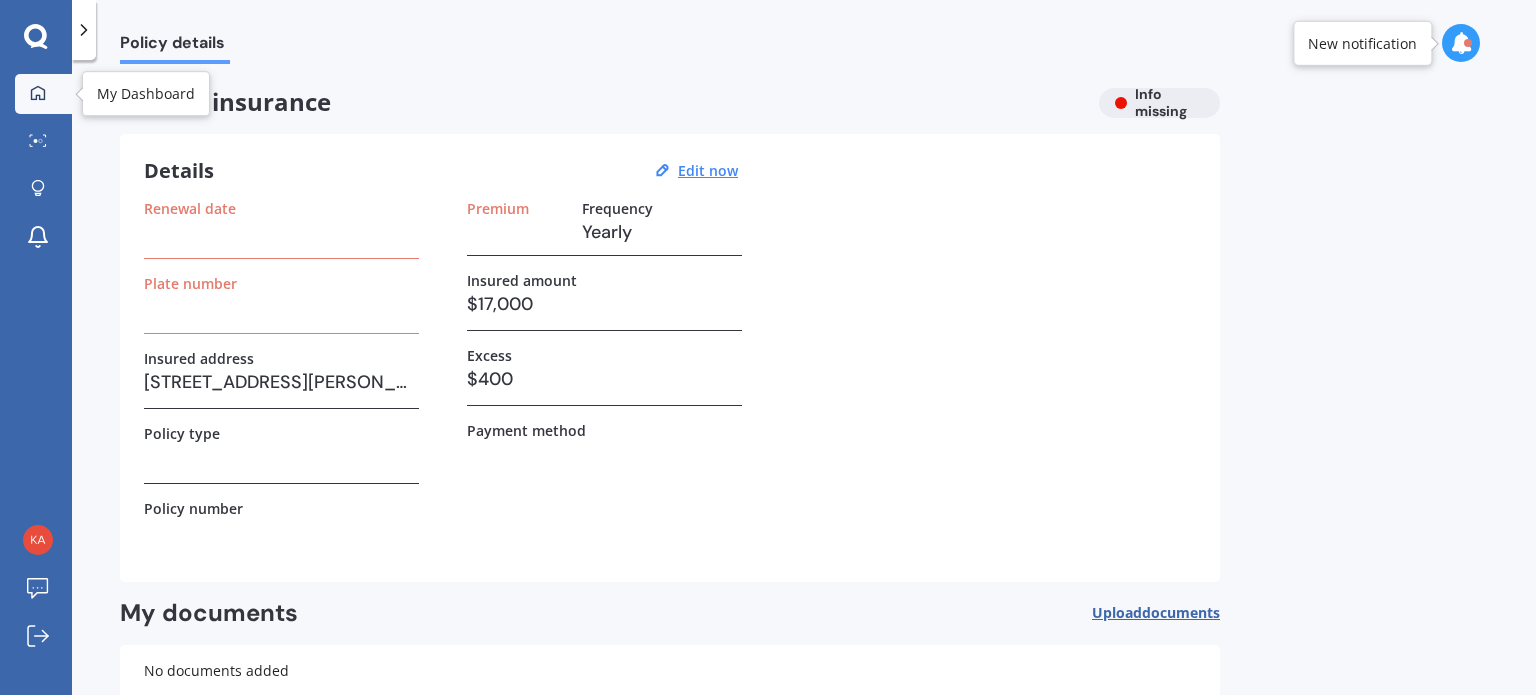 click at bounding box center [38, 94] 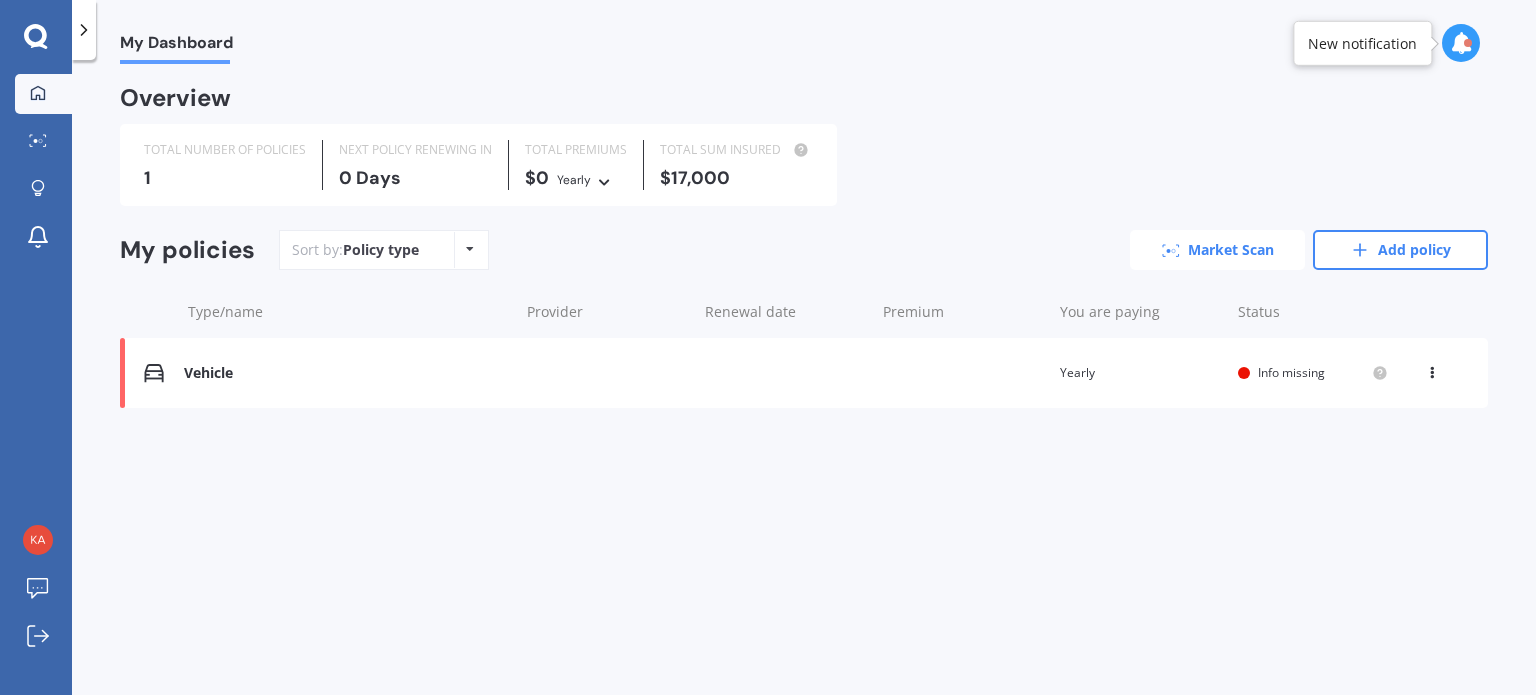 click on "Market Scan" at bounding box center (1217, 250) 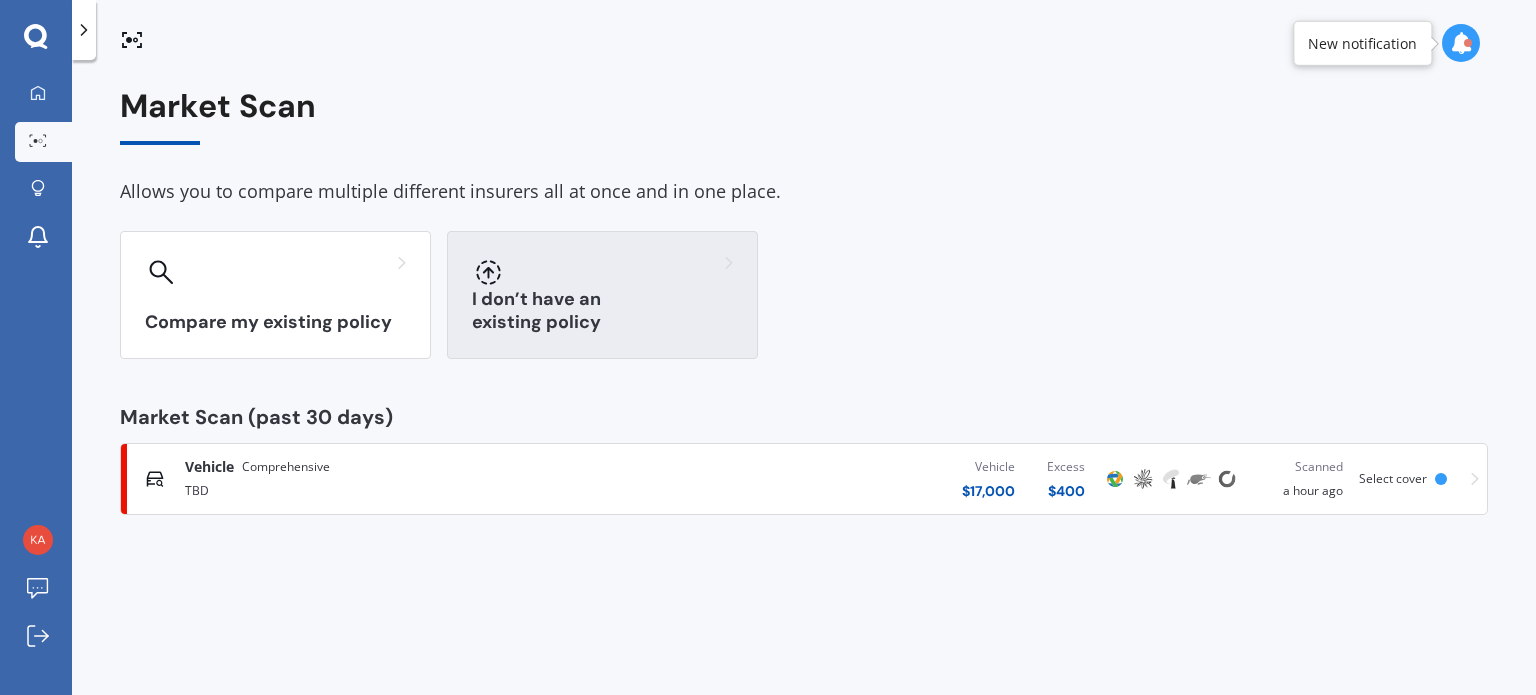 click on "I don’t have an existing policy" at bounding box center [602, 311] 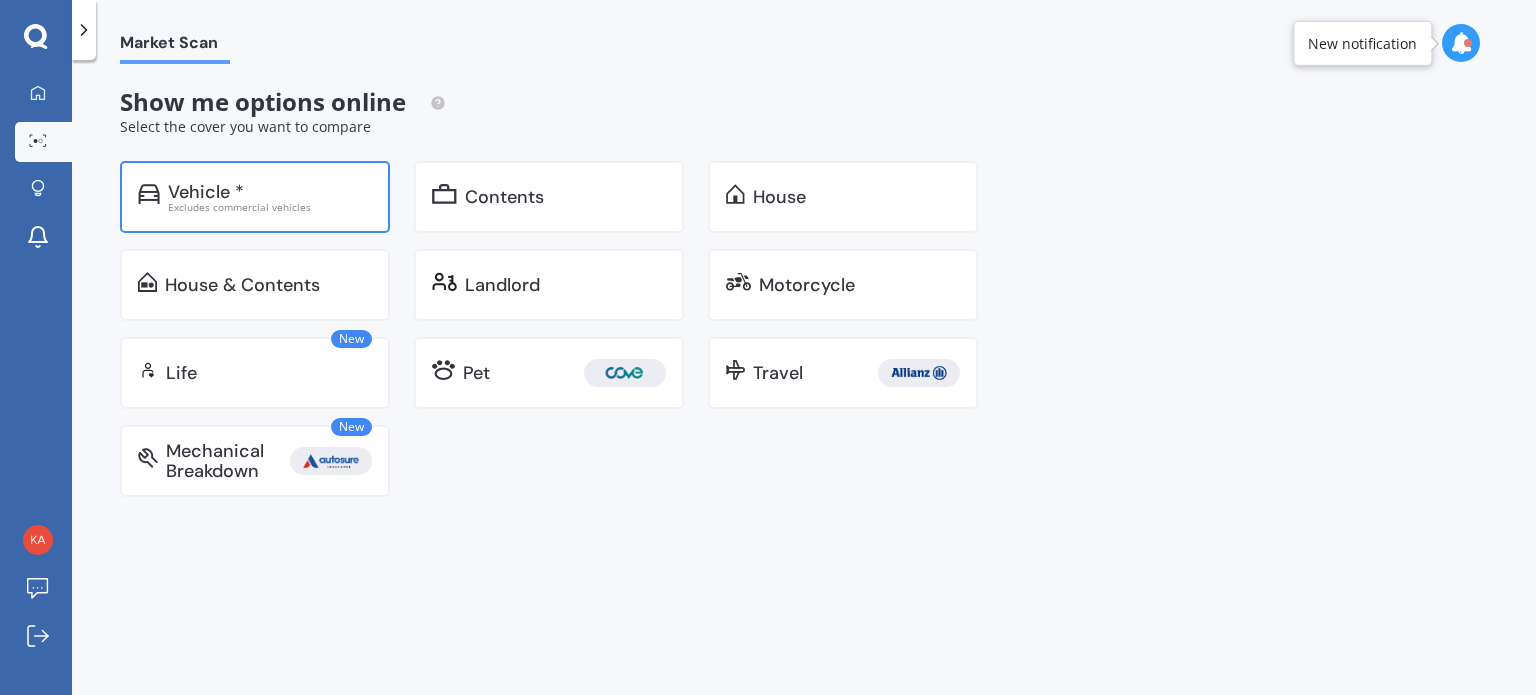 click on "Vehicle *" at bounding box center (270, 192) 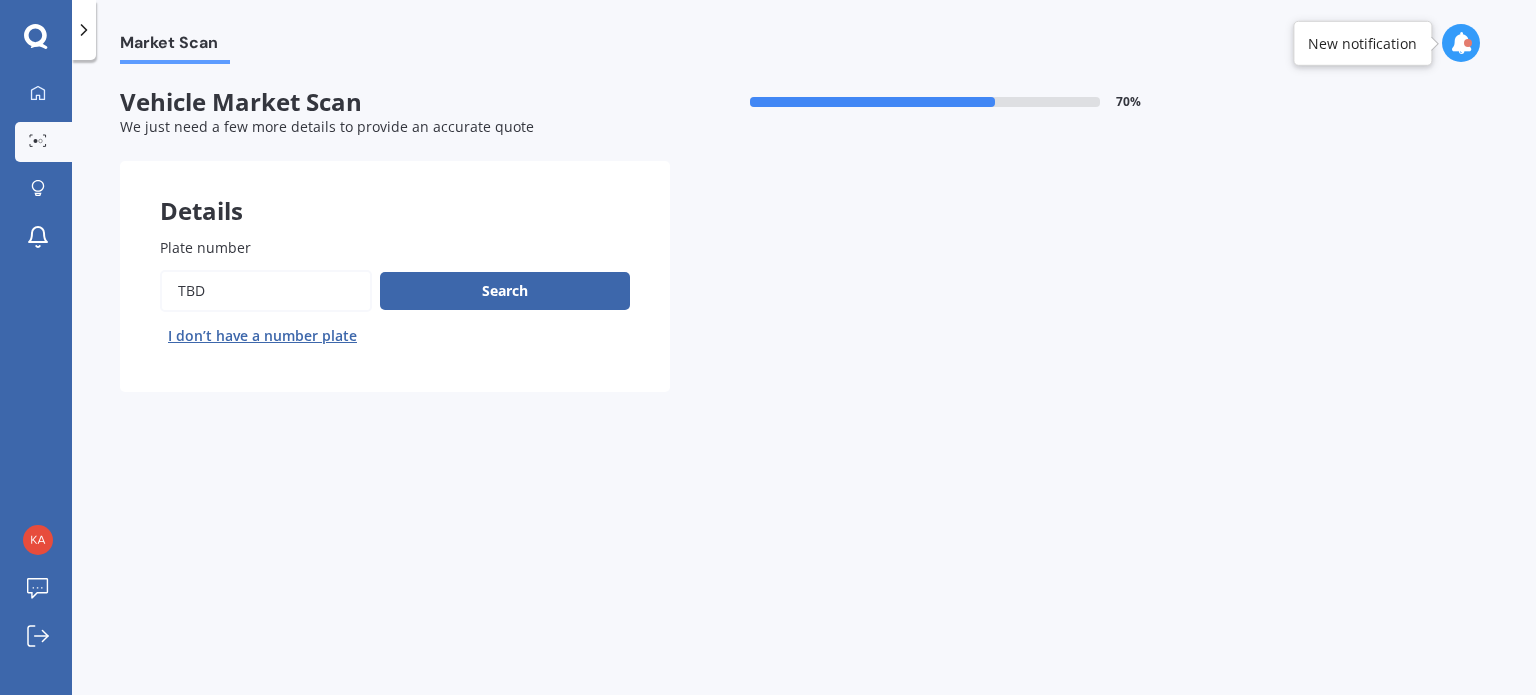 click on "I don’t have a number plate" at bounding box center [262, 336] 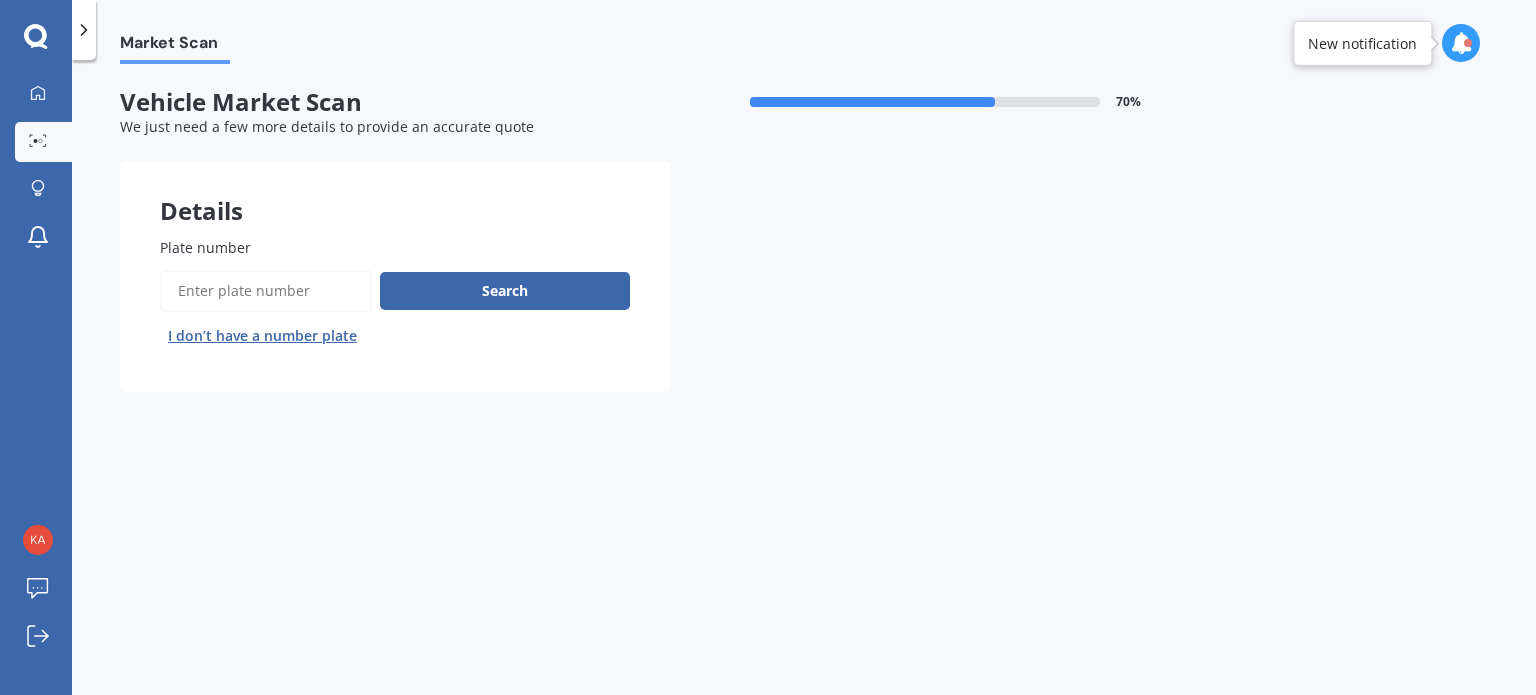select on "20" 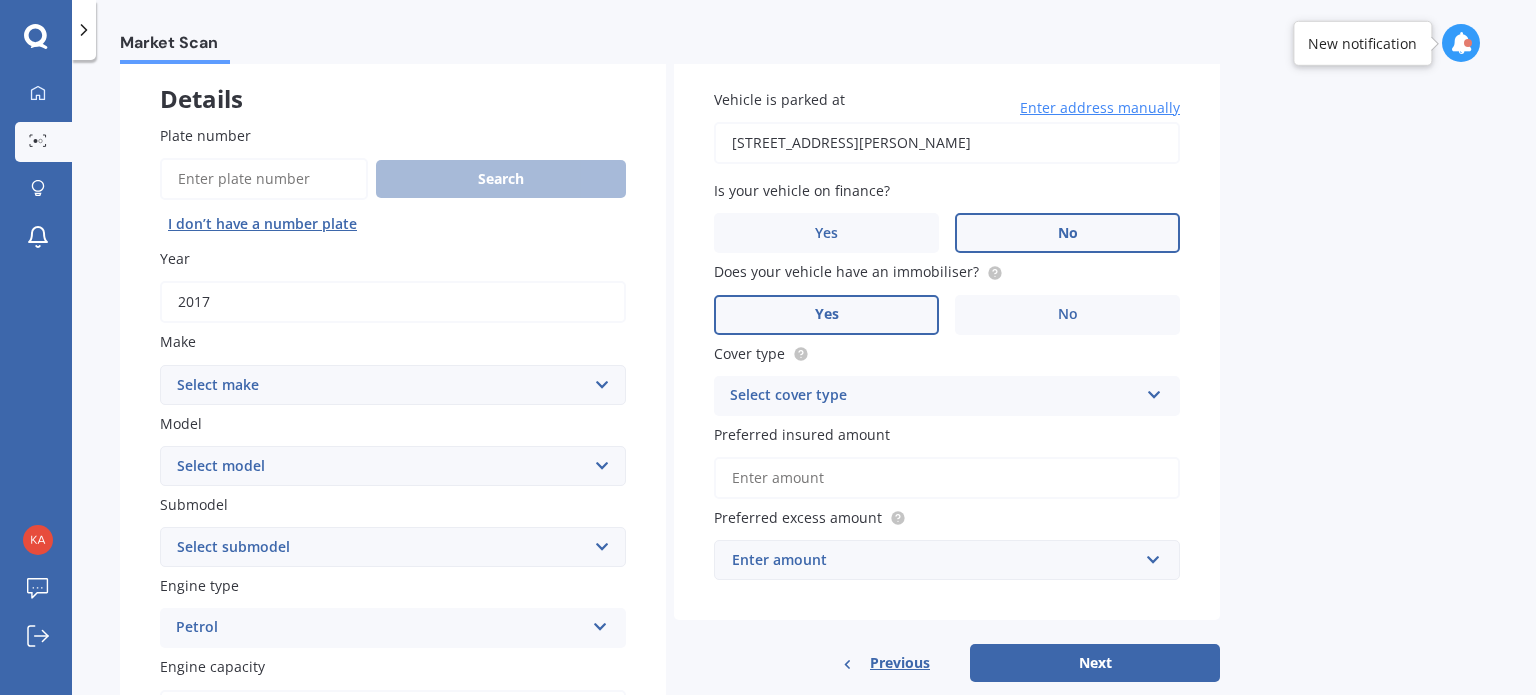 scroll, scrollTop: 120, scrollLeft: 0, axis: vertical 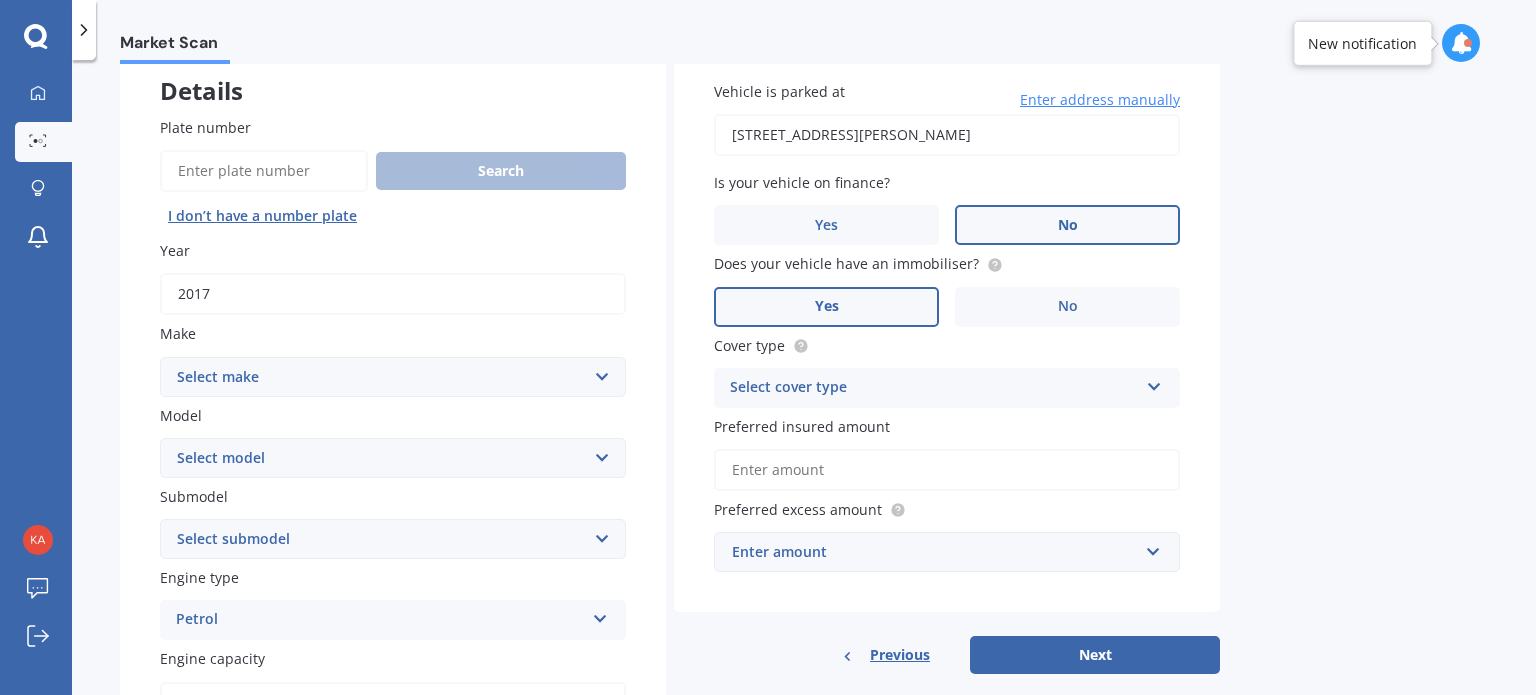 click on "Select make AC ALFA ROMEO ASTON MARTIN AUDI AUSTIN BEDFORD Bentley BMW BYD CADILLAC CAN-AM CHERY CHEVROLET CHRYSLER Citroen CRUISEAIR CUPRA DAEWOO DAIHATSU DAIMLER DAMON DIAHATSU DODGE EXOCET FACTORY FIVE FERRARI FIAT Fiord FLEETWOOD FORD FOTON FRASER GEELY GENESIS GEORGIE BOY GMC GREAT WALL GWM HAVAL HILLMAN HINO HOLDEN HOLIDAY RAMBLER HONDA HUMMER HYUNDAI INFINITI ISUZU IVECO JAC JAECOO JAGUAR JEEP KGM KIA LADA LAMBORGHINI LANCIA LANDROVER LDV LEXUS LINCOLN LOTUS LUNAR M.G M.G. MAHINDRA MASERATI MAZDA MCLAREN MERCEDES AMG Mercedes Benz MERCEDES-AMG MERCURY MINI MITSUBISHI MORGAN MORRIS NEWMAR NISSAN OMODA OPEL OXFORD PEUGEOT Plymouth Polestar PONTIAC PORSCHE PROTON RAM Range Rover Rayne RENAULT ROLLS ROYCE ROVER SAAB SATURN SEAT SHELBY SKODA SMART SSANGYONG SUBARU SUZUKI TATA TESLA TIFFIN Toyota TRIUMPH TVR Vauxhall VOLKSWAGEN VOLVO WESTFIELD WINNEBAGO ZX" at bounding box center (393, 377) 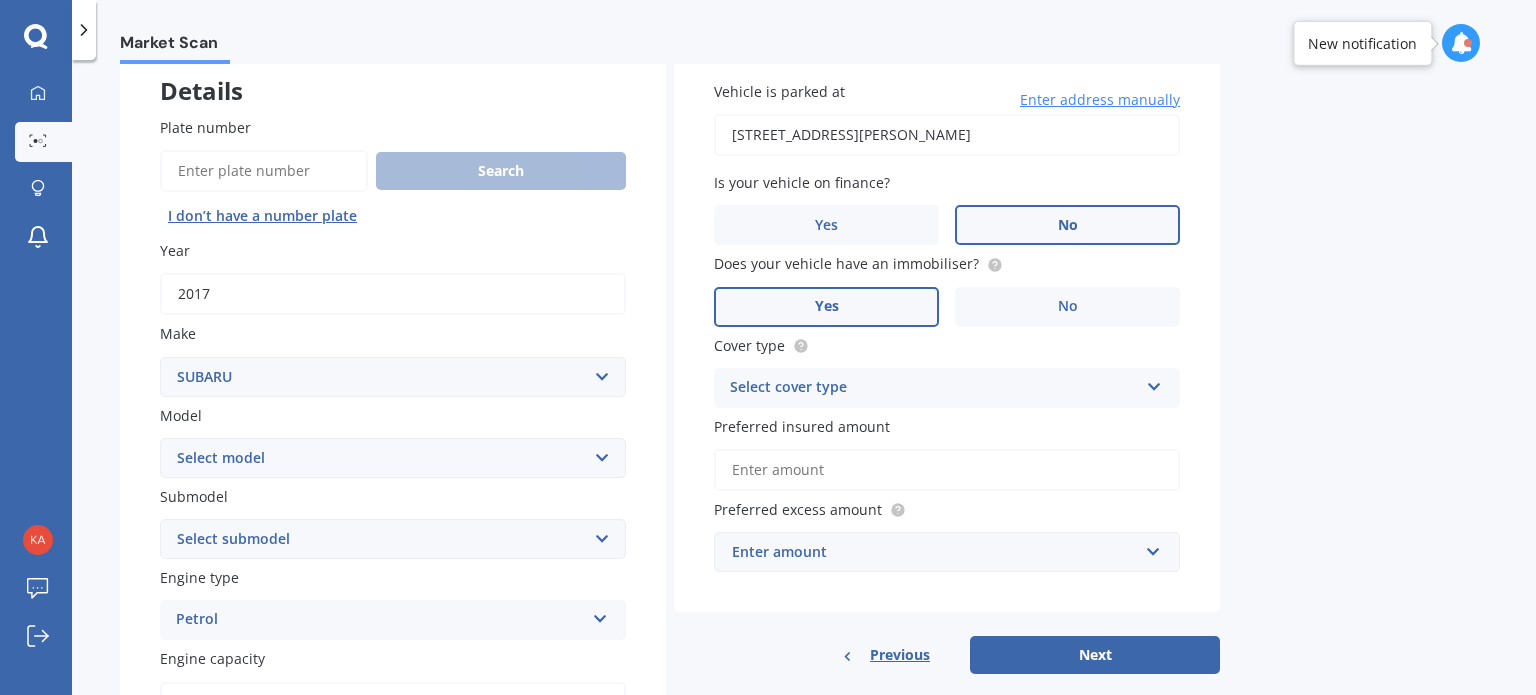 click on "Select make AC ALFA ROMEO ASTON MARTIN AUDI AUSTIN BEDFORD Bentley BMW BYD CADILLAC CAN-AM CHERY CHEVROLET CHRYSLER Citroen CRUISEAIR CUPRA DAEWOO DAIHATSU DAIMLER DAMON DIAHATSU DODGE EXOCET FACTORY FIVE FERRARI FIAT Fiord FLEETWOOD FORD FOTON FRASER GEELY GENESIS GEORGIE BOY GMC GREAT WALL GWM HAVAL HILLMAN HINO HOLDEN HOLIDAY RAMBLER HONDA HUMMER HYUNDAI INFINITI ISUZU IVECO JAC JAECOO JAGUAR JEEP KGM KIA LADA LAMBORGHINI LANCIA LANDROVER LDV LEXUS LINCOLN LOTUS LUNAR M.G M.G. MAHINDRA MASERATI MAZDA MCLAREN MERCEDES AMG Mercedes Benz MERCEDES-AMG MERCURY MINI MITSUBISHI MORGAN MORRIS NEWMAR NISSAN OMODA OPEL OXFORD PEUGEOT Plymouth Polestar PONTIAC PORSCHE PROTON RAM Range Rover Rayne RENAULT ROLLS ROYCE ROVER SAAB SATURN SEAT SHELBY SKODA SMART SSANGYONG SUBARU SUZUKI TATA TESLA TIFFIN Toyota TRIUMPH TVR Vauxhall VOLKSWAGEN VOLVO WESTFIELD WINNEBAGO ZX" at bounding box center [393, 377] 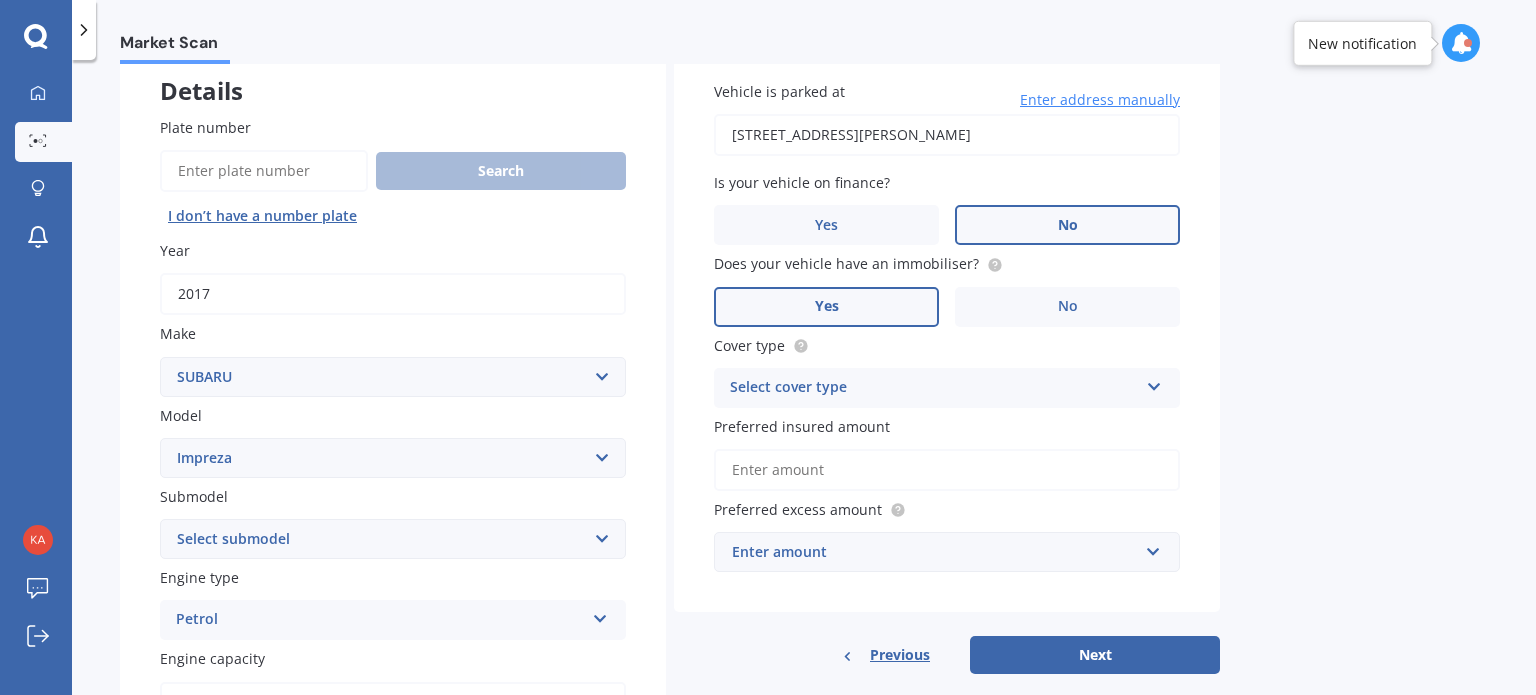 click on "Select model BRZ Crosstrek Dex Exiga Forester Impreza Justy Legacy Leone levorg Omega Outback Outback 2.5 Outback Touring Outback X Outback XT Outback XT Touring R2 Rex Sherpa SVX / Alcyone Traviq Trezia Tribeca Vivio Vortex WRX XV" at bounding box center (393, 458) 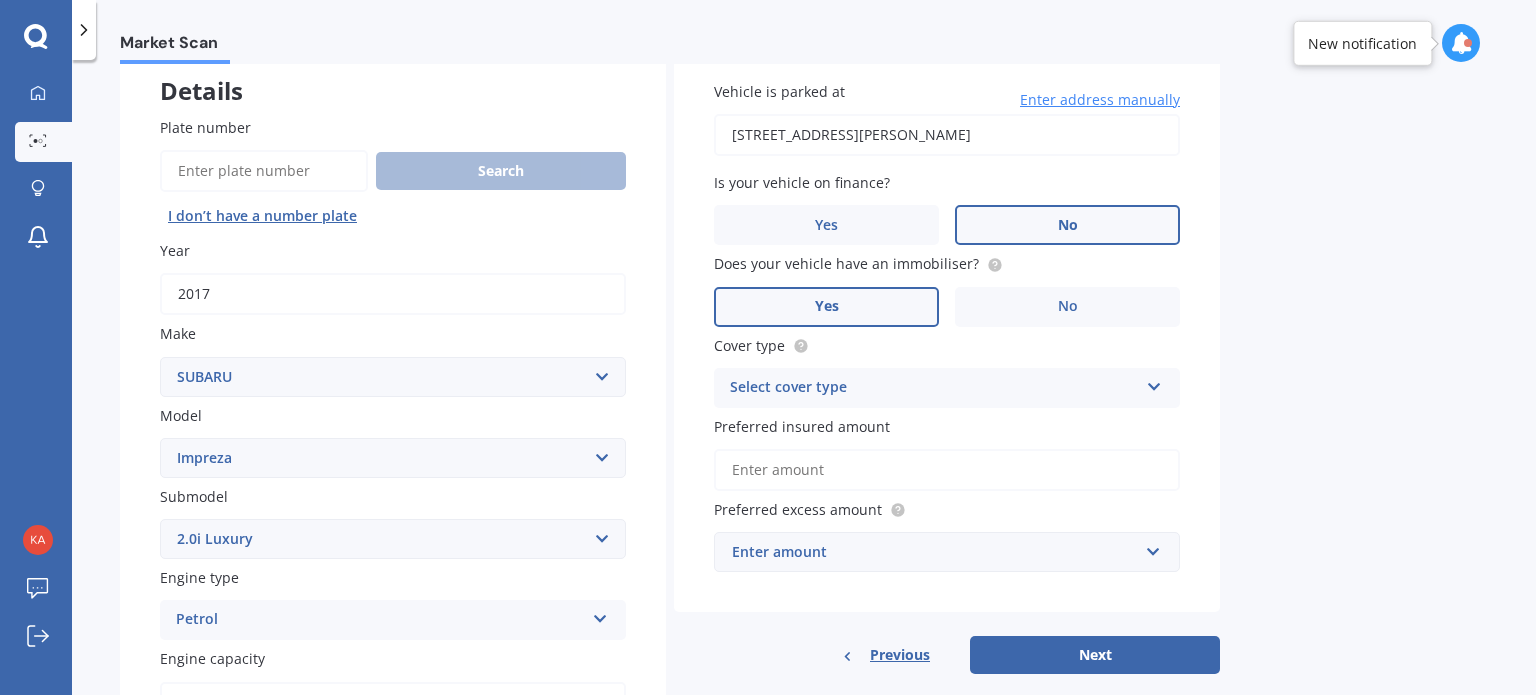 click on "Select submodel (All other turbo) 2.0i 2.0i Luxury 2.0i S Edition 2.0R 2.0R Sport 2.0XV Petrol/hybrid 2WD non-turbo Anesis CS G4 non turbo GL Gravel-Xpress GX HX LX LXS non-turbo RS RX RXI Sport 1.6 i-L Sport Turbo SRX non-turbo Station Wagon WRX (SLT) WRX manual WRX premium (SLT) WRX premium manual WRX STI (all other) WRX STI premium XL XV Petrol  4WD" at bounding box center [393, 539] 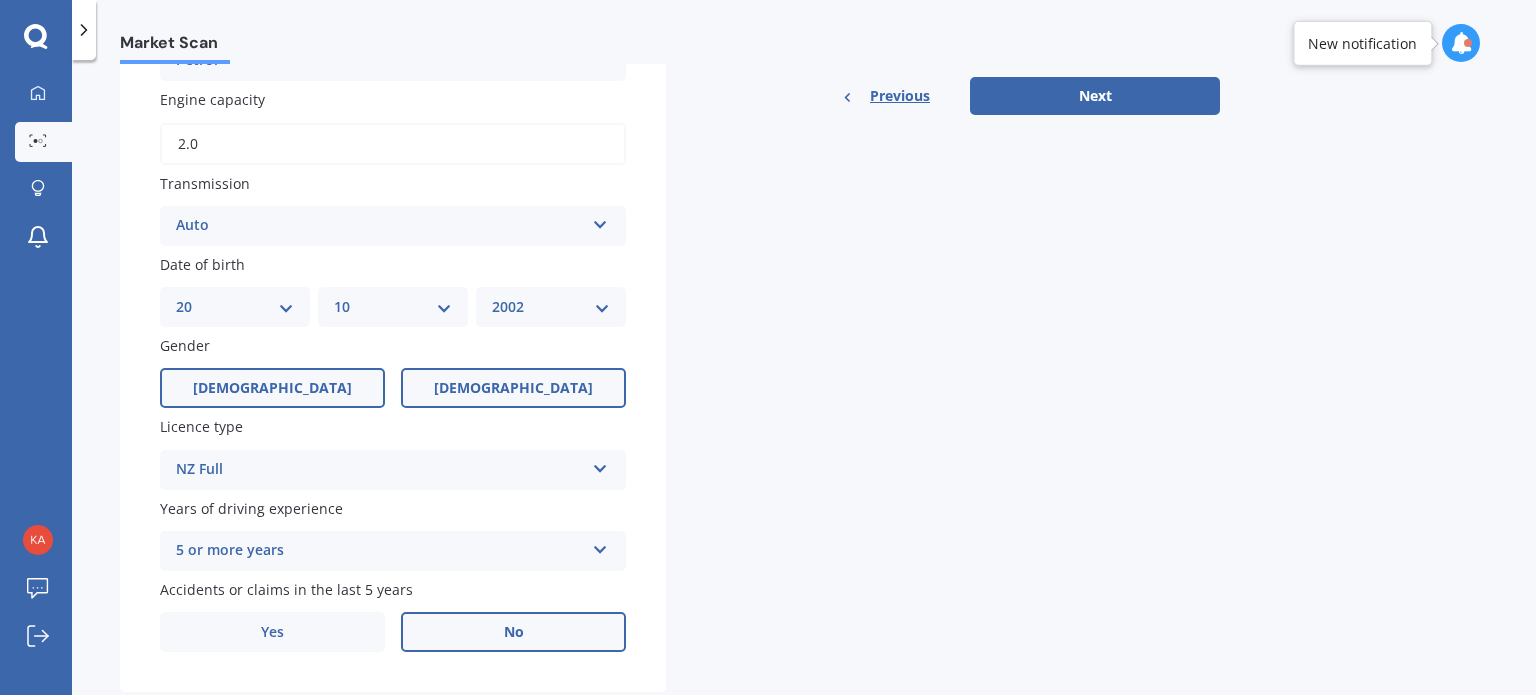 scroll, scrollTop: 728, scrollLeft: 0, axis: vertical 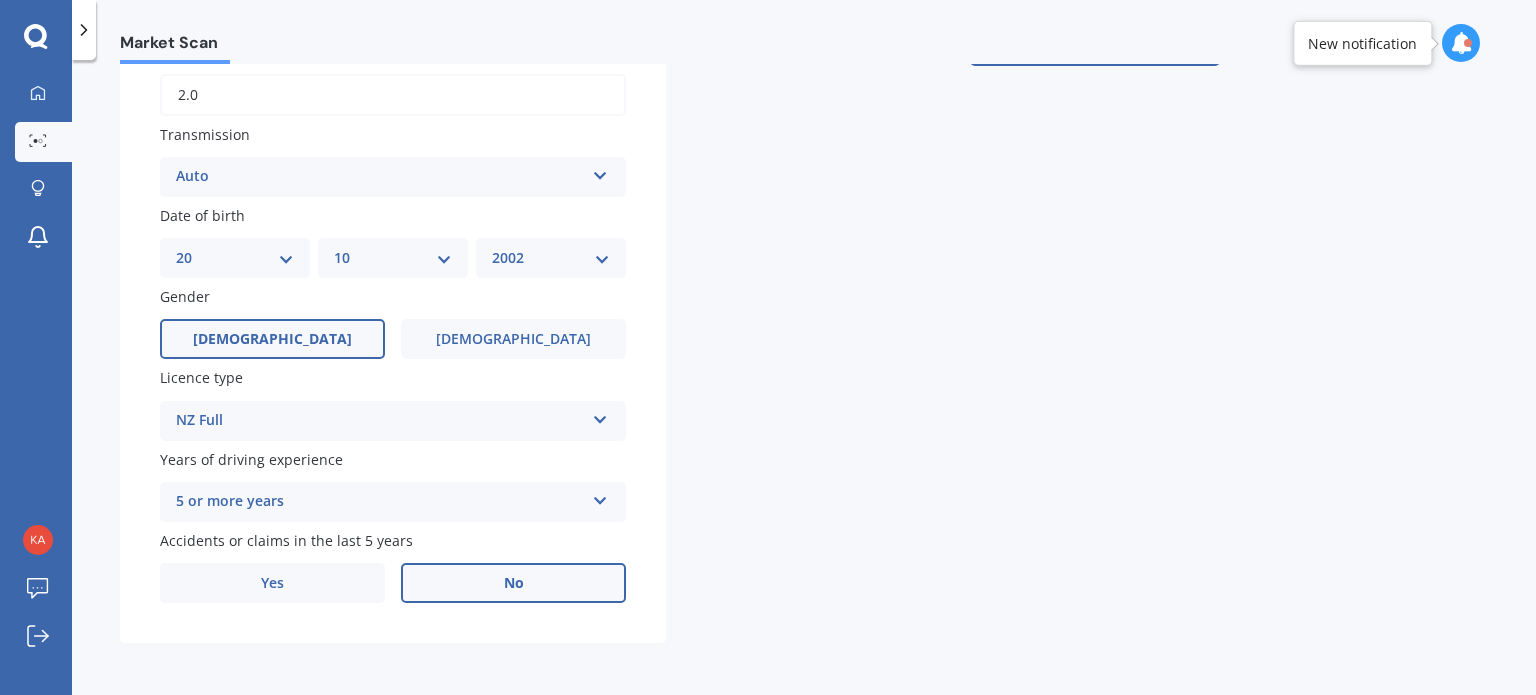 click on "No" at bounding box center [513, 583] 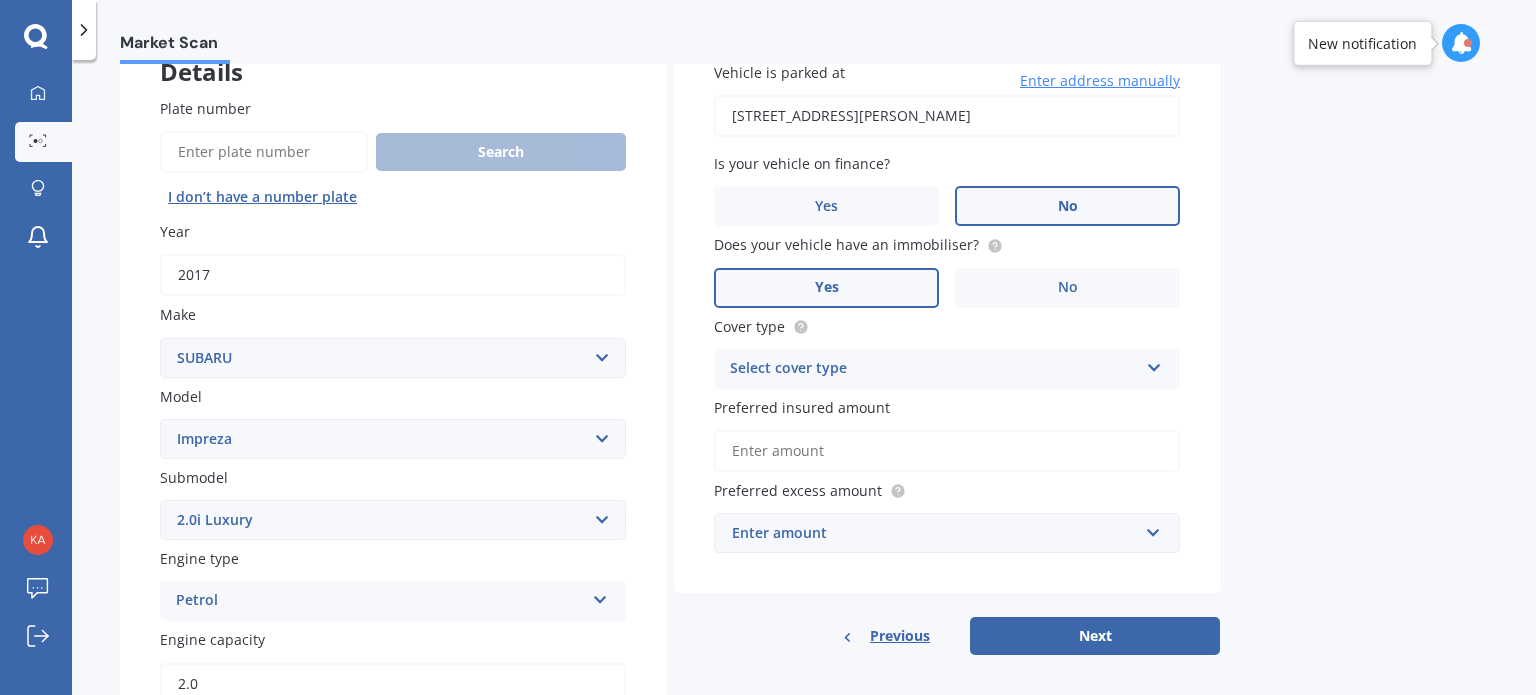 scroll, scrollTop: 140, scrollLeft: 0, axis: vertical 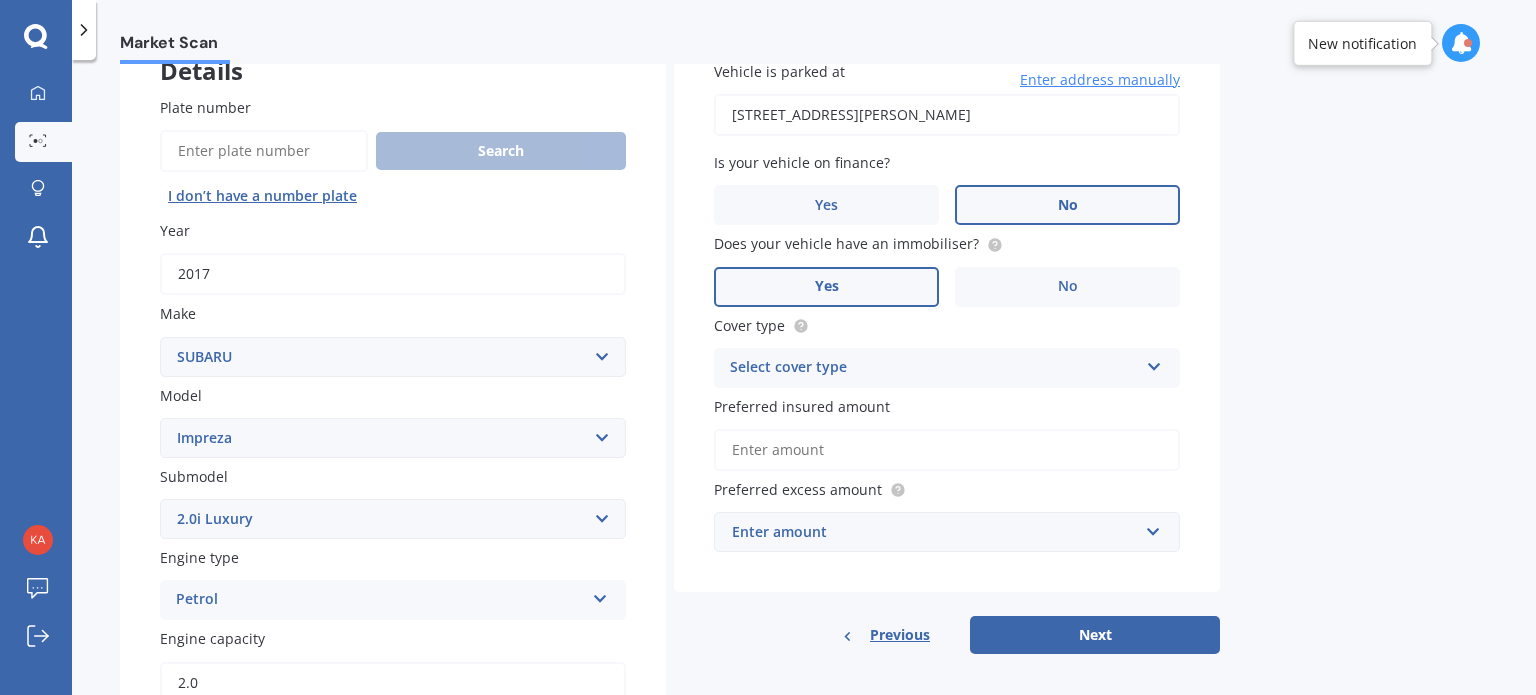click on "Select cover type Comprehensive Third Party, Fire & Theft Third Party" at bounding box center (947, 368) 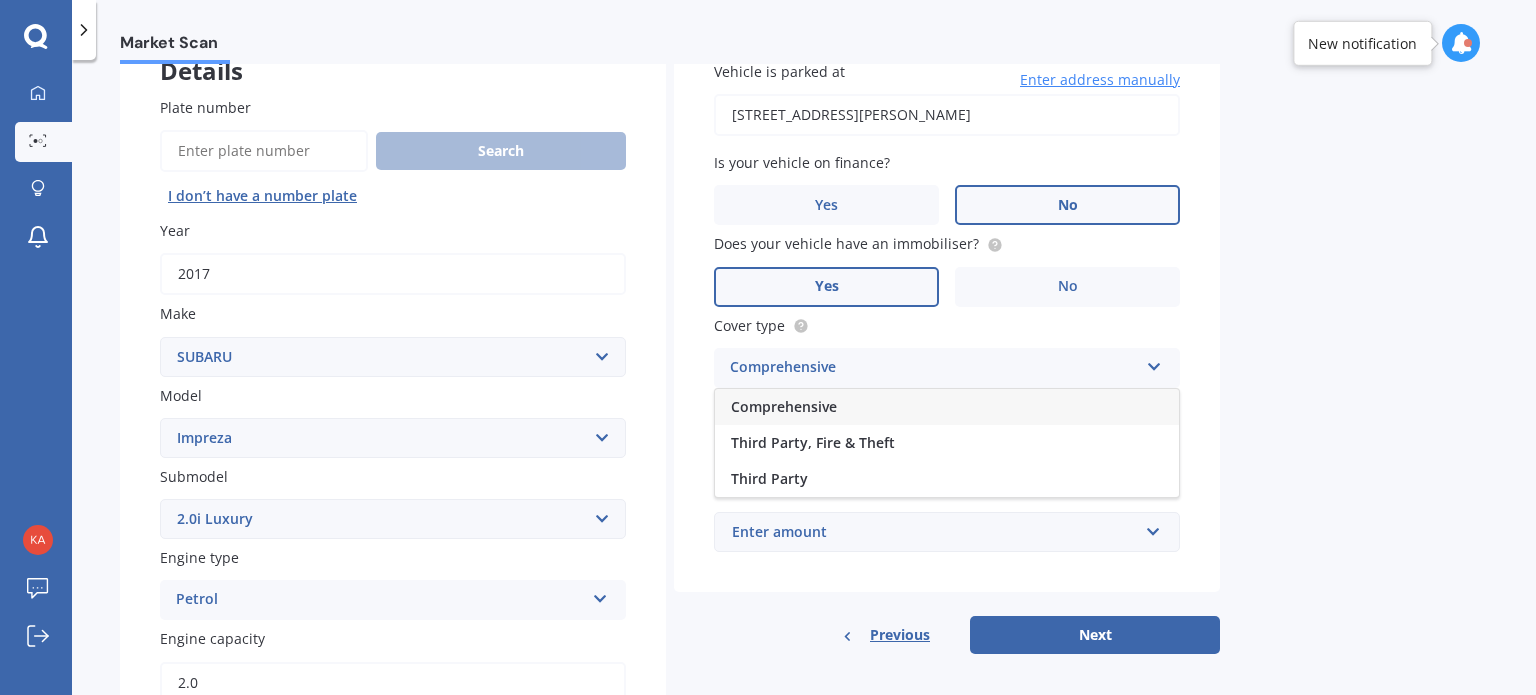 click on "Comprehensive" at bounding box center (784, 406) 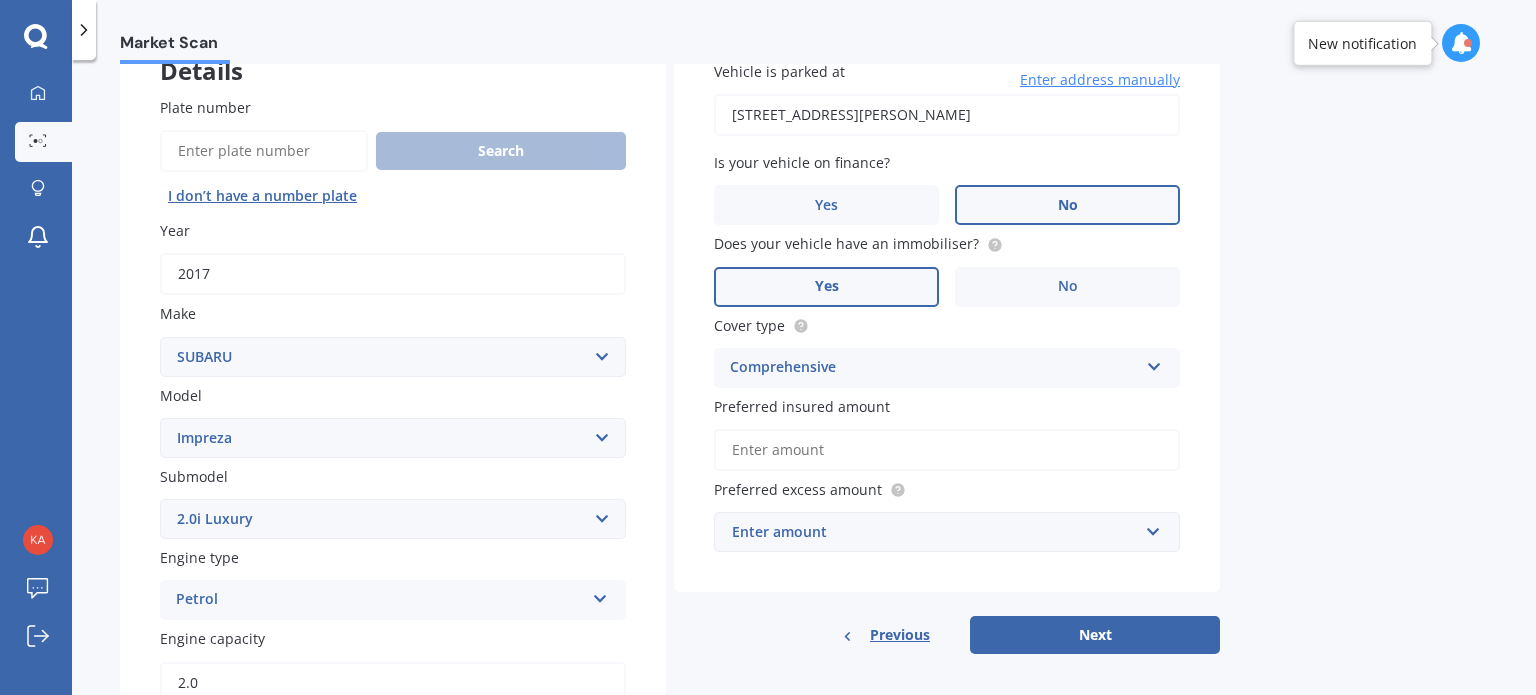 click on "Preferred insured amount" at bounding box center [947, 450] 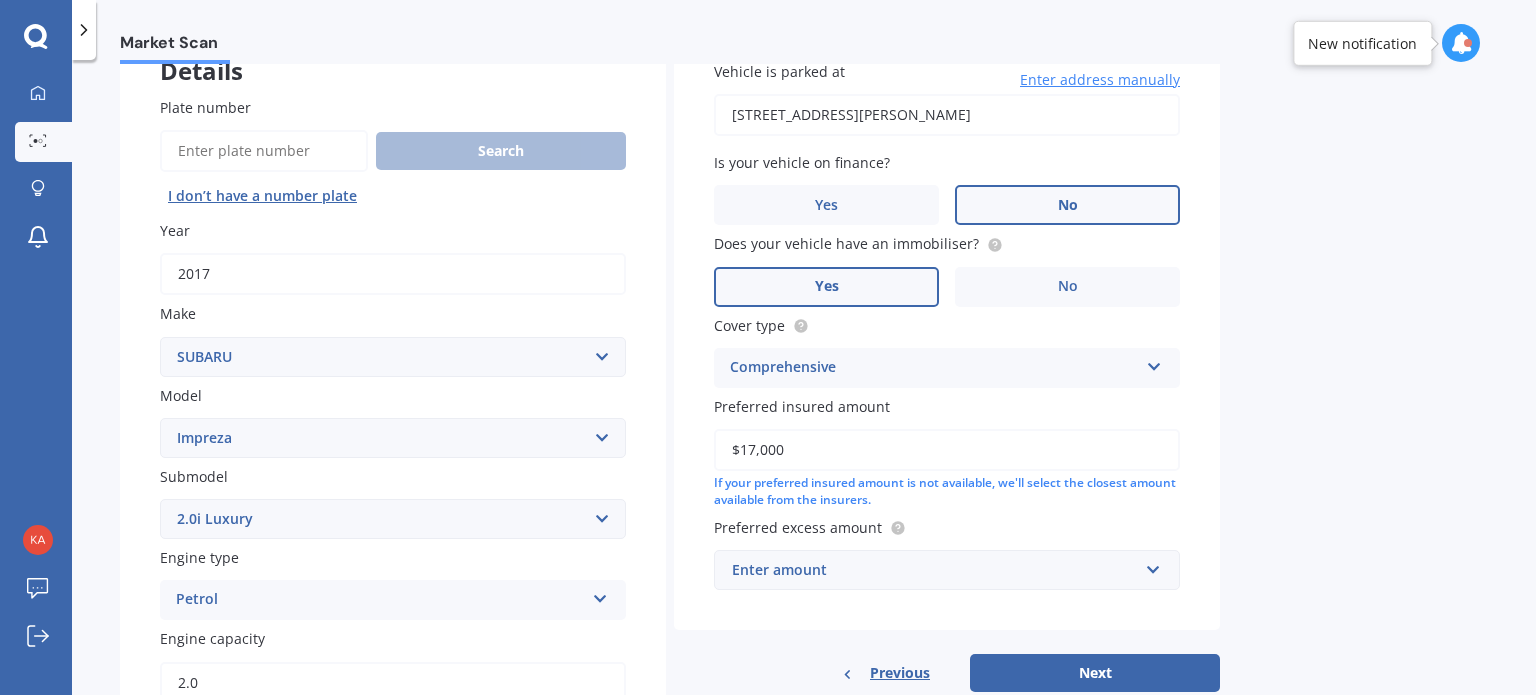 type on "$17,000" 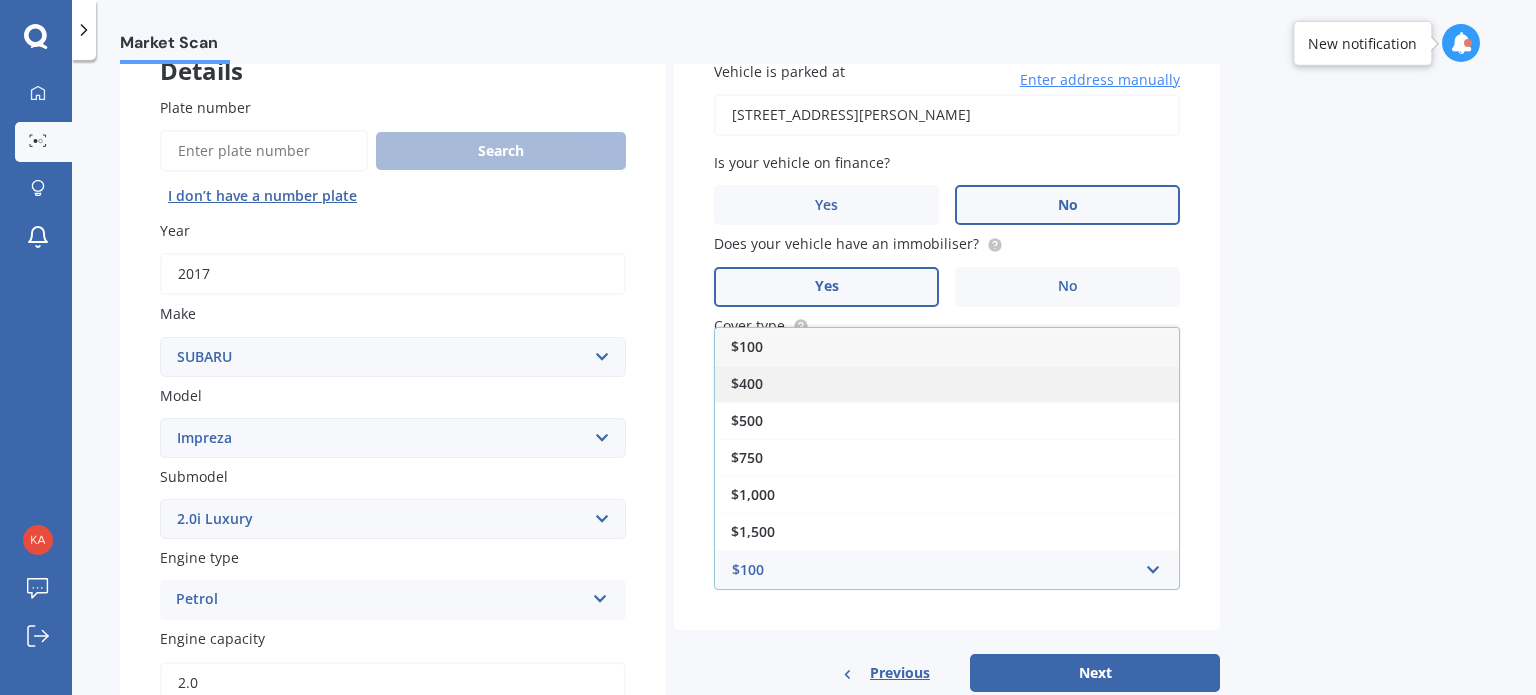 click on "$400" at bounding box center (747, 383) 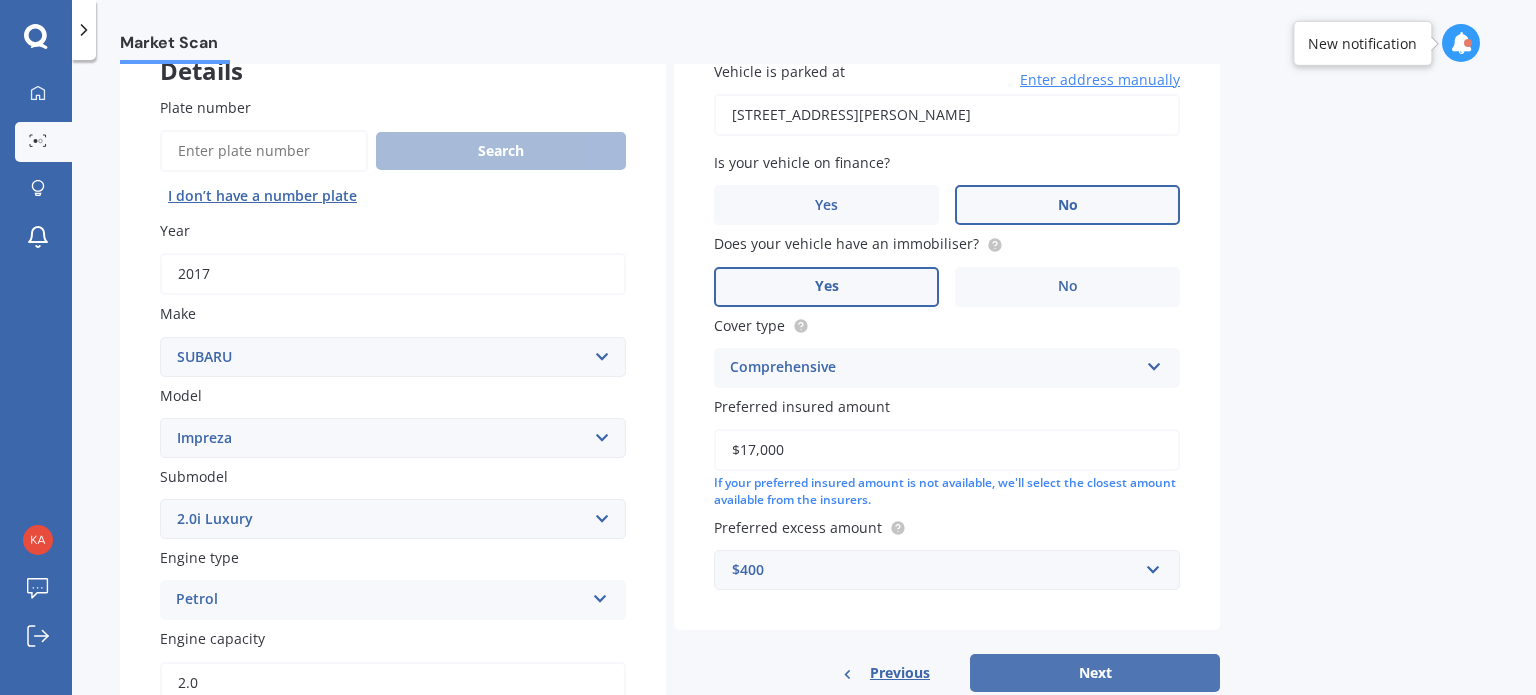 click on "Next" at bounding box center (1095, 673) 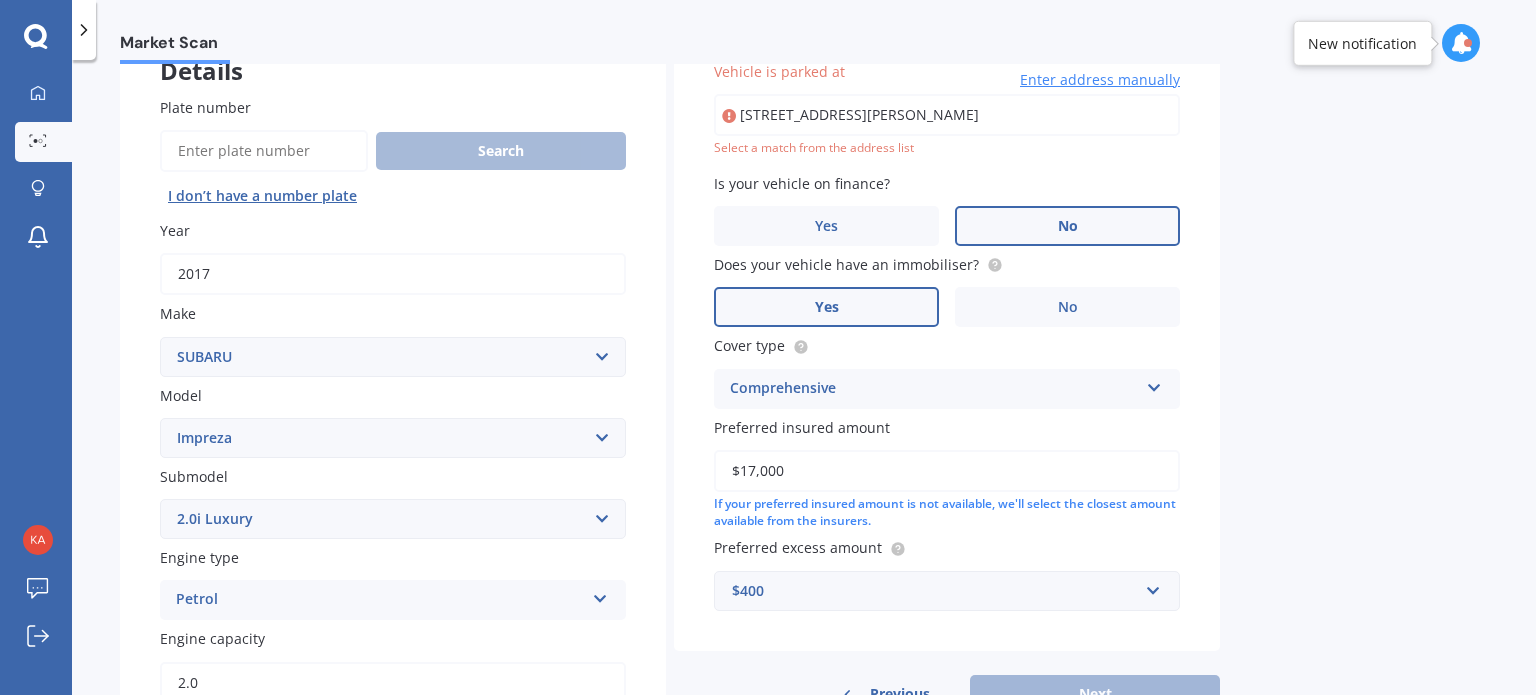 scroll, scrollTop: 136, scrollLeft: 0, axis: vertical 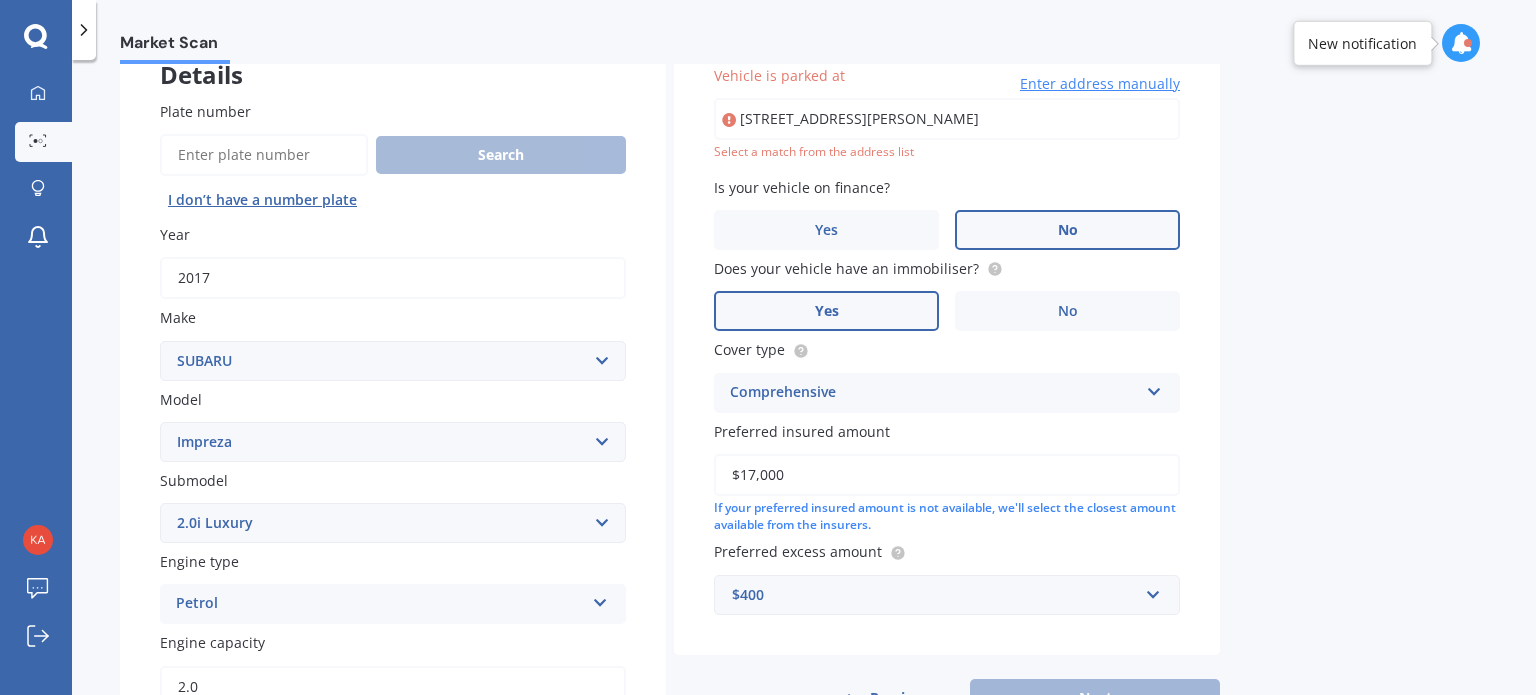 type on "[STREET_ADDRESS][PERSON_NAME]" 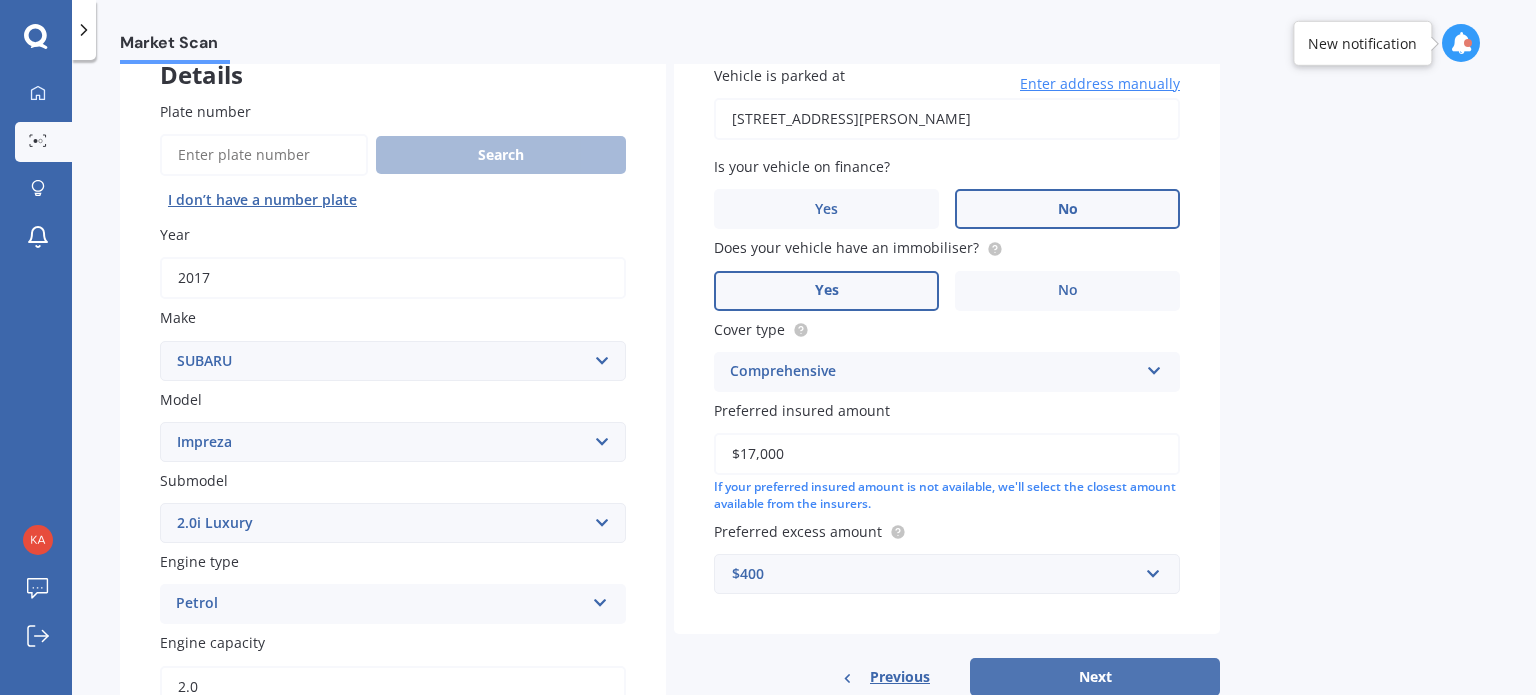 click on "Next" at bounding box center (1095, 677) 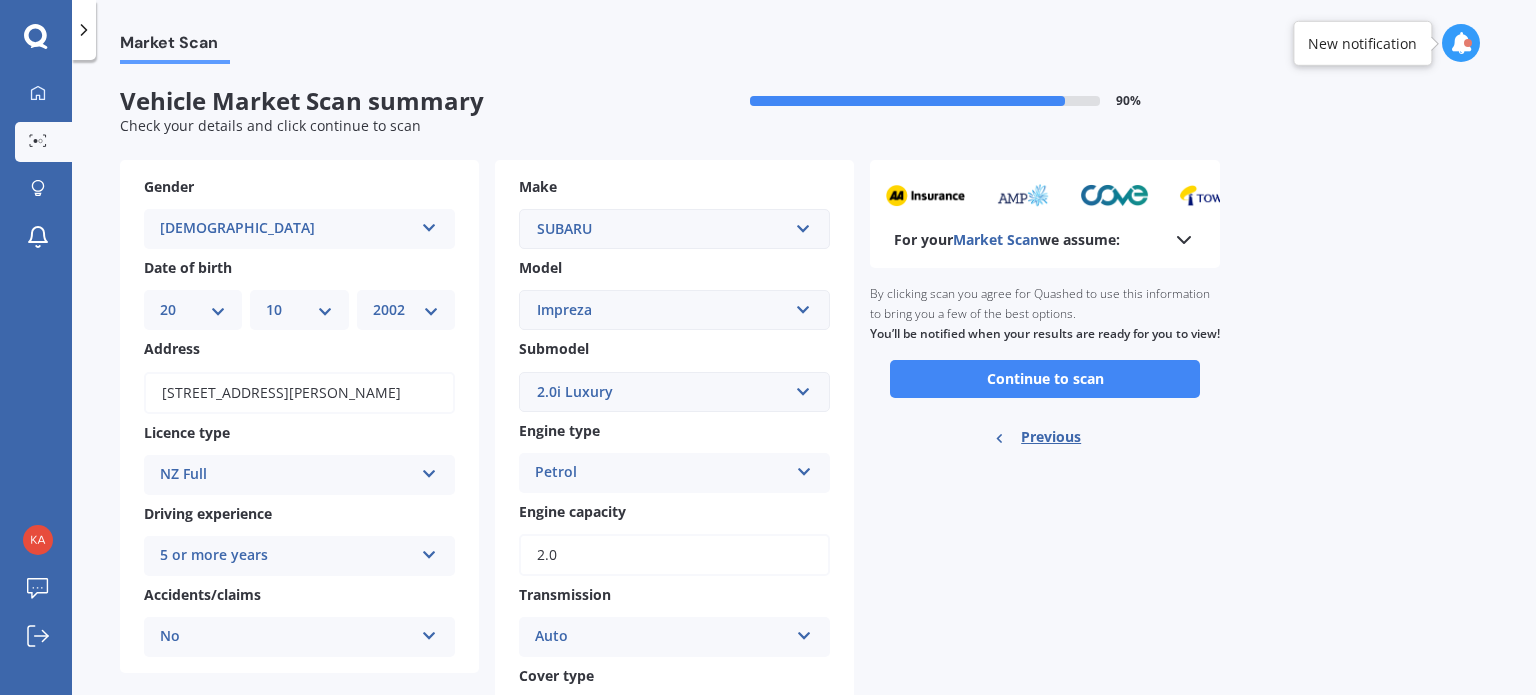 scroll, scrollTop: 0, scrollLeft: 0, axis: both 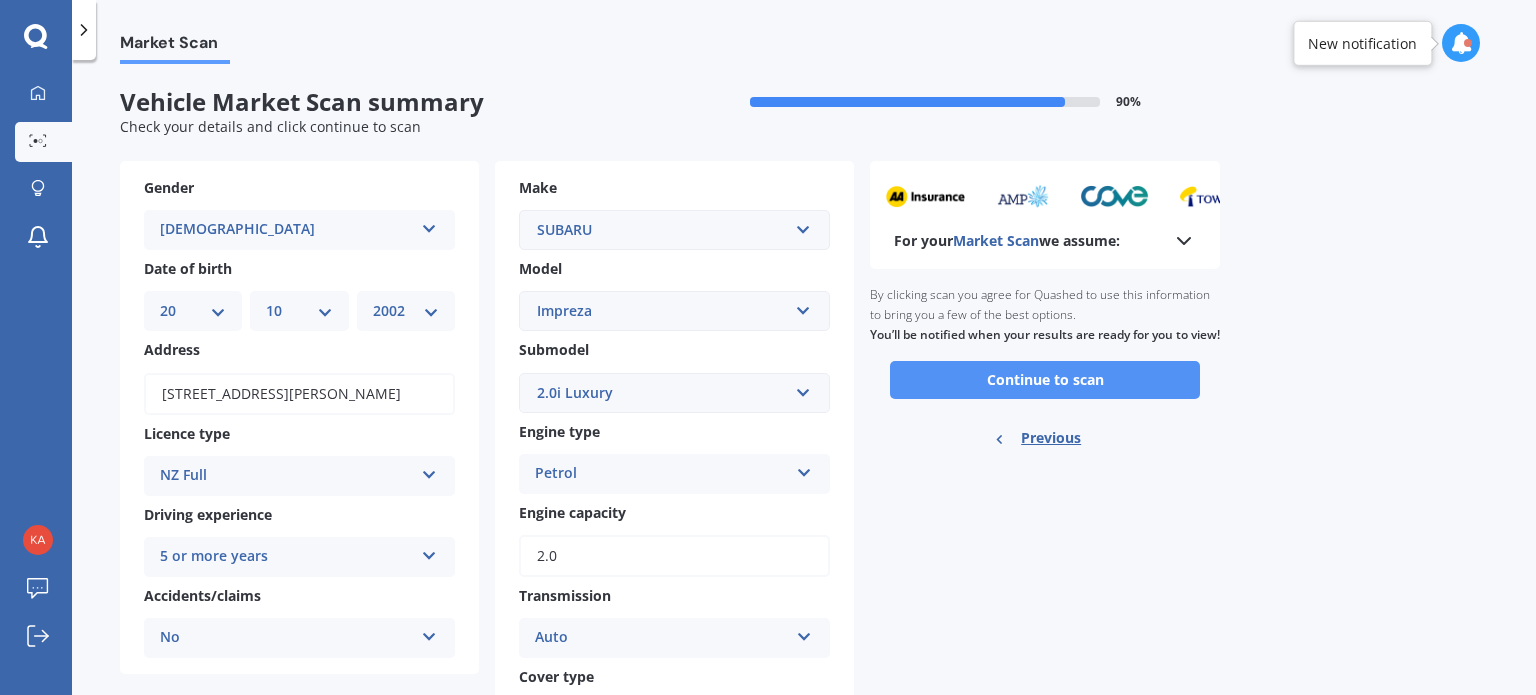click on "Continue to scan" at bounding box center (1045, 380) 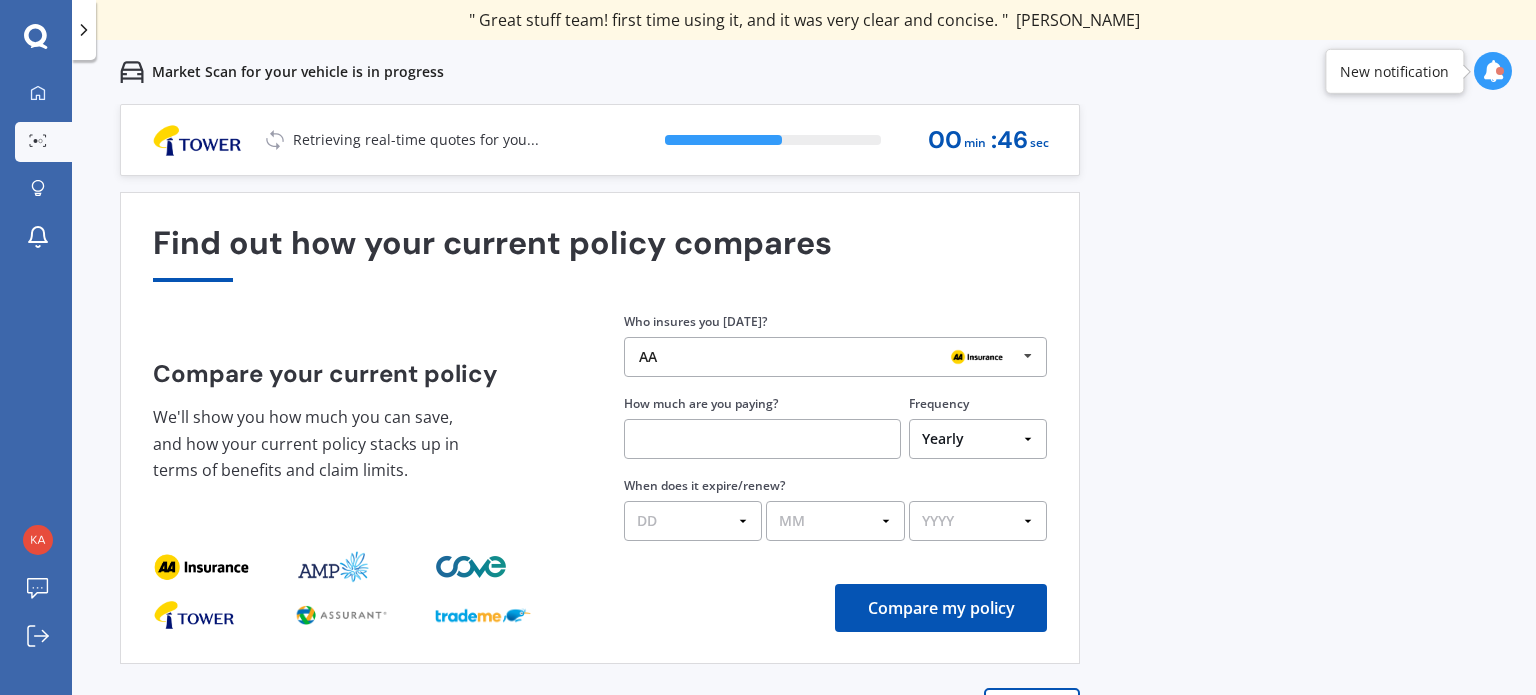 scroll, scrollTop: 28, scrollLeft: 0, axis: vertical 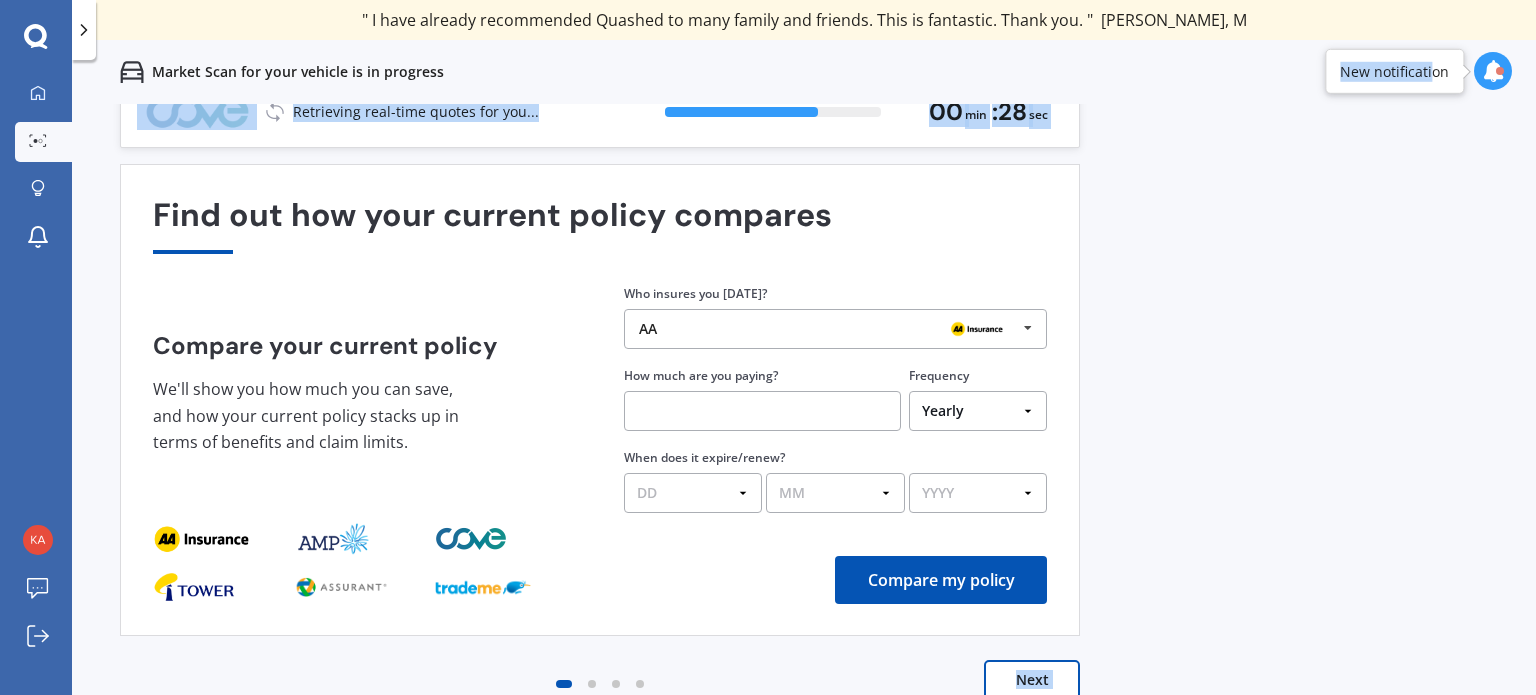 drag, startPoint x: 1431, startPoint y: 69, endPoint x: 1493, endPoint y: 72, distance: 62.072536 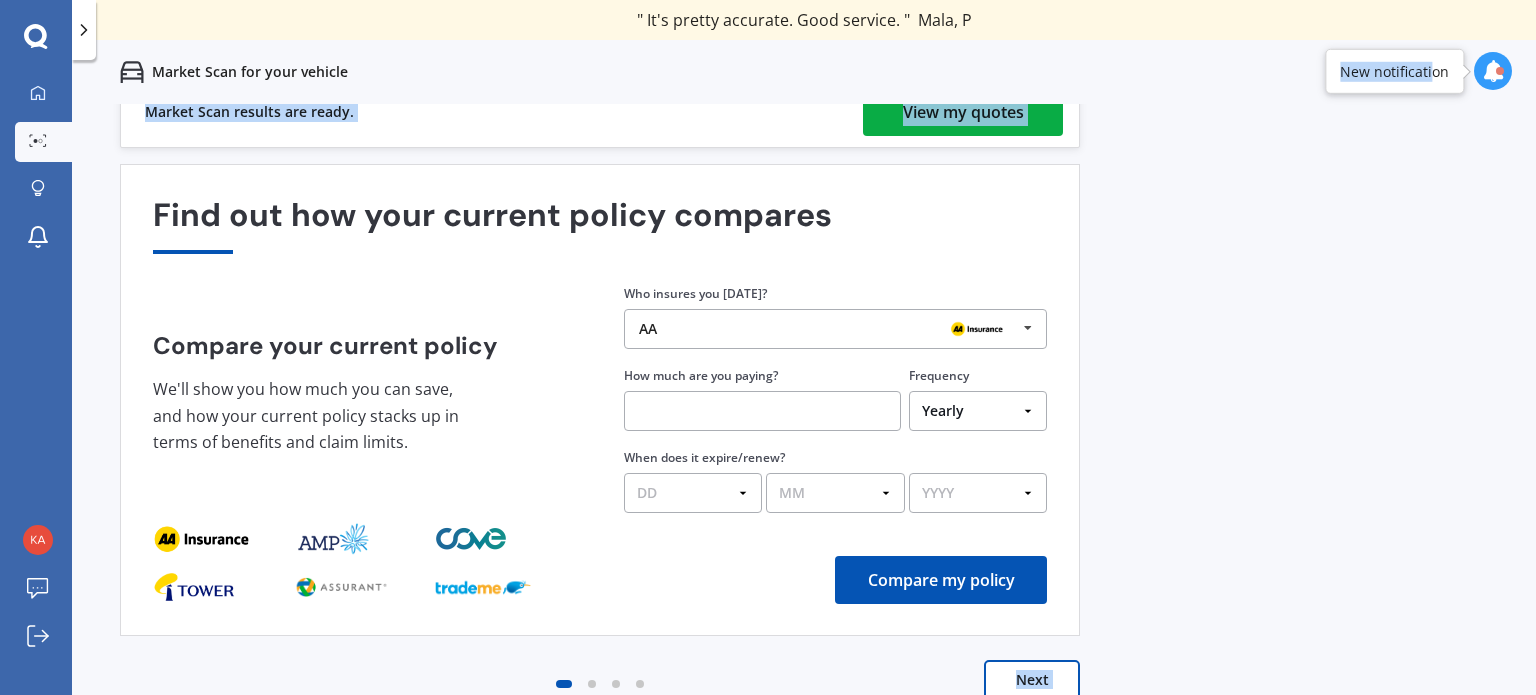 scroll, scrollTop: 0, scrollLeft: 0, axis: both 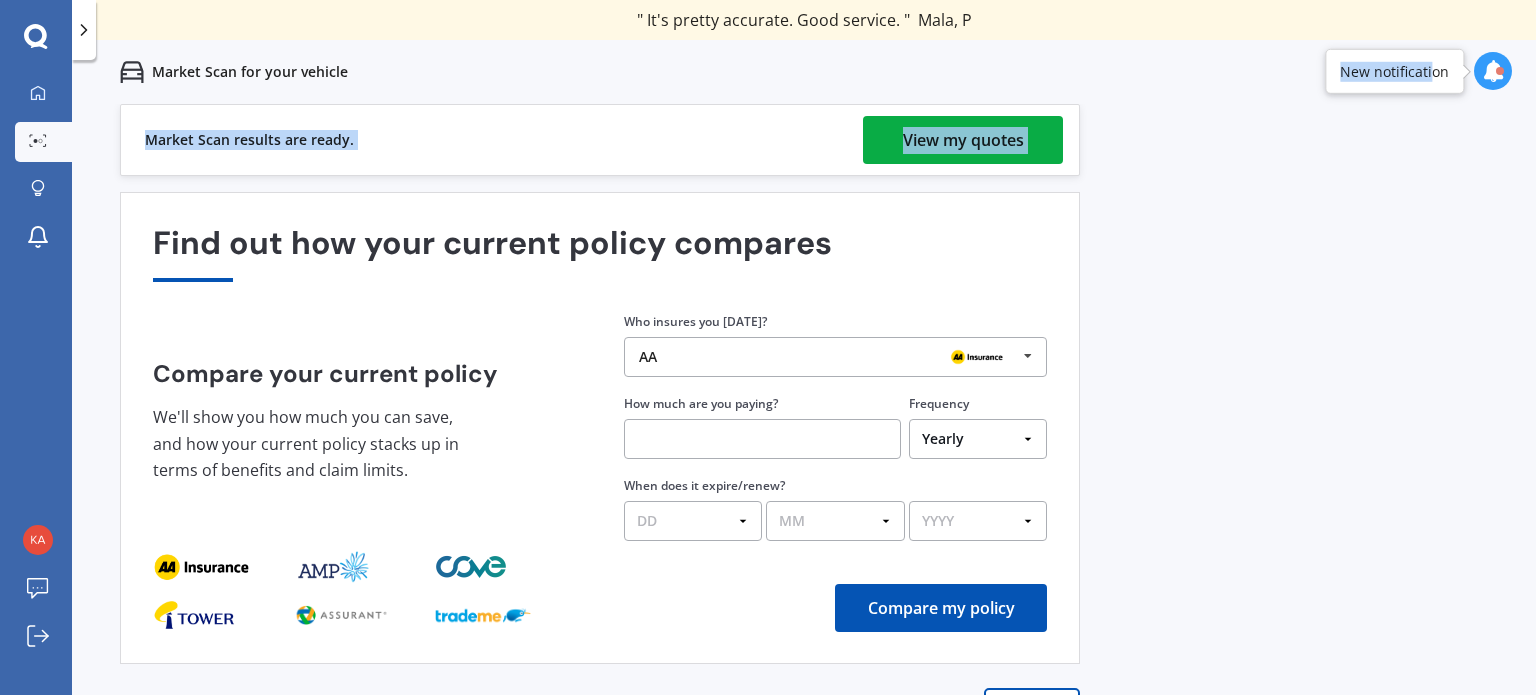 click on "View my quotes" at bounding box center [963, 140] 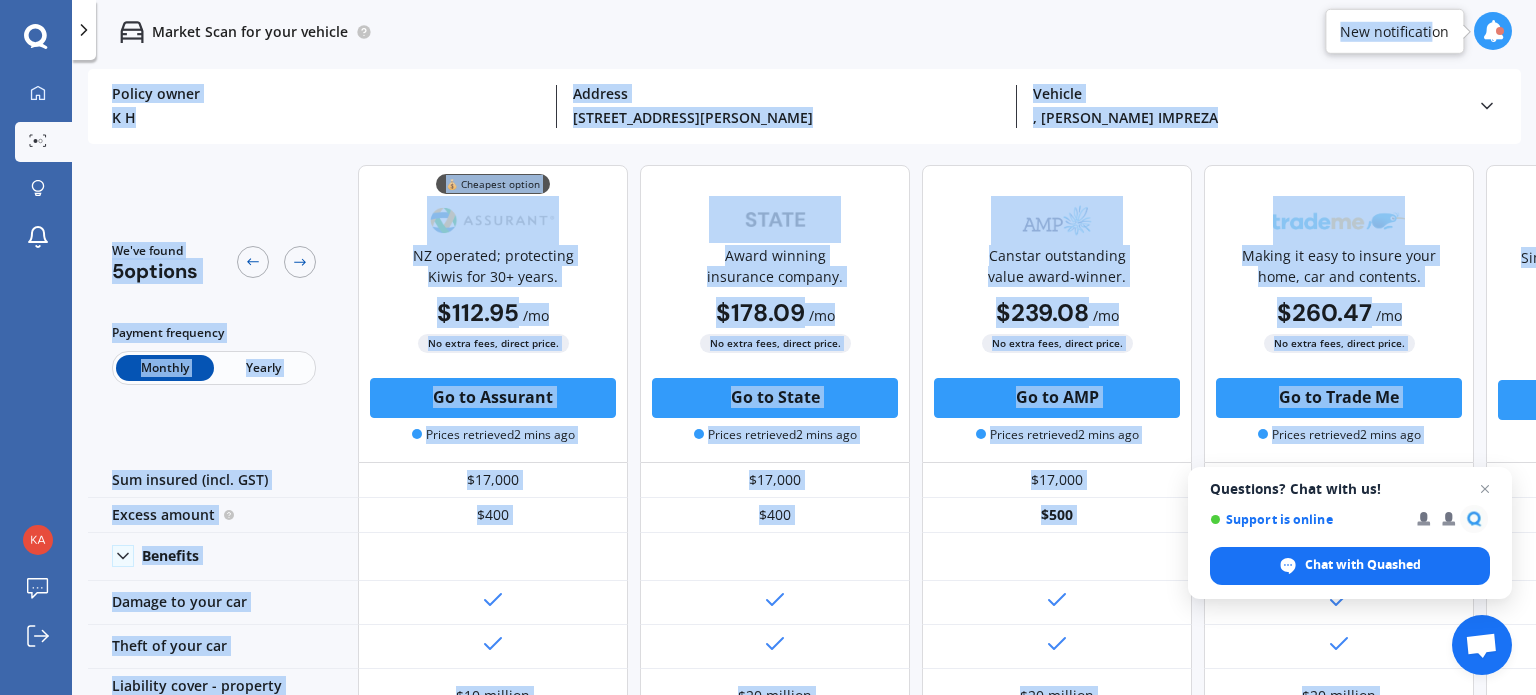 click on "Yearly" at bounding box center [263, 368] 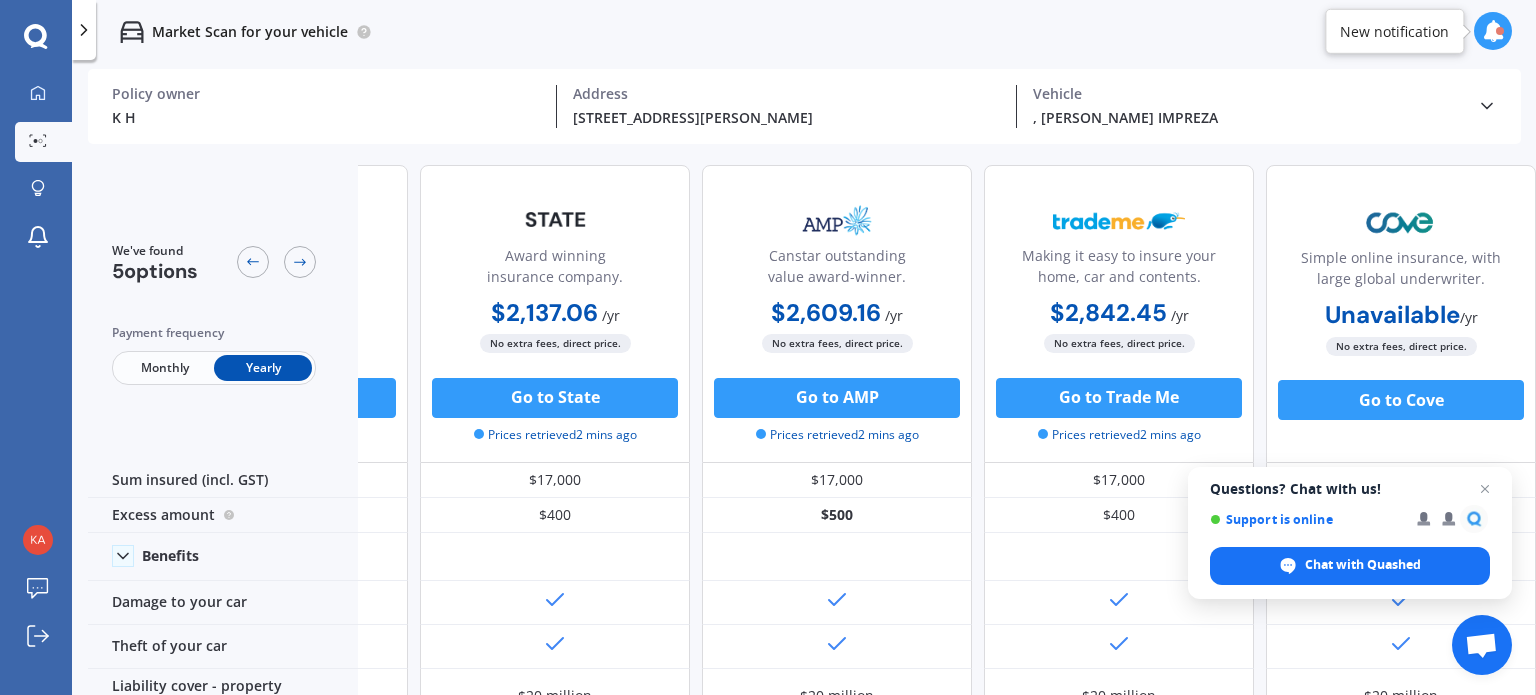 scroll, scrollTop: 0, scrollLeft: 0, axis: both 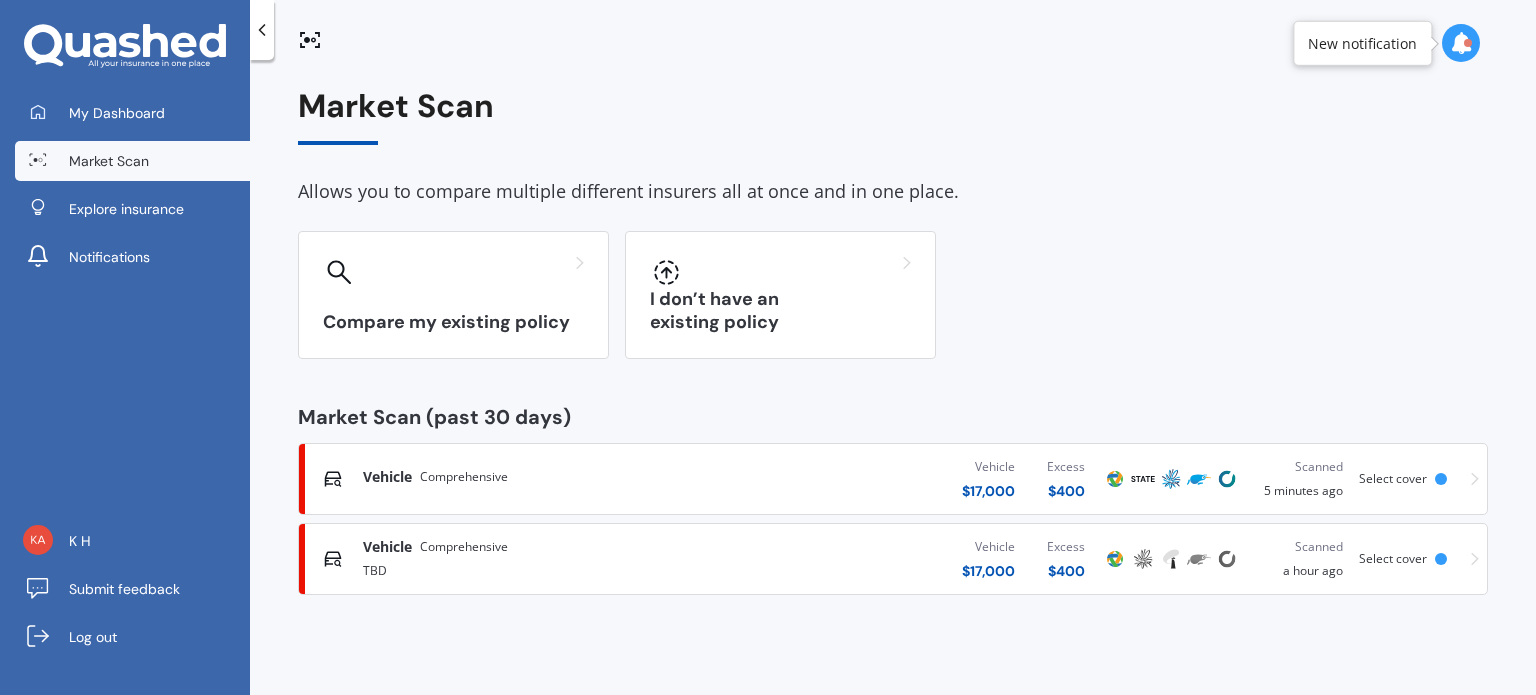 click at bounding box center (537, 489) 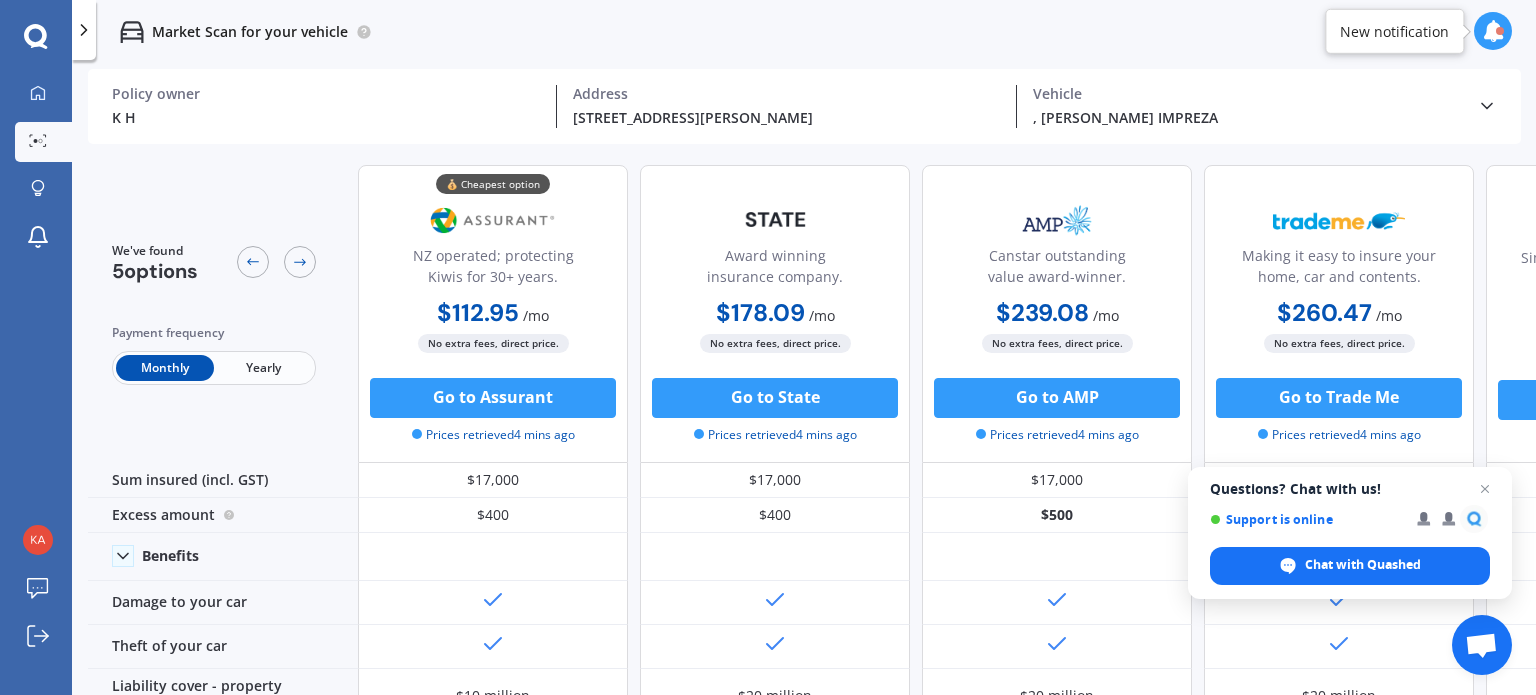 click on "Monthly Yearly" at bounding box center [214, 368] 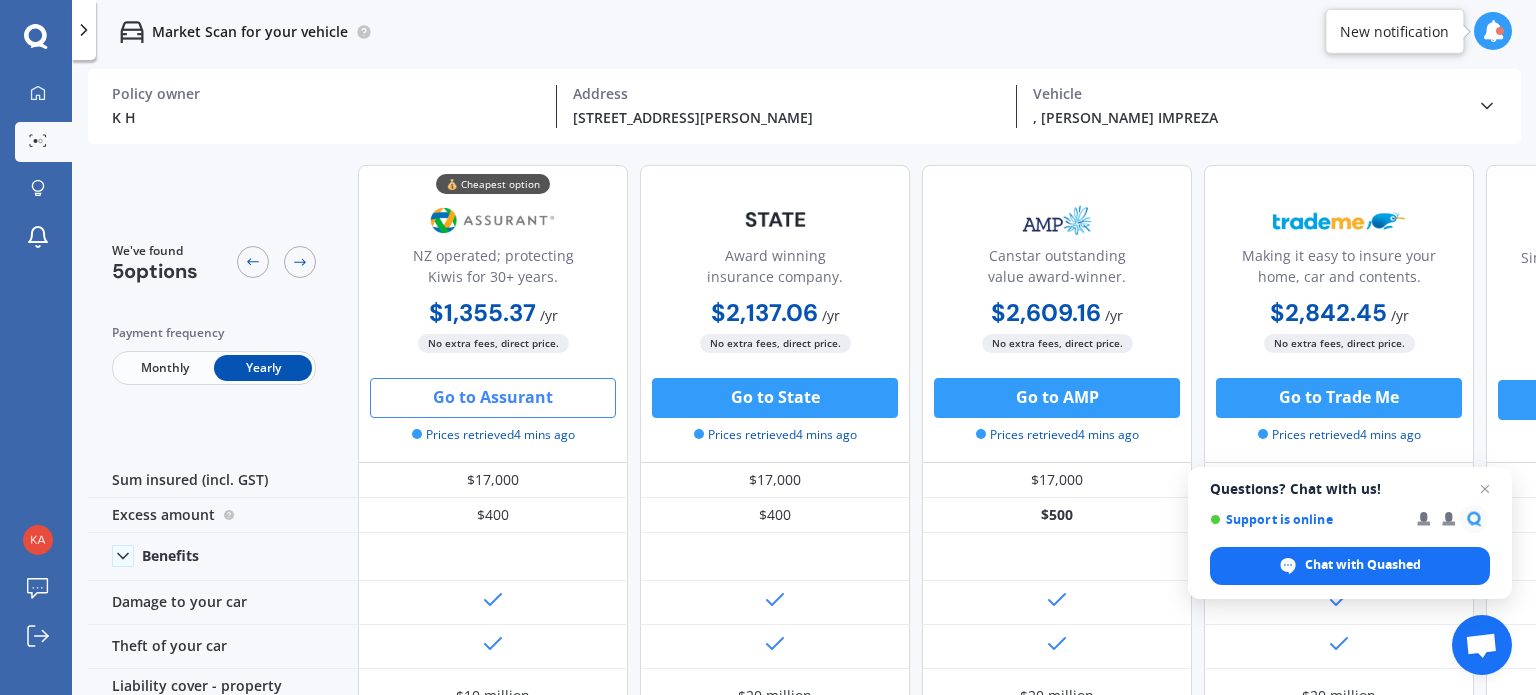 click on "Go to Assurant" at bounding box center [493, 398] 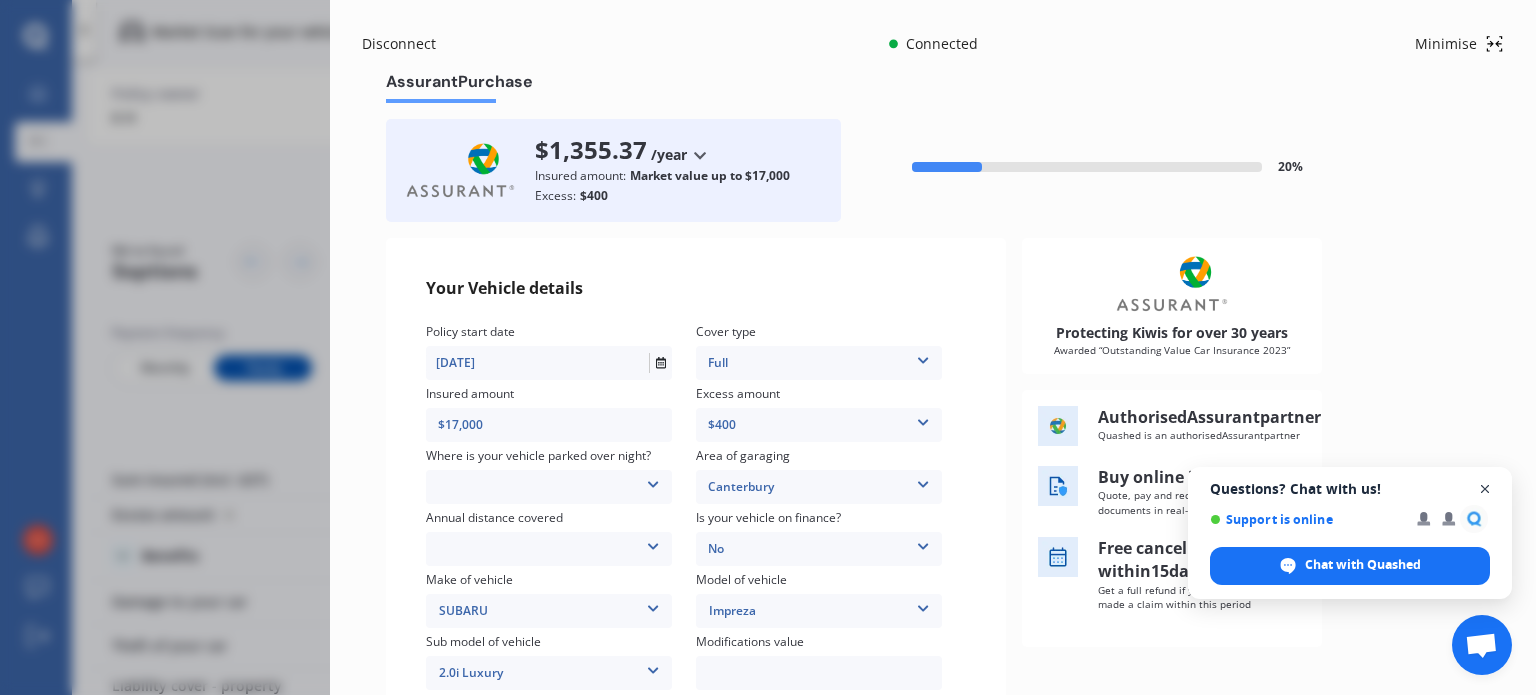 click at bounding box center [1485, 489] 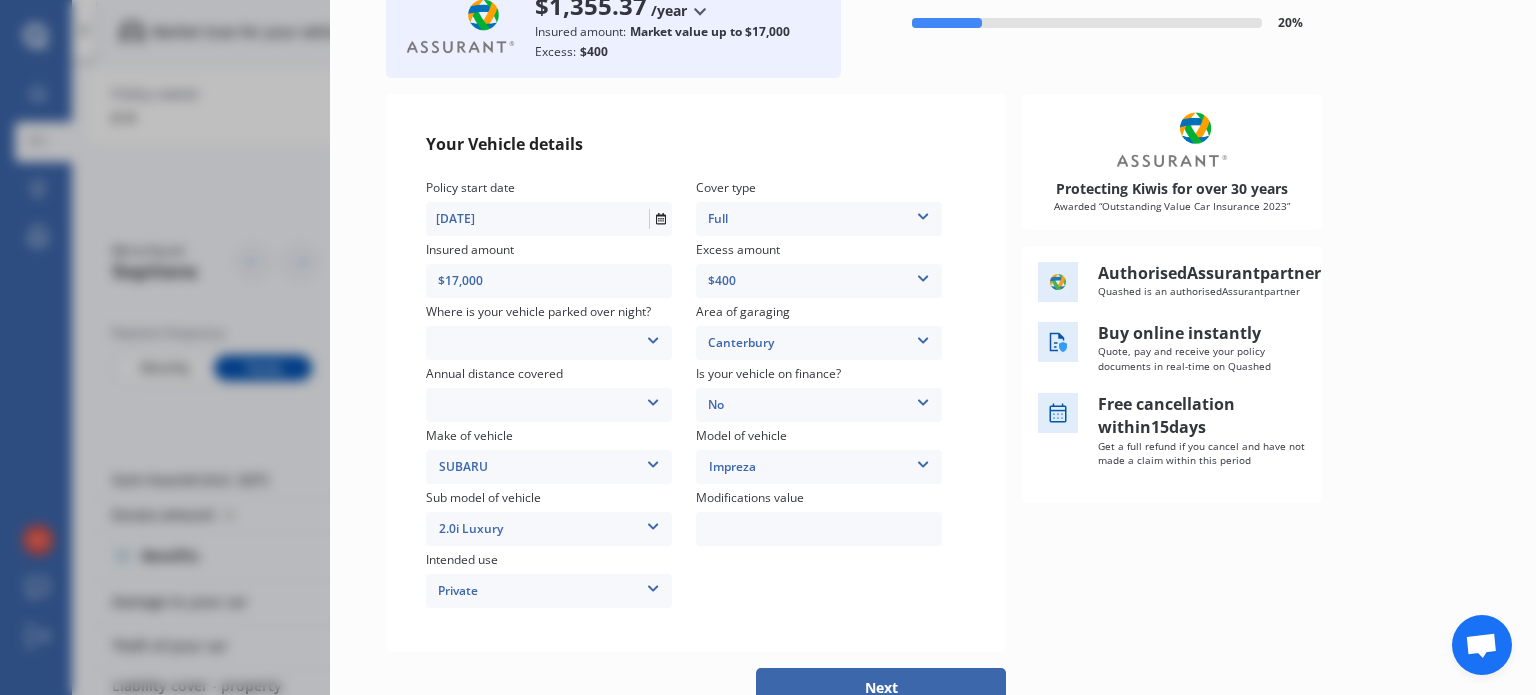 scroll, scrollTop: 176, scrollLeft: 0, axis: vertical 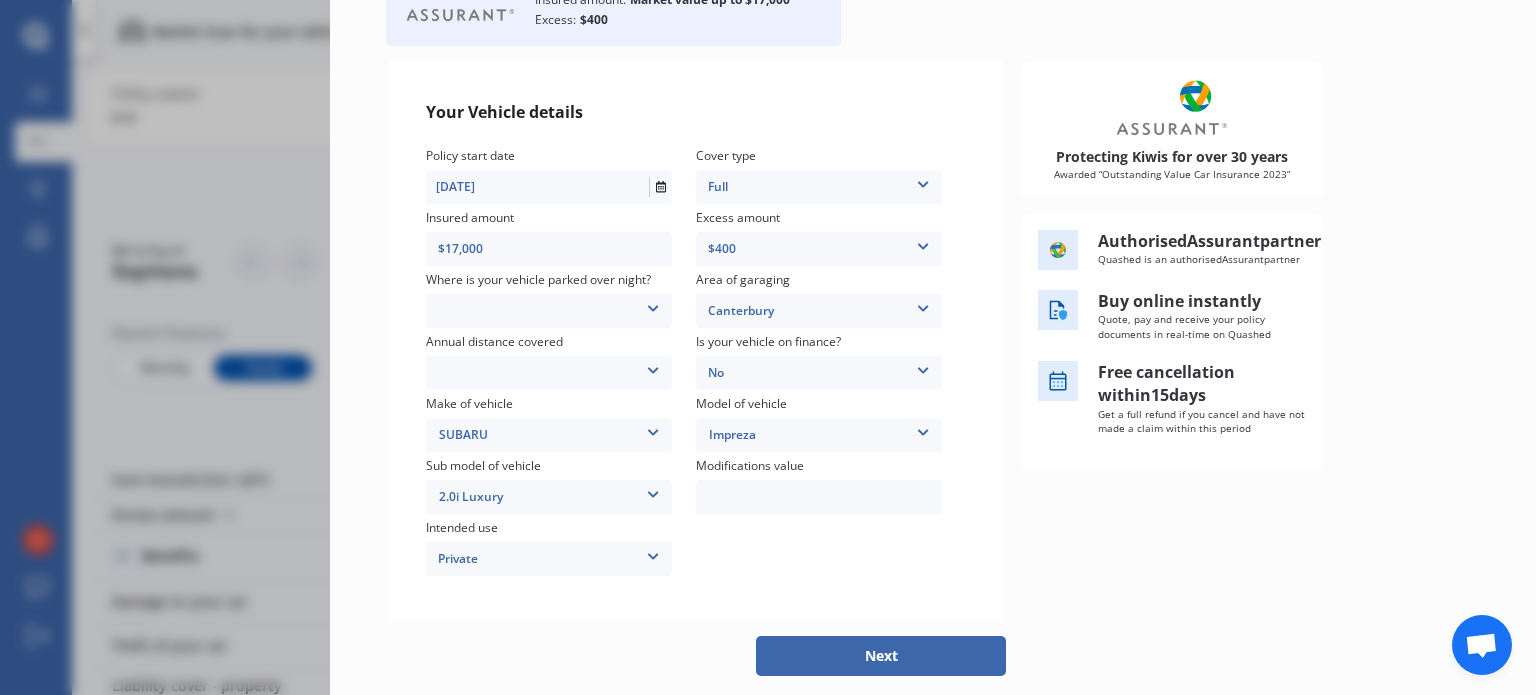 click on "In a garage On own property On street or road" at bounding box center (549, 311) 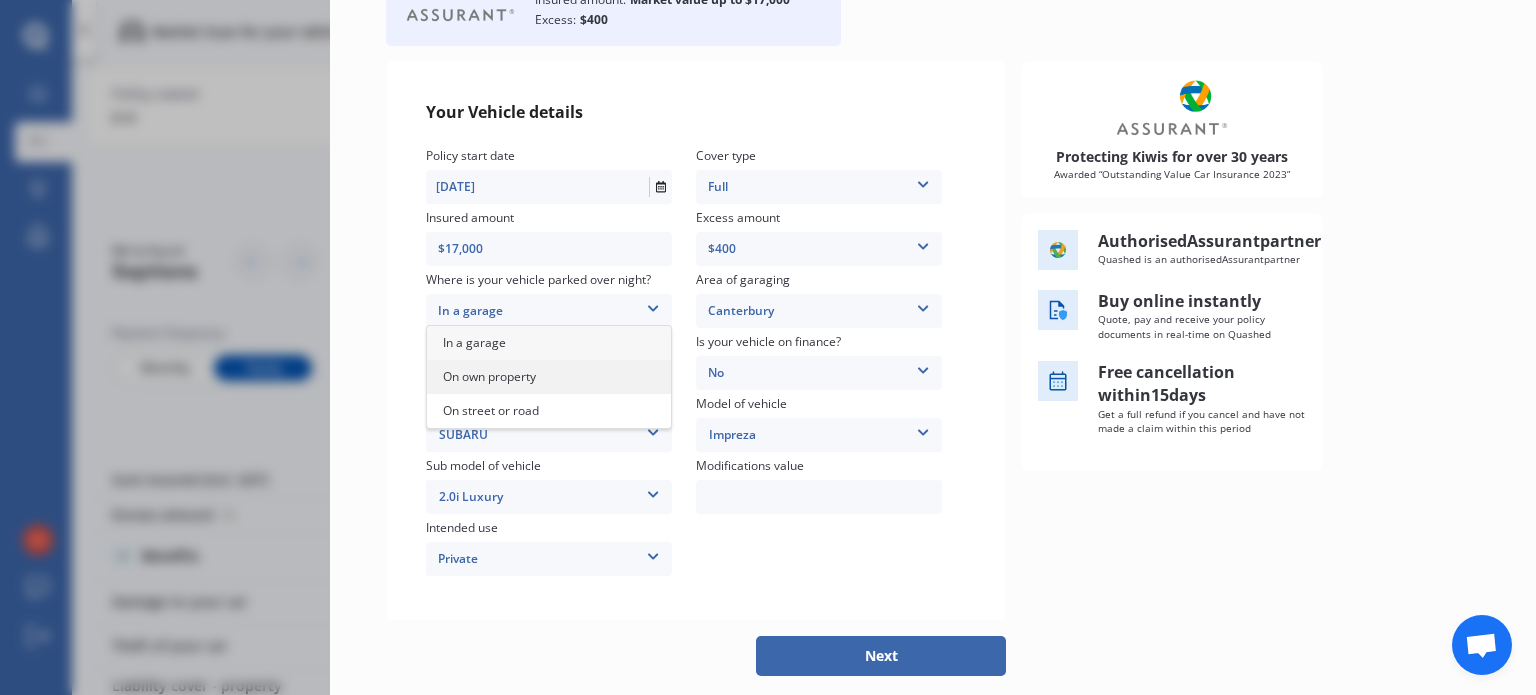 click on "On own property" at bounding box center (549, 377) 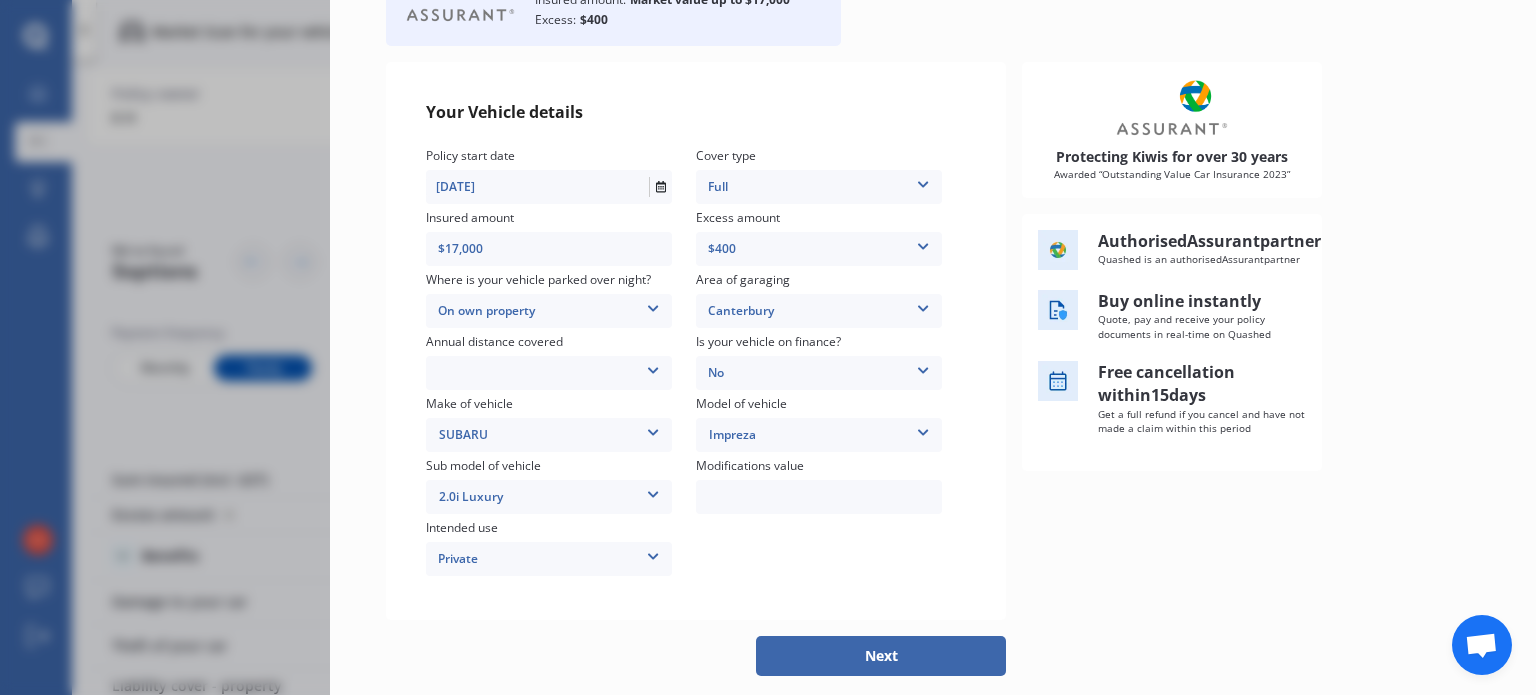 click on "Low (less than 15,000km per year) Average (15,000-30,000km per year) High (30,000+km per year)" at bounding box center [549, 373] 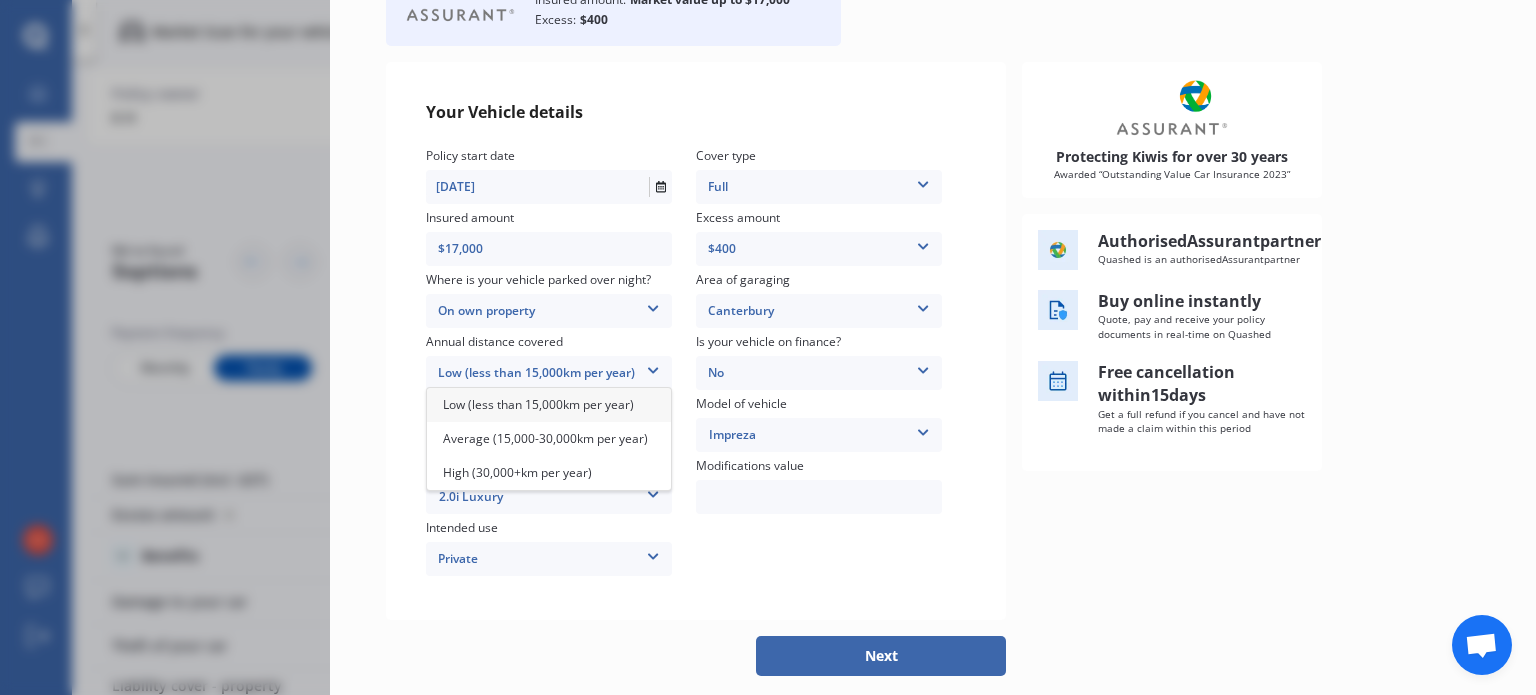 click on "Low (less than 15,000km per year)" at bounding box center (549, 405) 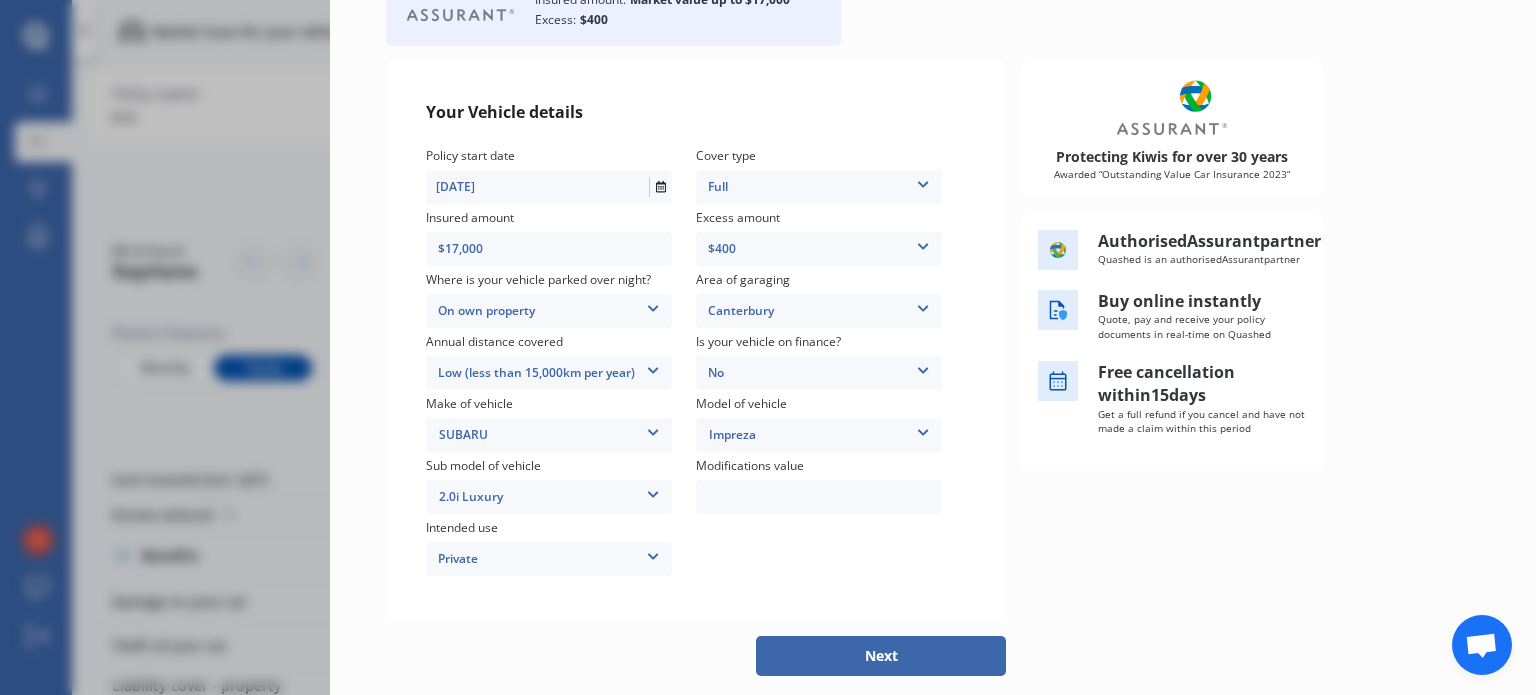 scroll, scrollTop: 236, scrollLeft: 0, axis: vertical 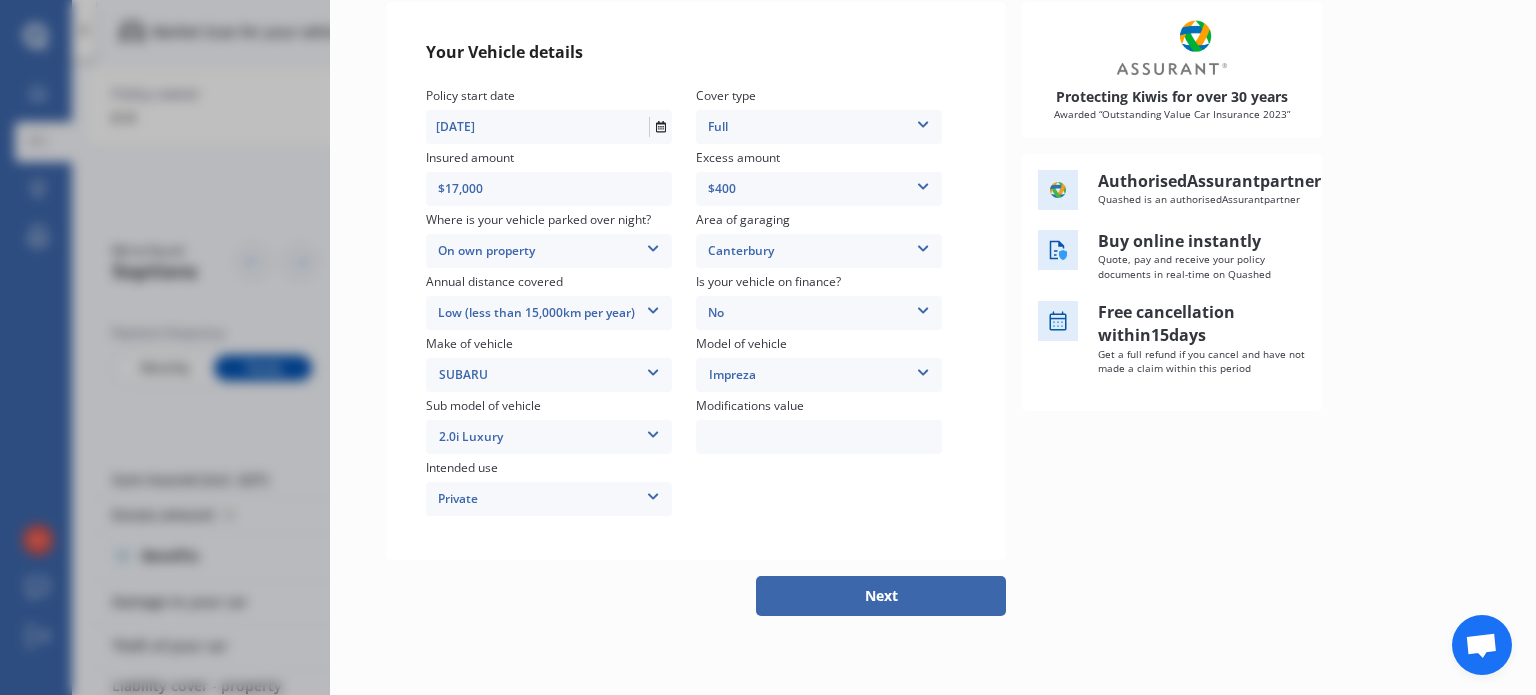 click on "Next" at bounding box center (881, 596) 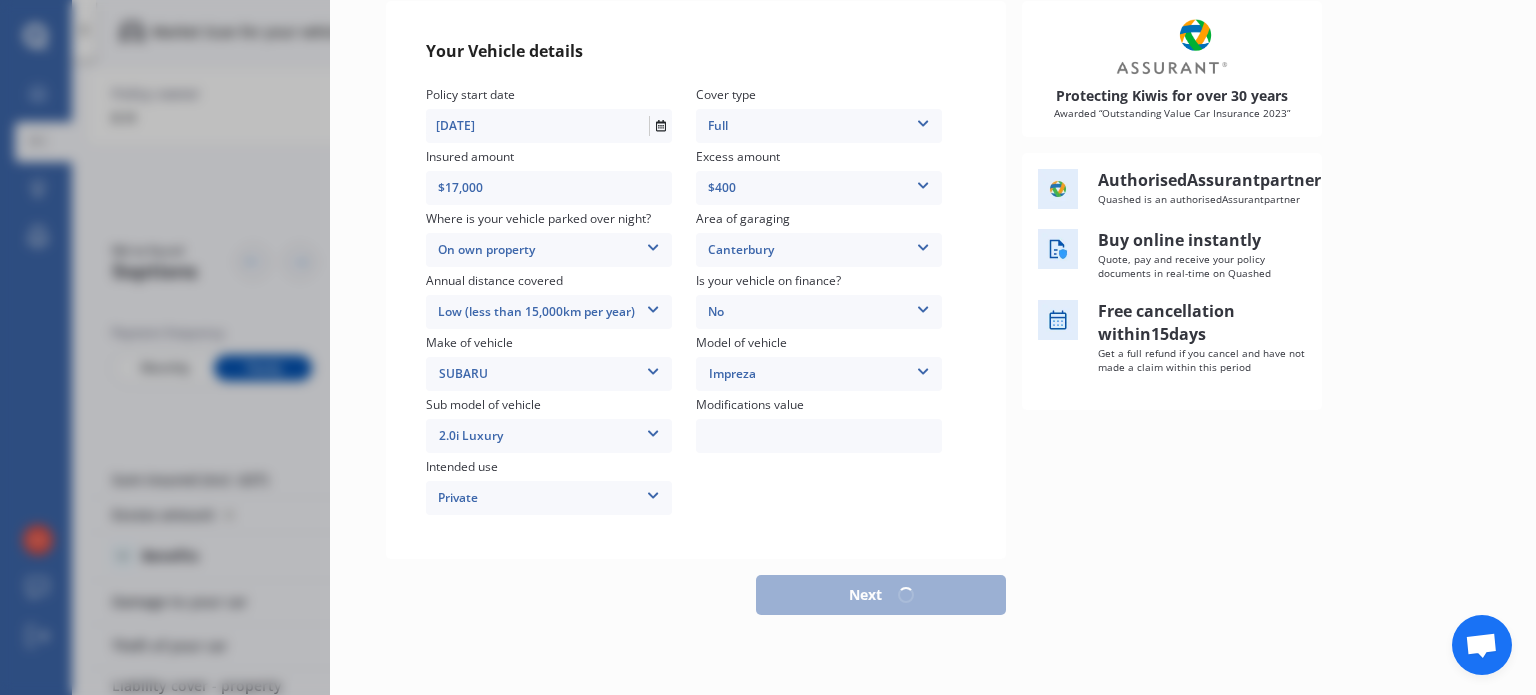 scroll, scrollTop: 225, scrollLeft: 0, axis: vertical 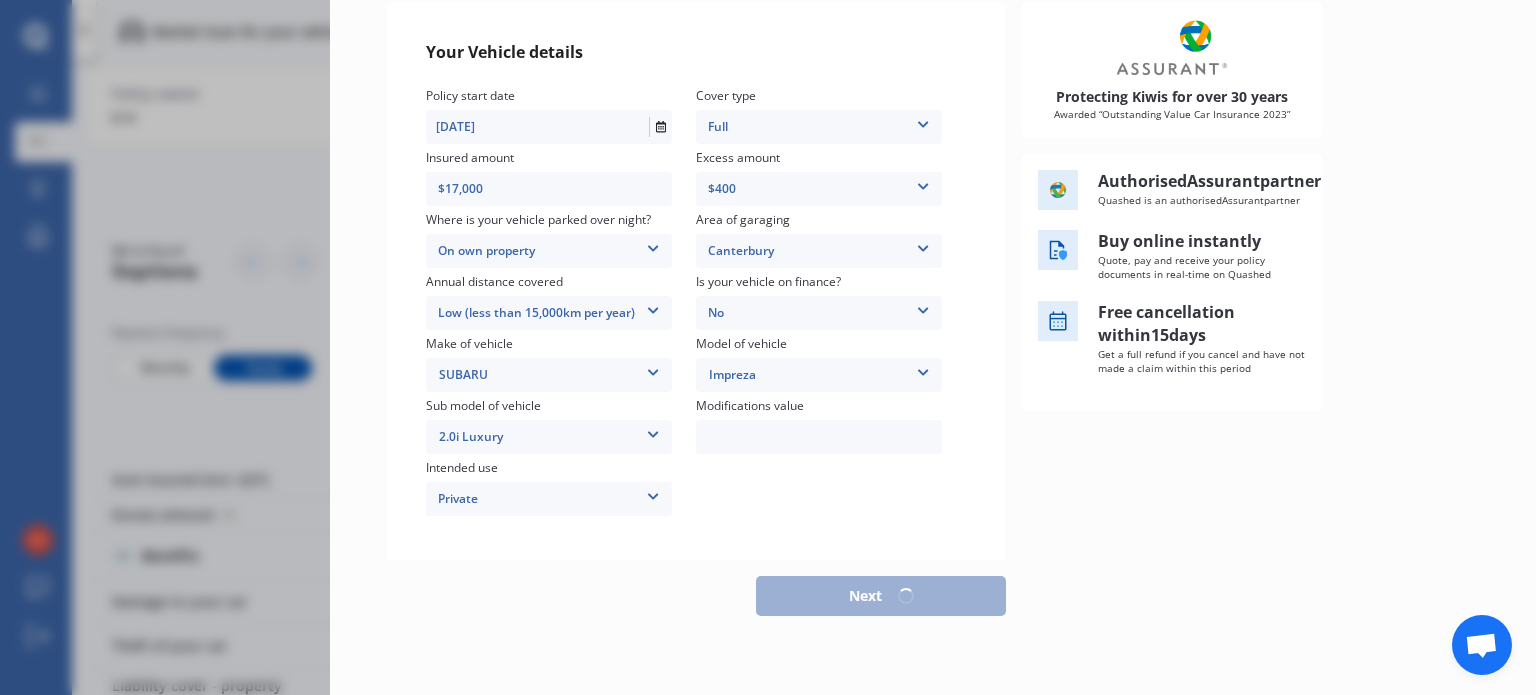 select on "20" 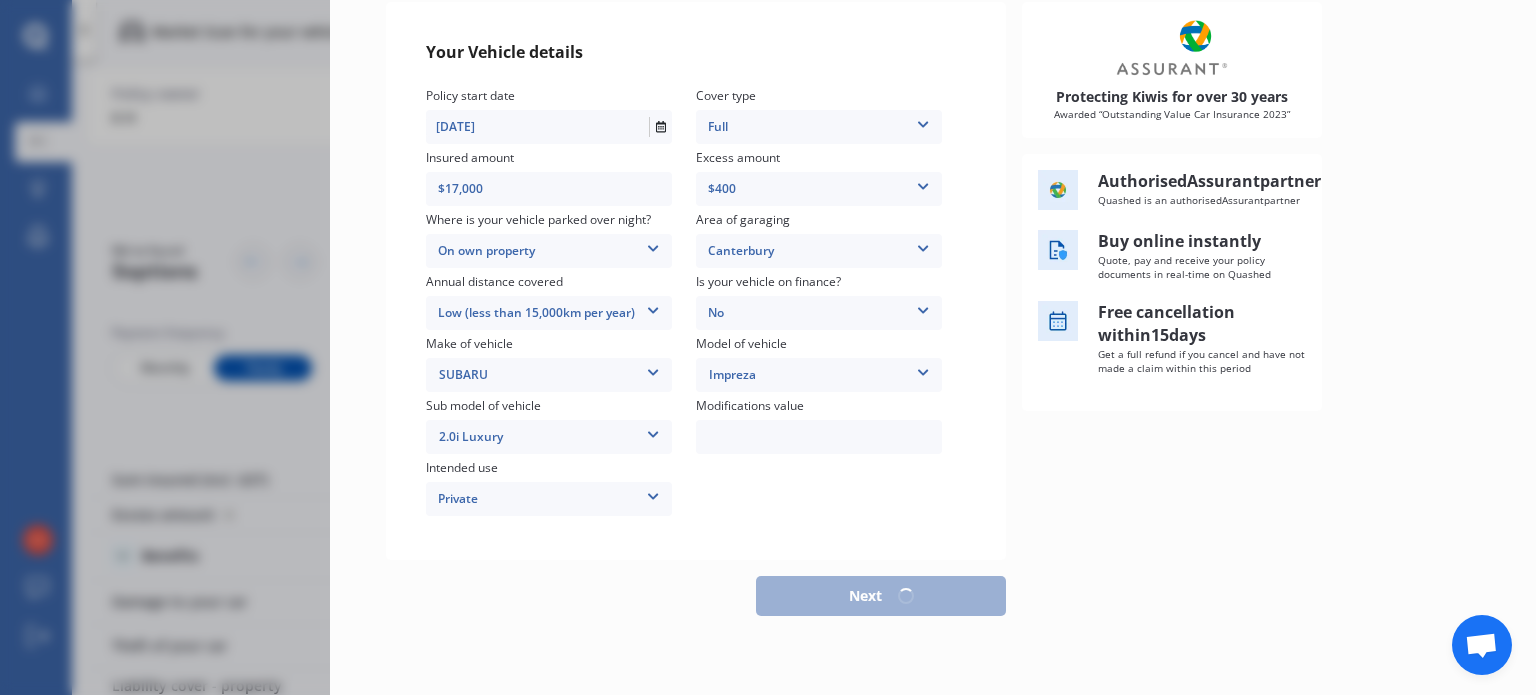 select on "2002" 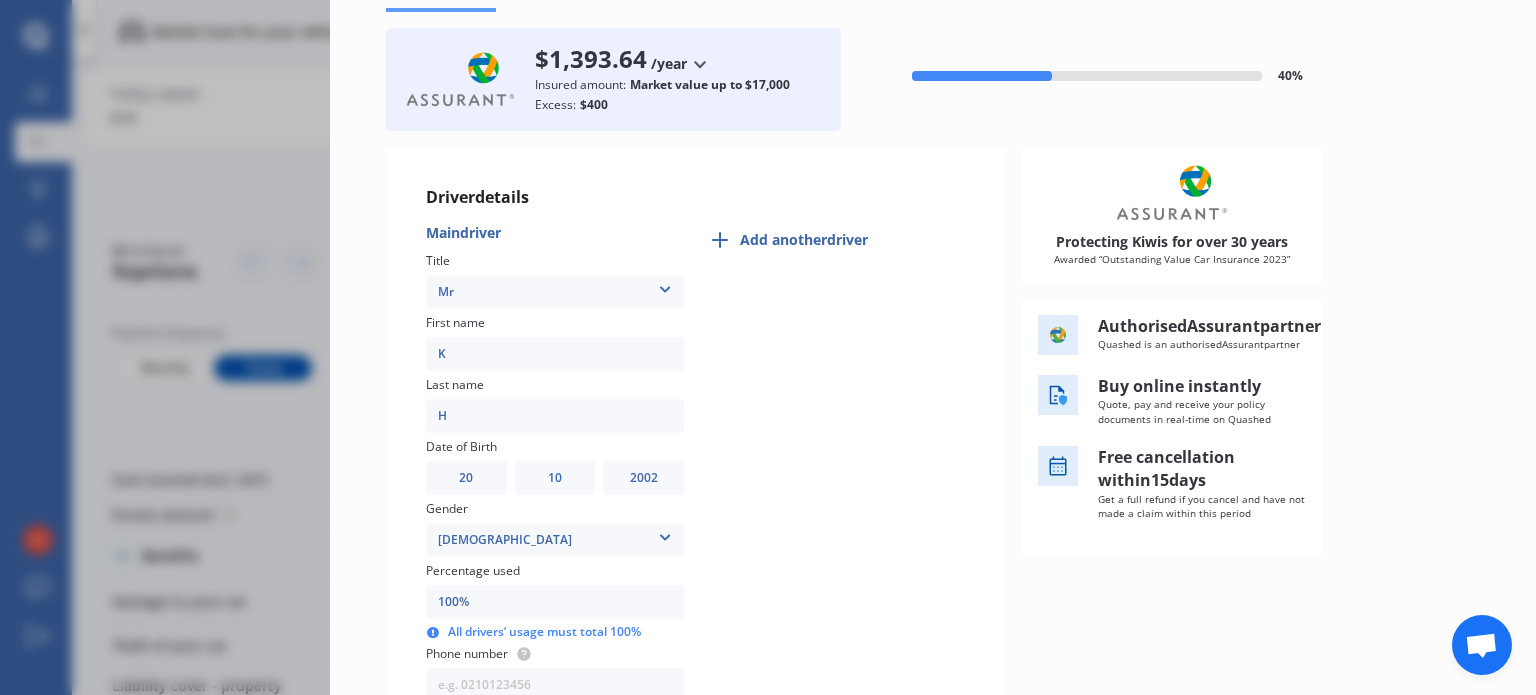 scroll, scrollTop: 92, scrollLeft: 0, axis: vertical 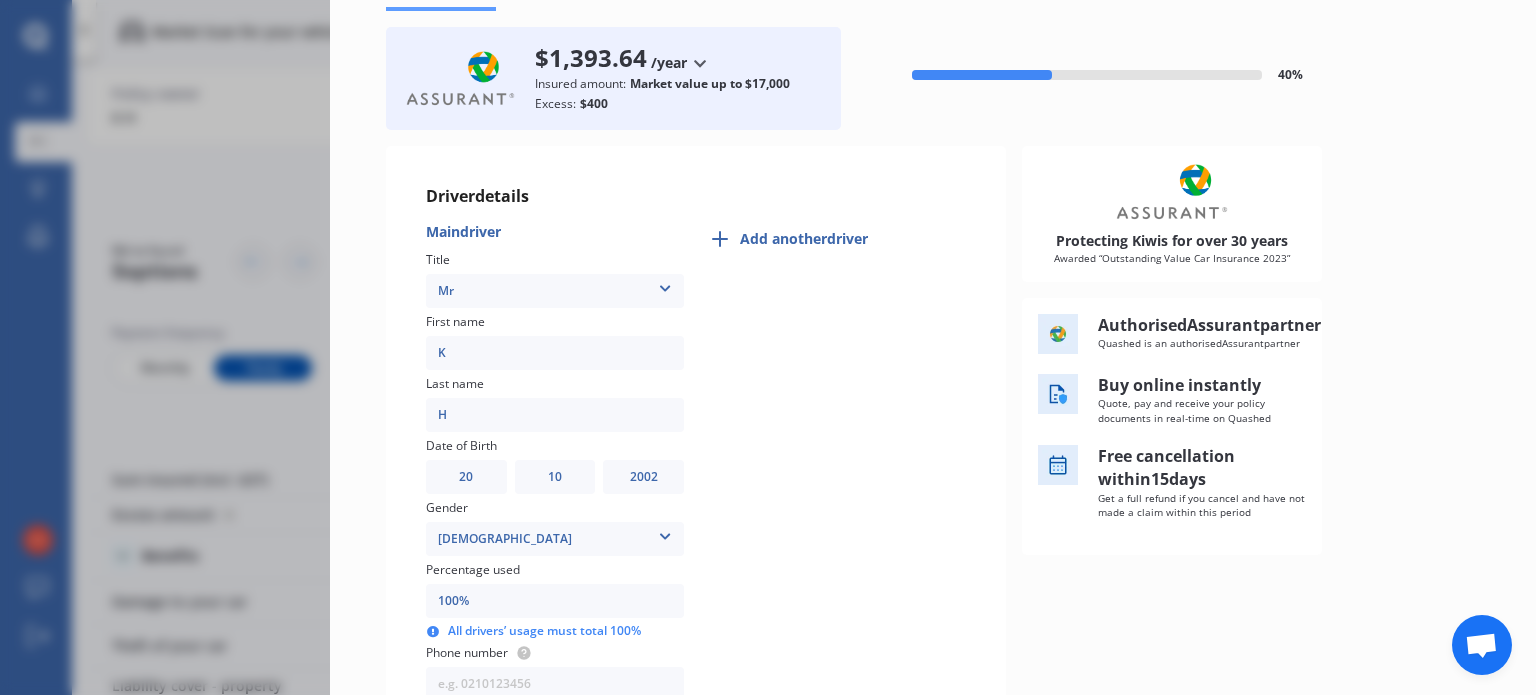 click on "K" at bounding box center (555, 353) 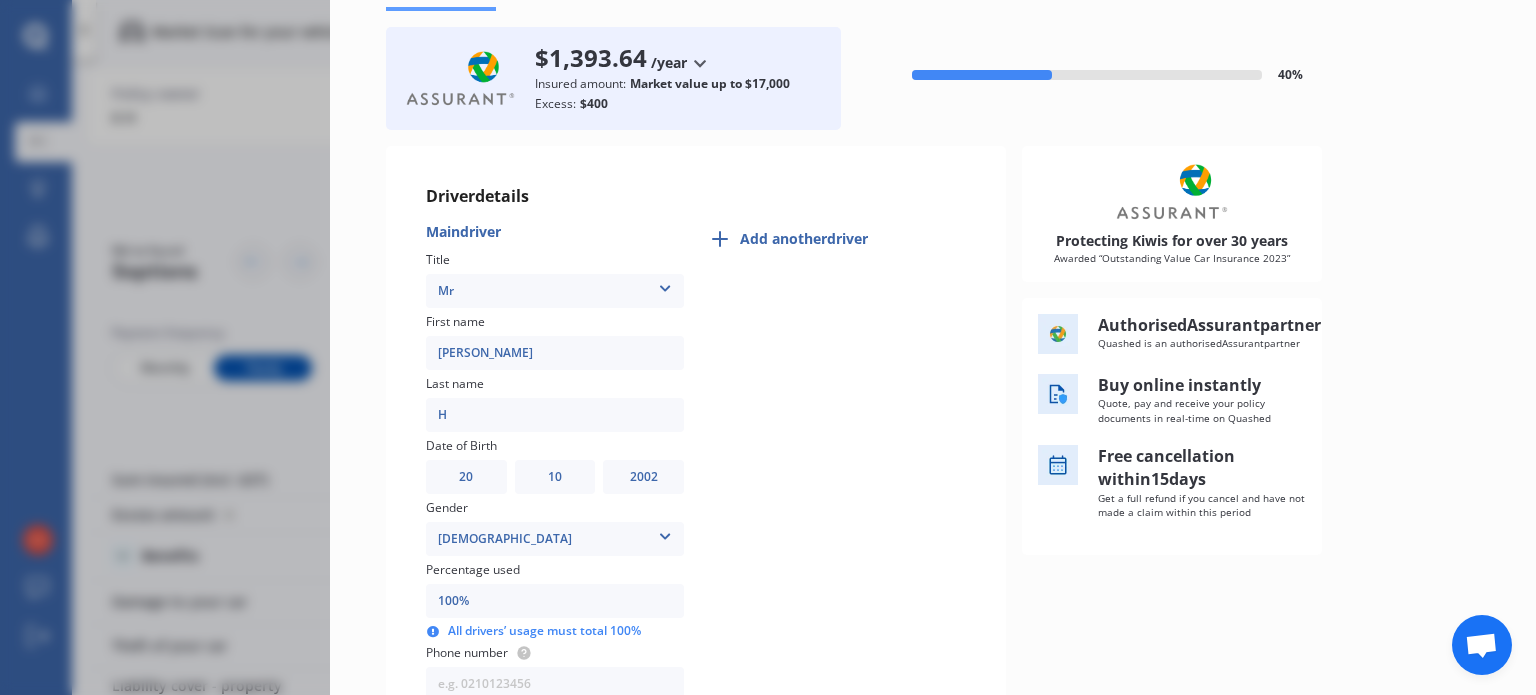 type on "[PERSON_NAME]" 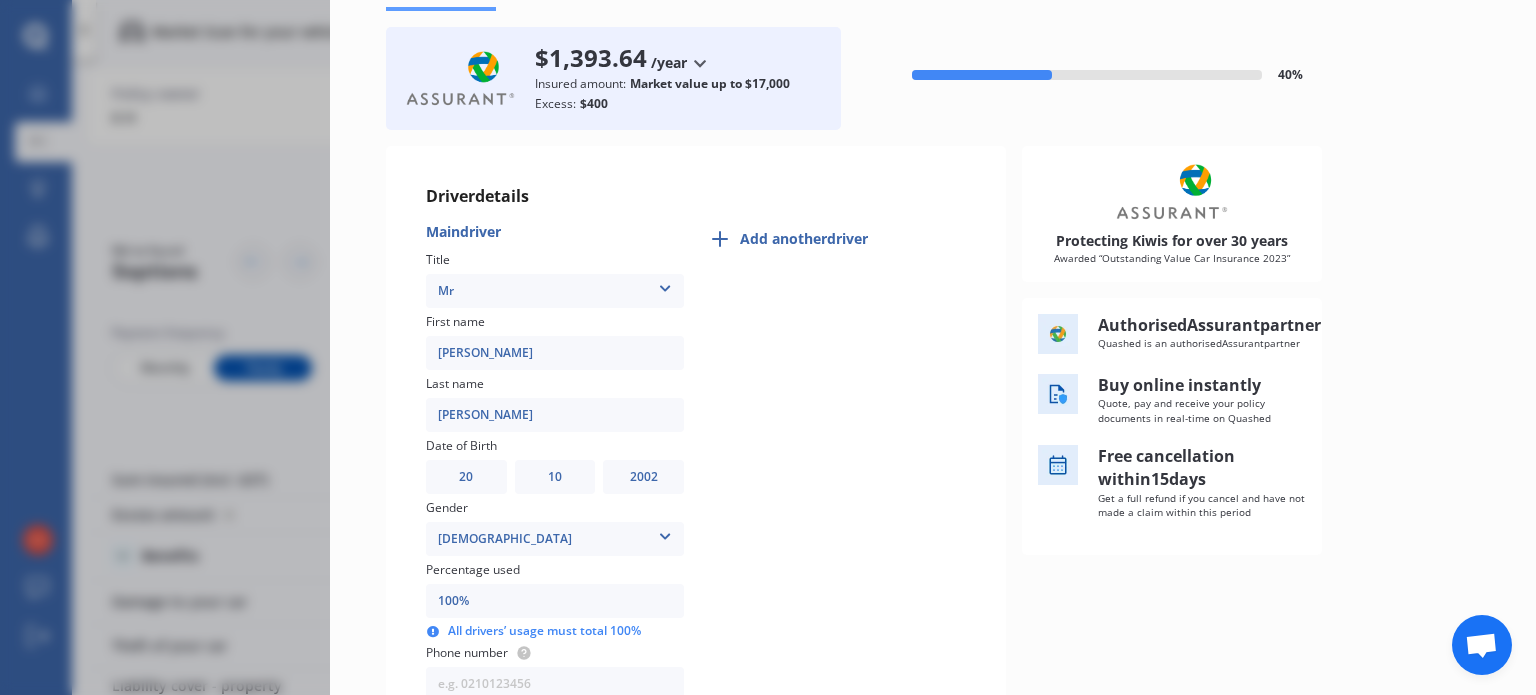 type on "[PERSON_NAME]" 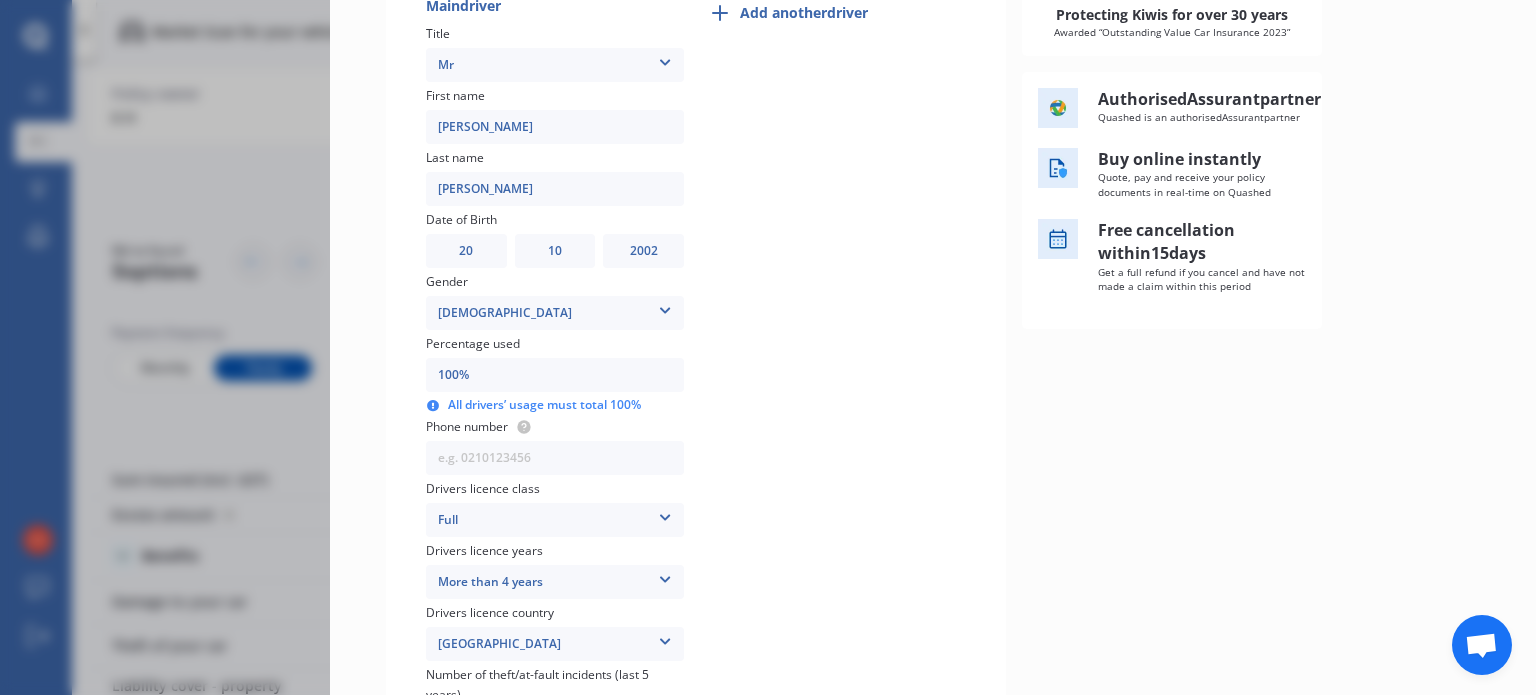 scroll, scrollTop: 319, scrollLeft: 0, axis: vertical 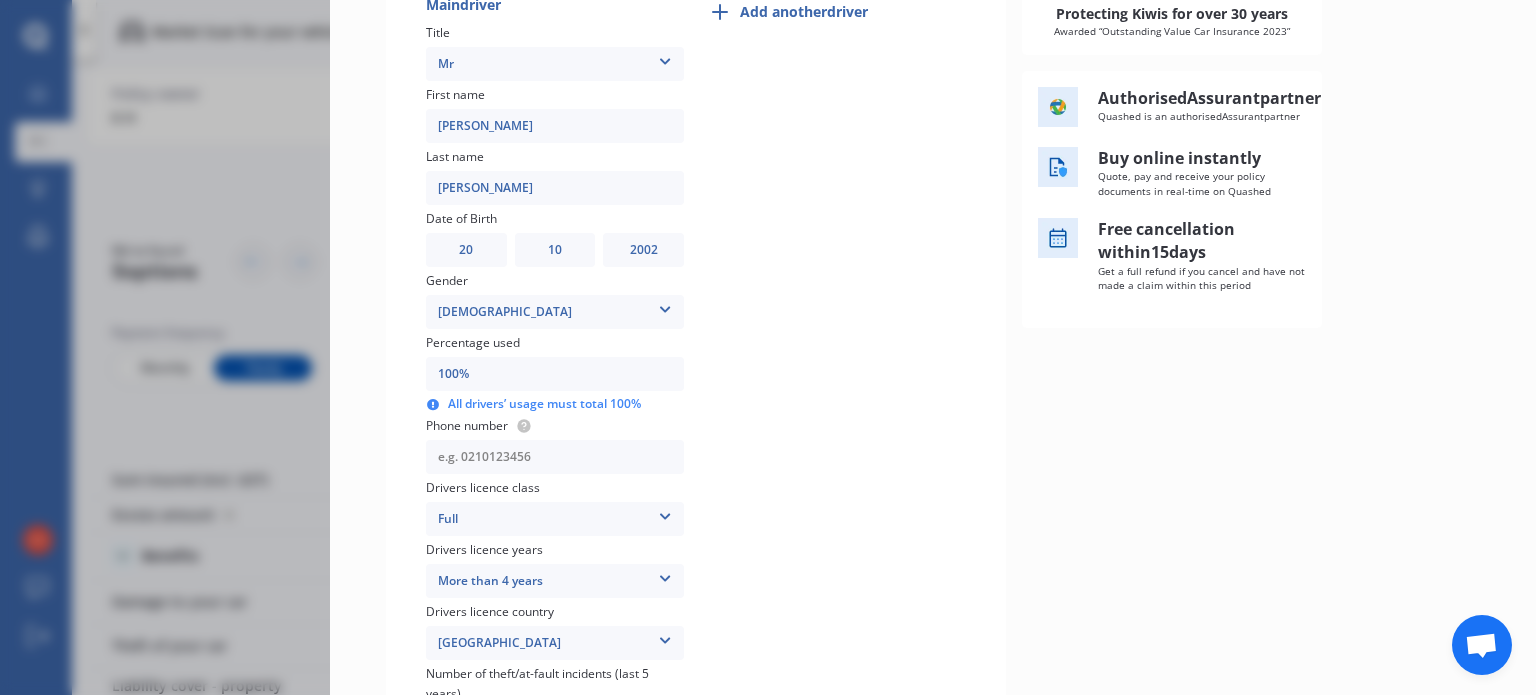 click at bounding box center (555, 457) 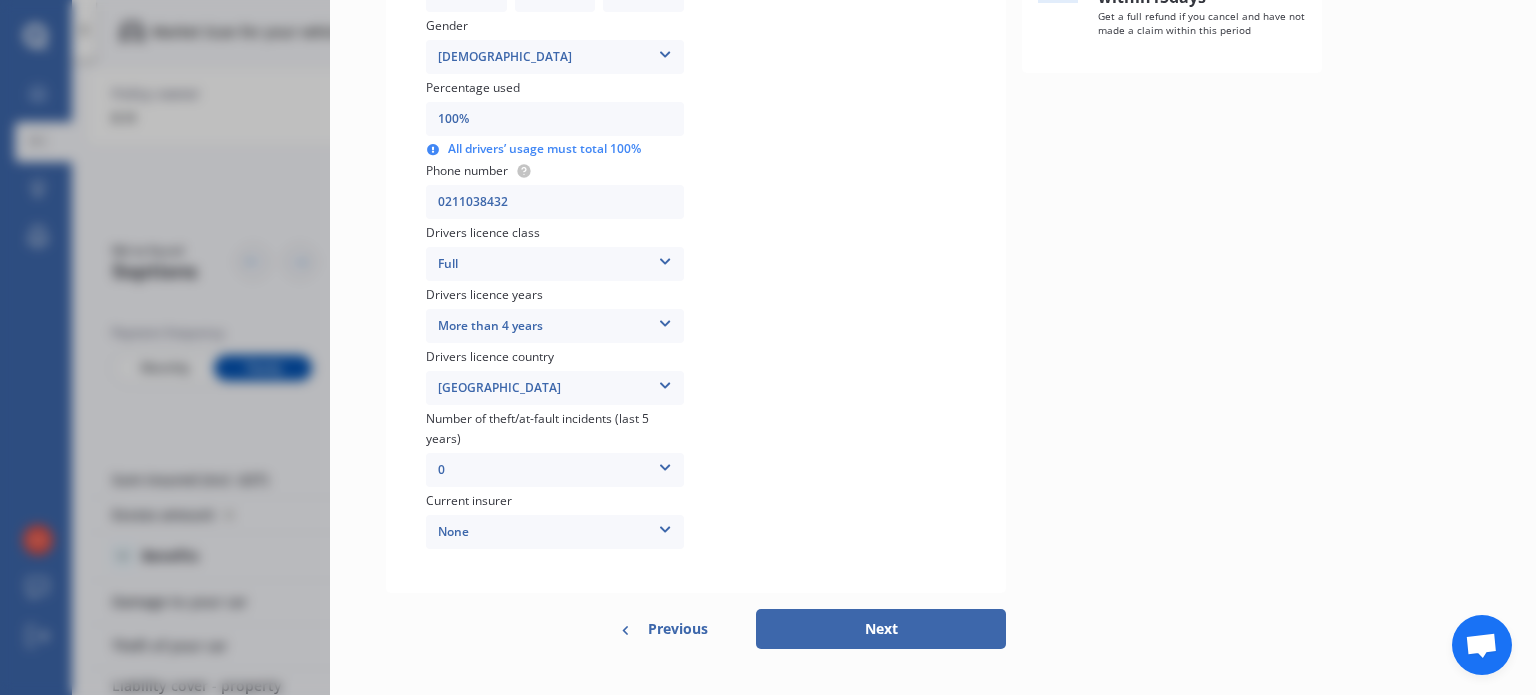 scroll, scrollTop: 575, scrollLeft: 0, axis: vertical 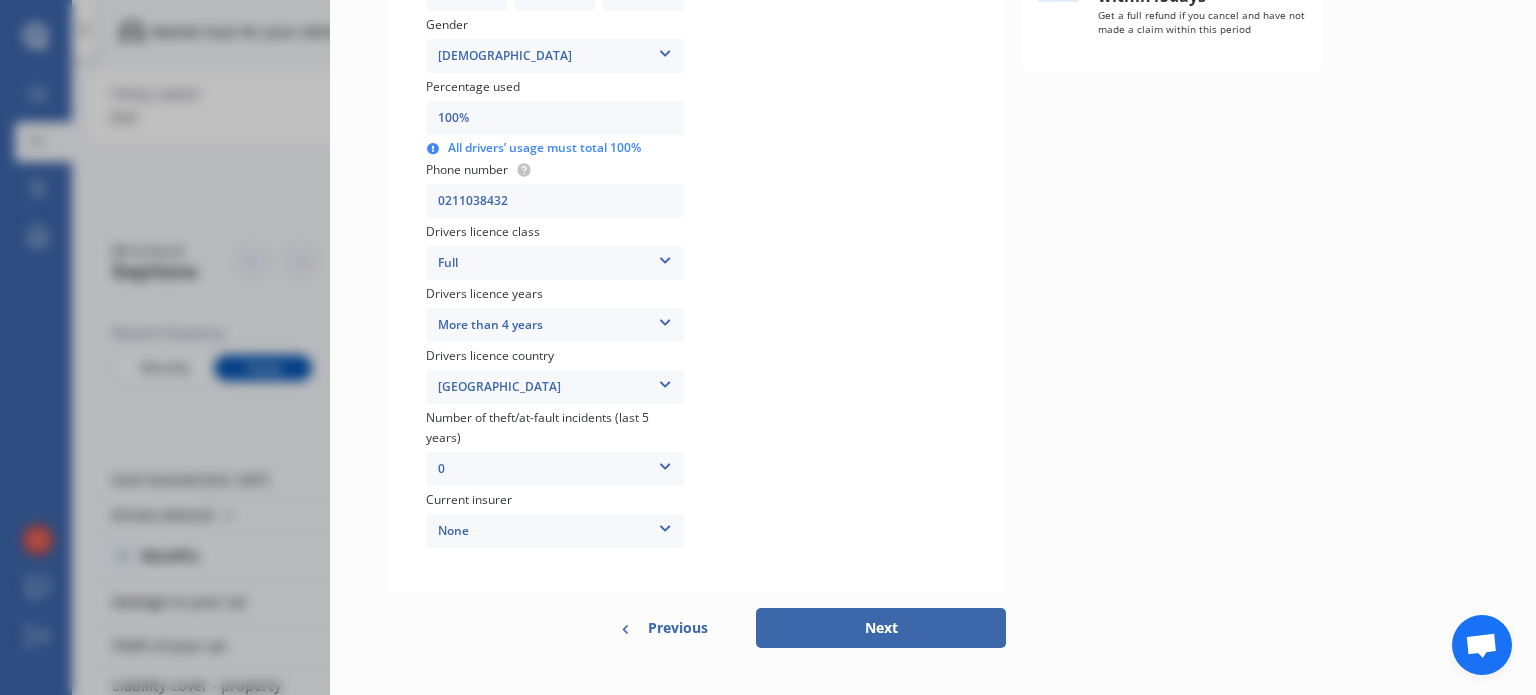 type on "0211038432" 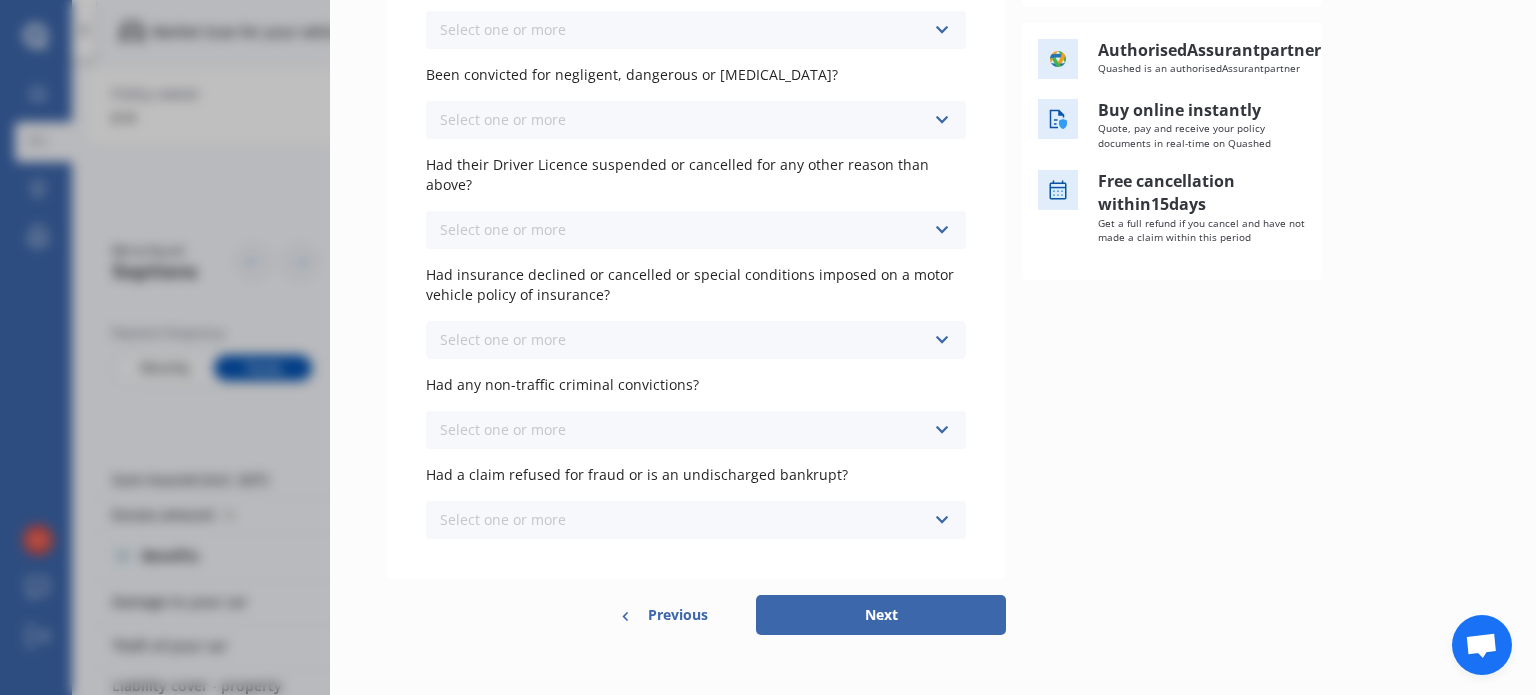 scroll, scrollTop: 0, scrollLeft: 0, axis: both 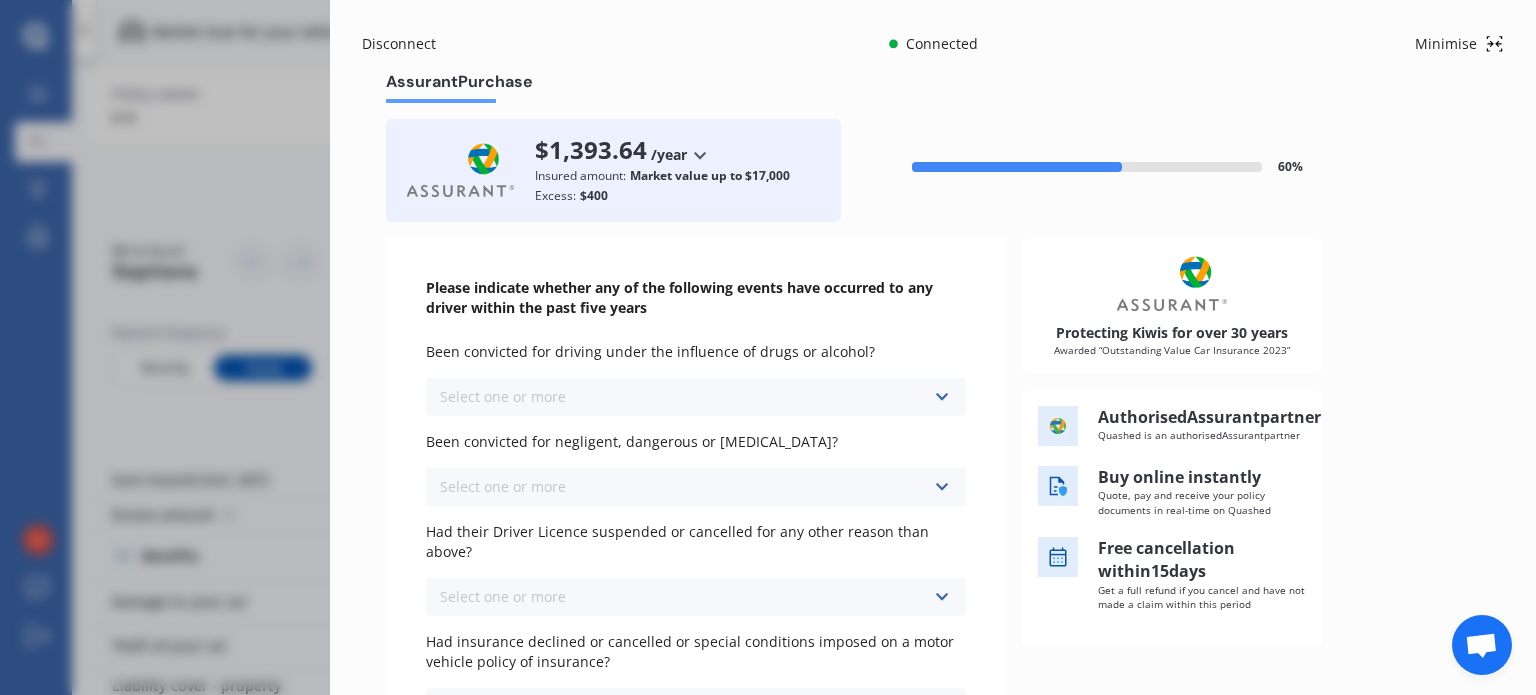 click on "Select one or more Never, or over [DATE] Last year 1 to [DATE] 2 to [DATE] 3 to [DATE]" at bounding box center [696, 397] 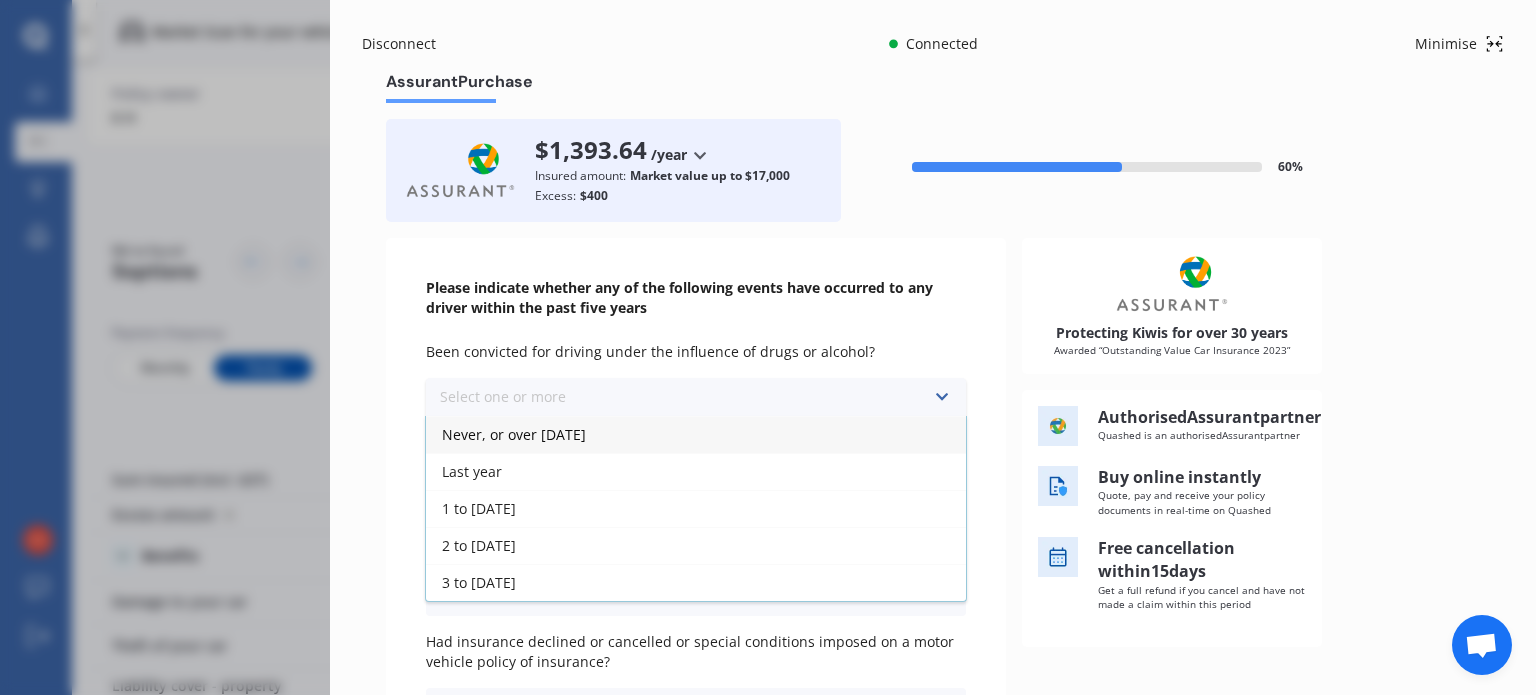 click on "Never, or over [DATE]" at bounding box center [696, 434] 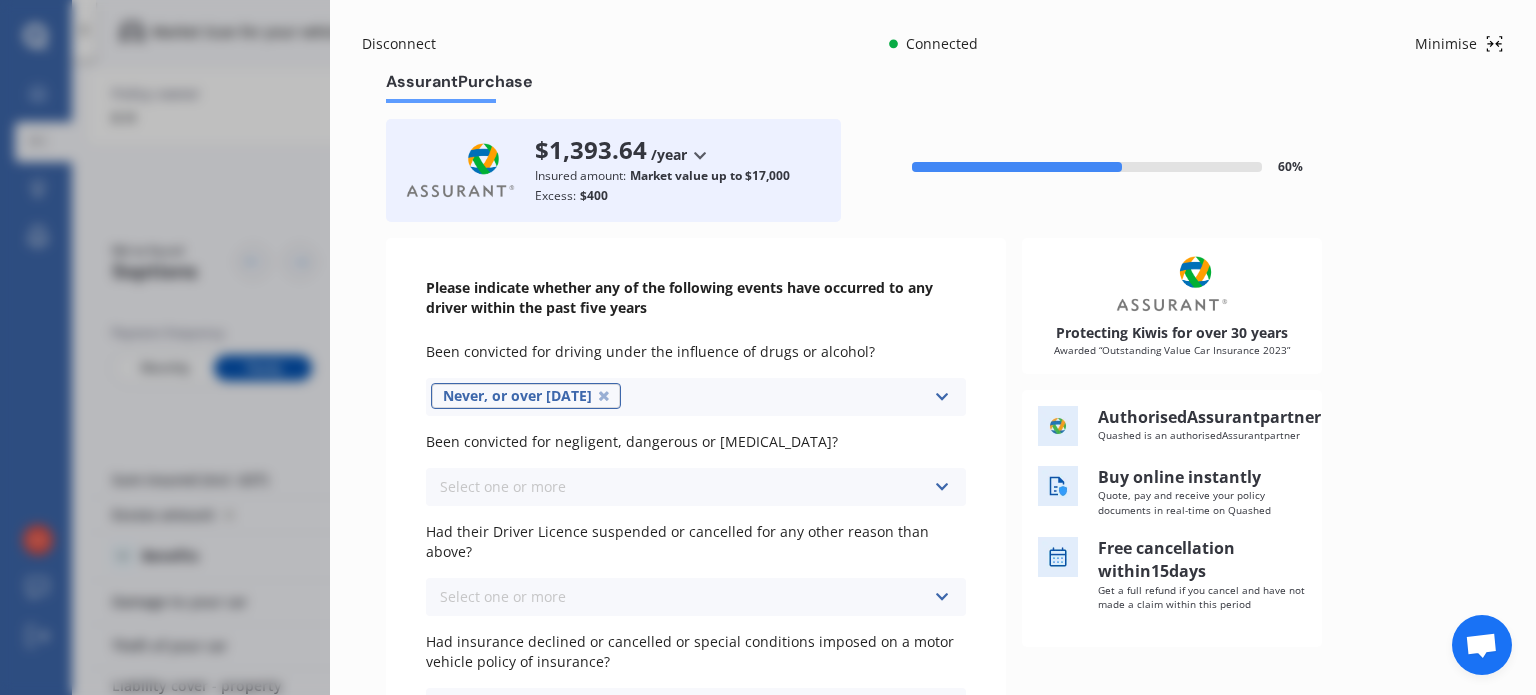 click on "Select one or more" at bounding box center [503, 486] 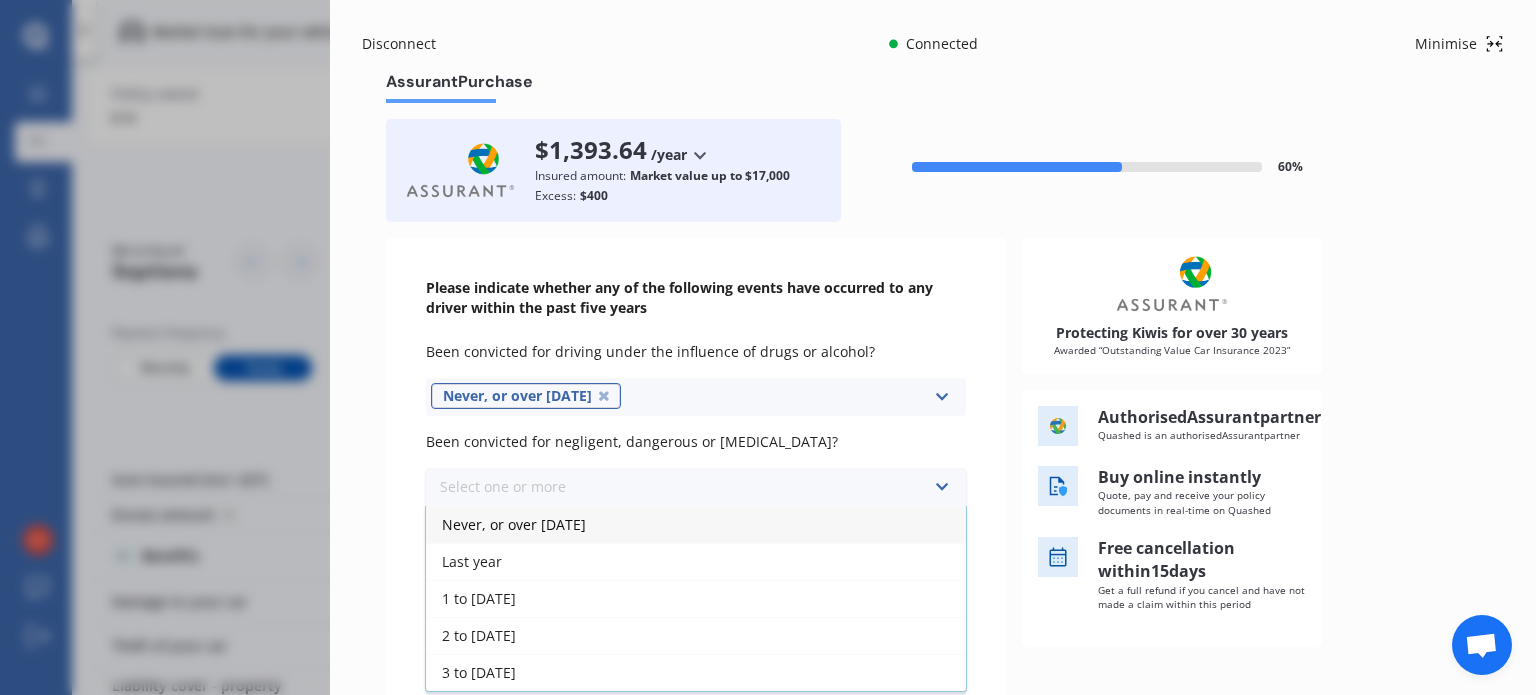 click on "Never, or over [DATE]" at bounding box center [514, 524] 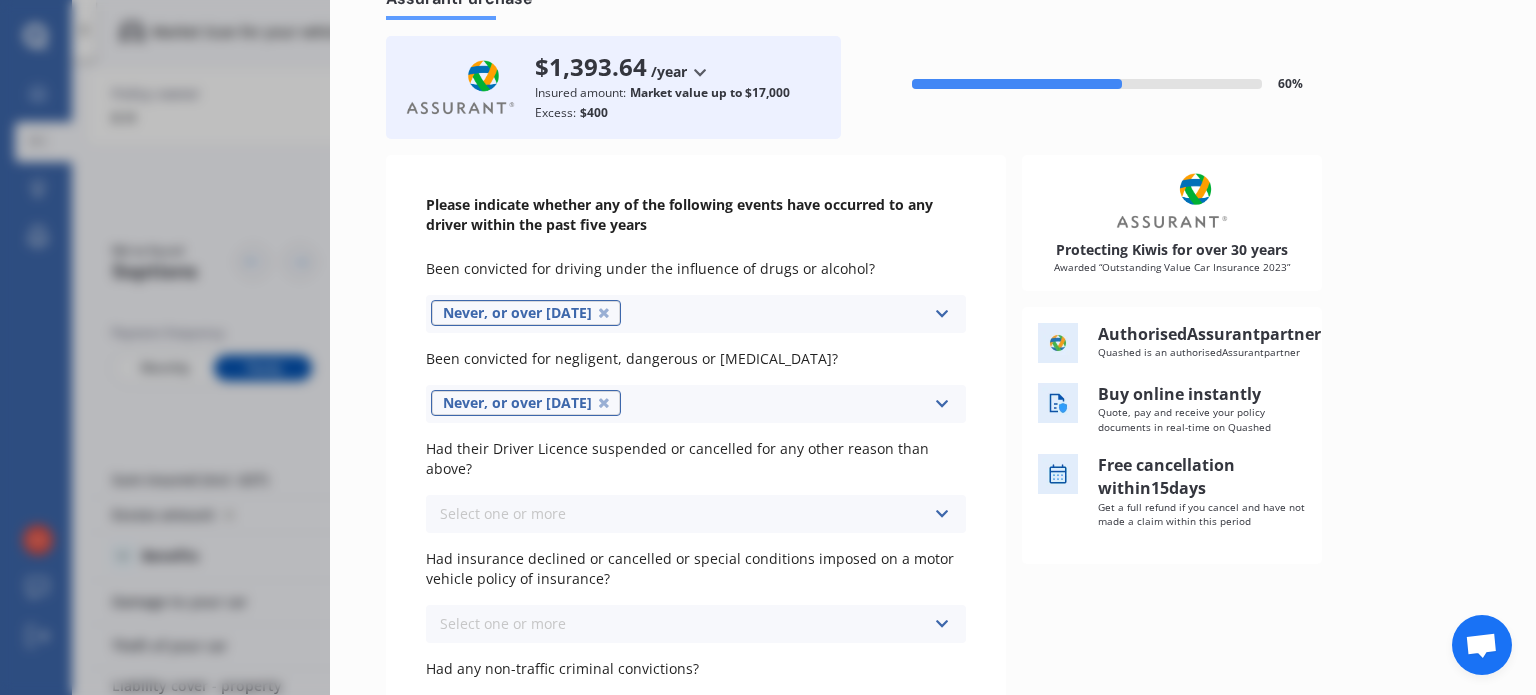 scroll, scrollTop: 84, scrollLeft: 0, axis: vertical 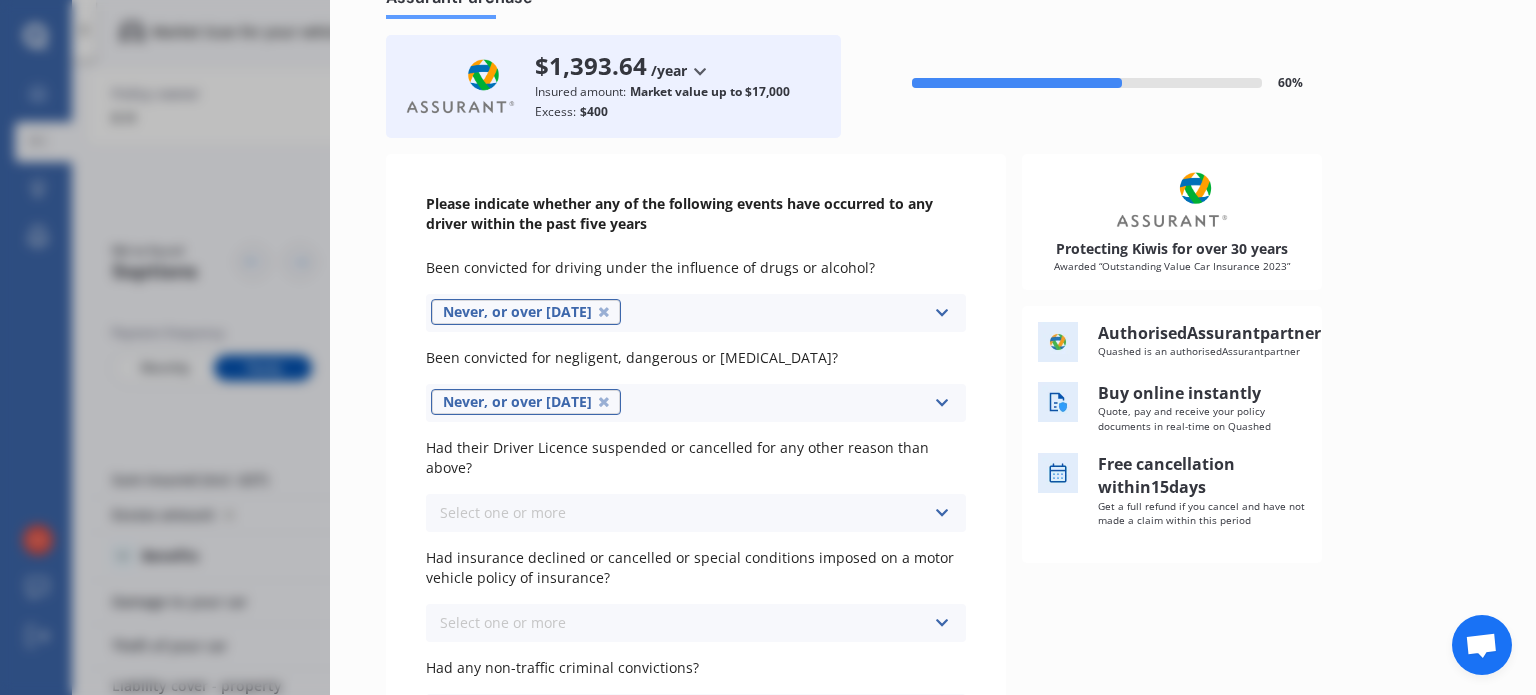 click on "Select one or more Never, or over [DATE] Last year 1 to [DATE] 2 to [DATE] 3 to [DATE]" at bounding box center (696, 513) 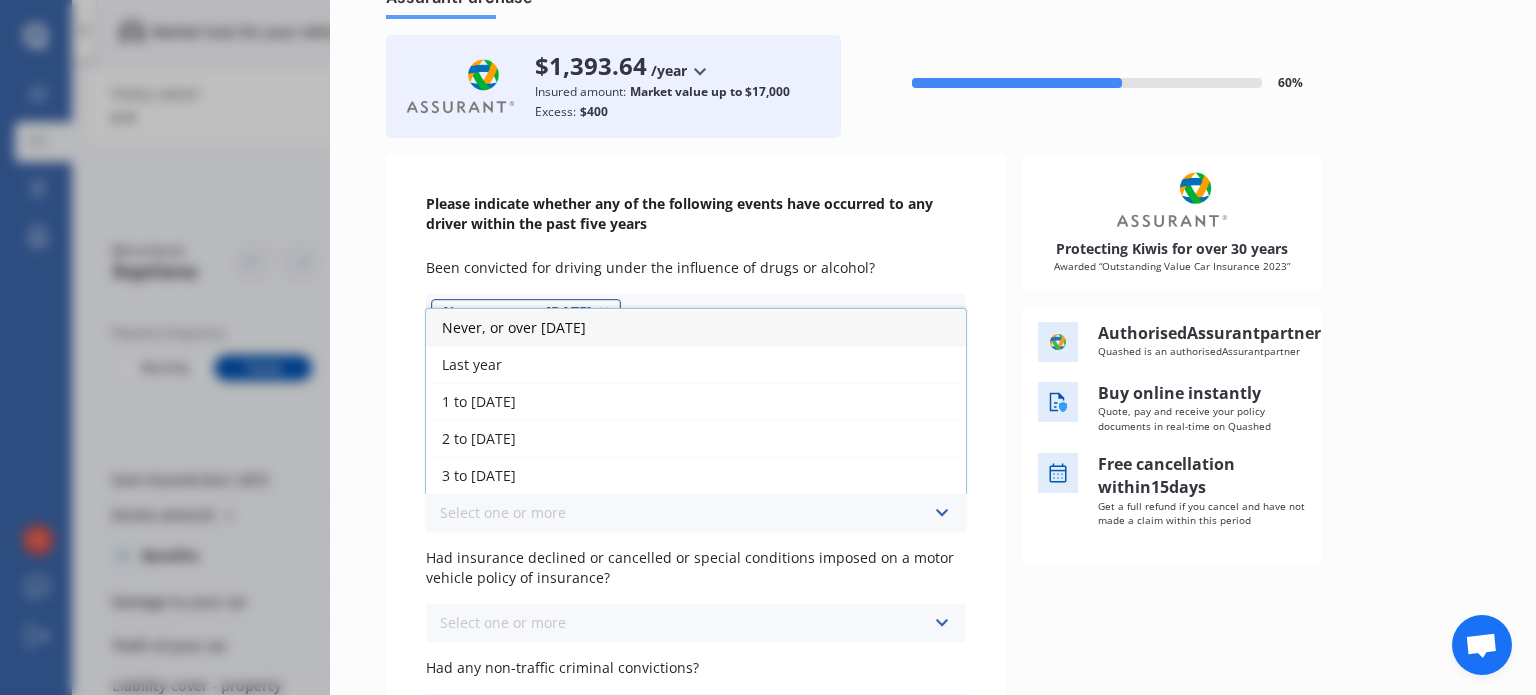 click on "Never, or over [DATE]" at bounding box center (696, 327) 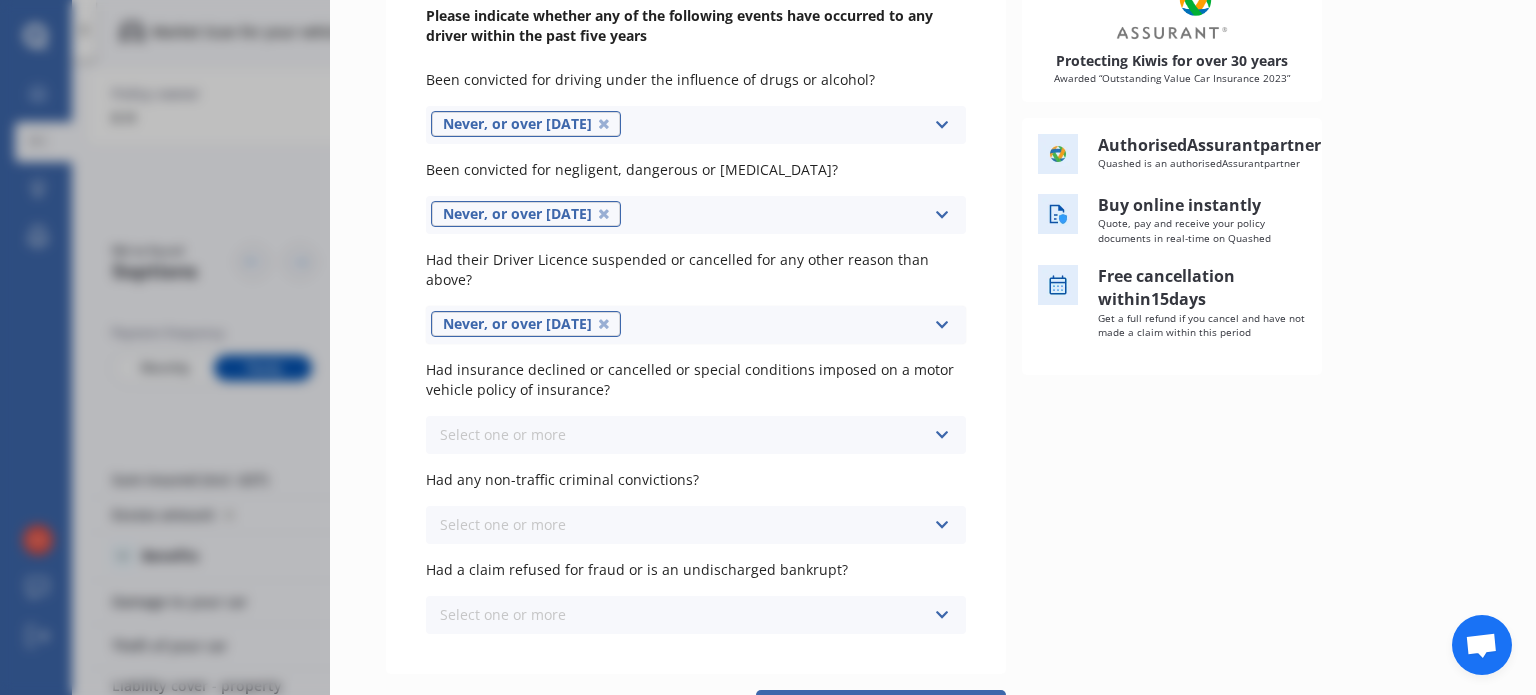 scroll, scrollTop: 273, scrollLeft: 0, axis: vertical 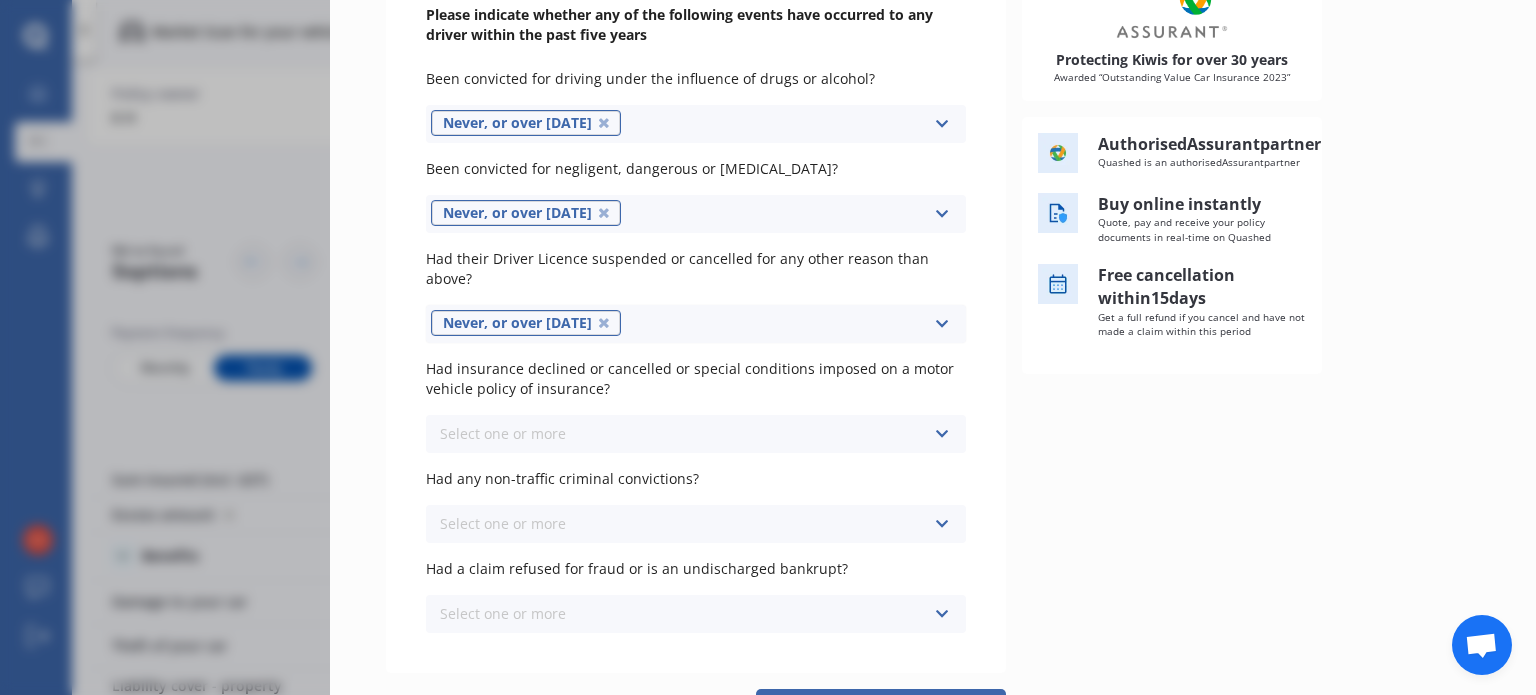 click on "Select one or more Never, or over [DATE] Last year 1 to [DATE] 2 to [DATE] 3 to [DATE]" at bounding box center (696, 434) 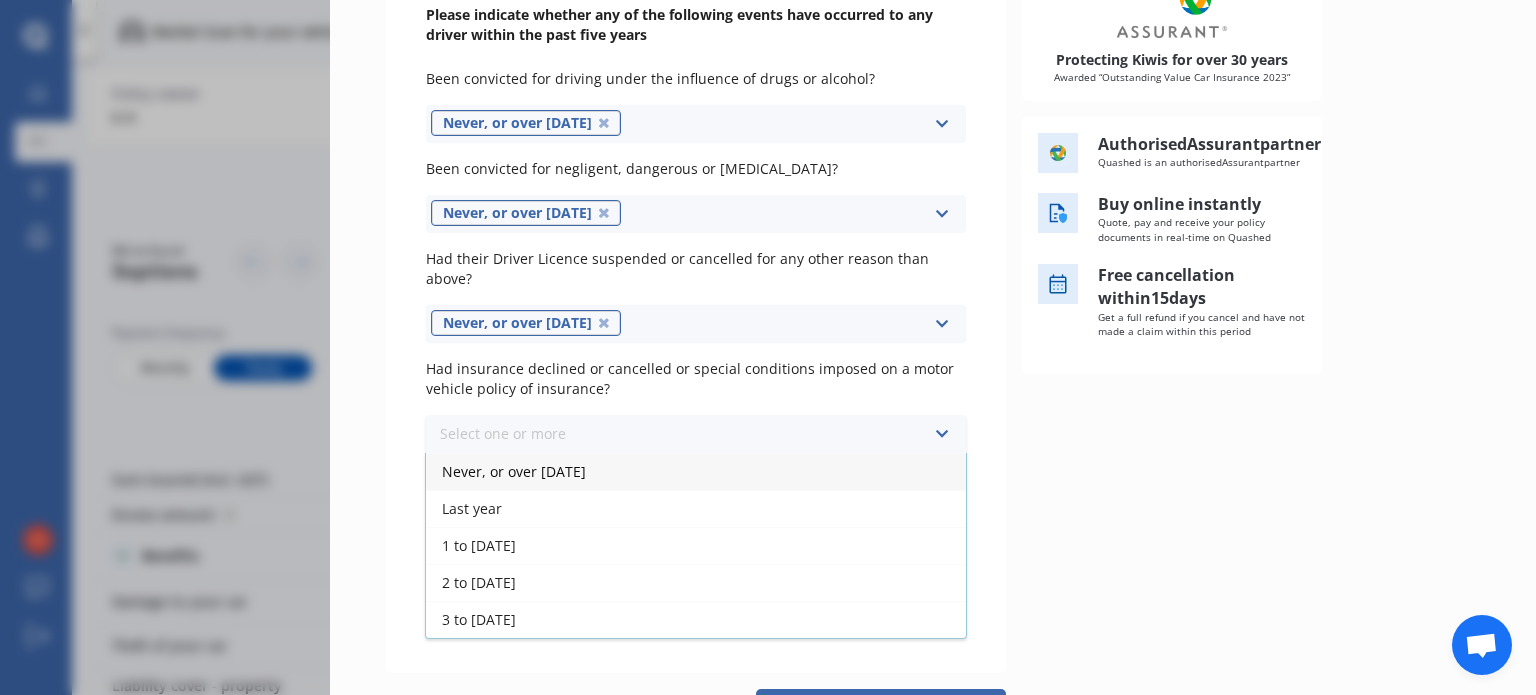 click on "Never, or over [DATE]" at bounding box center [514, 471] 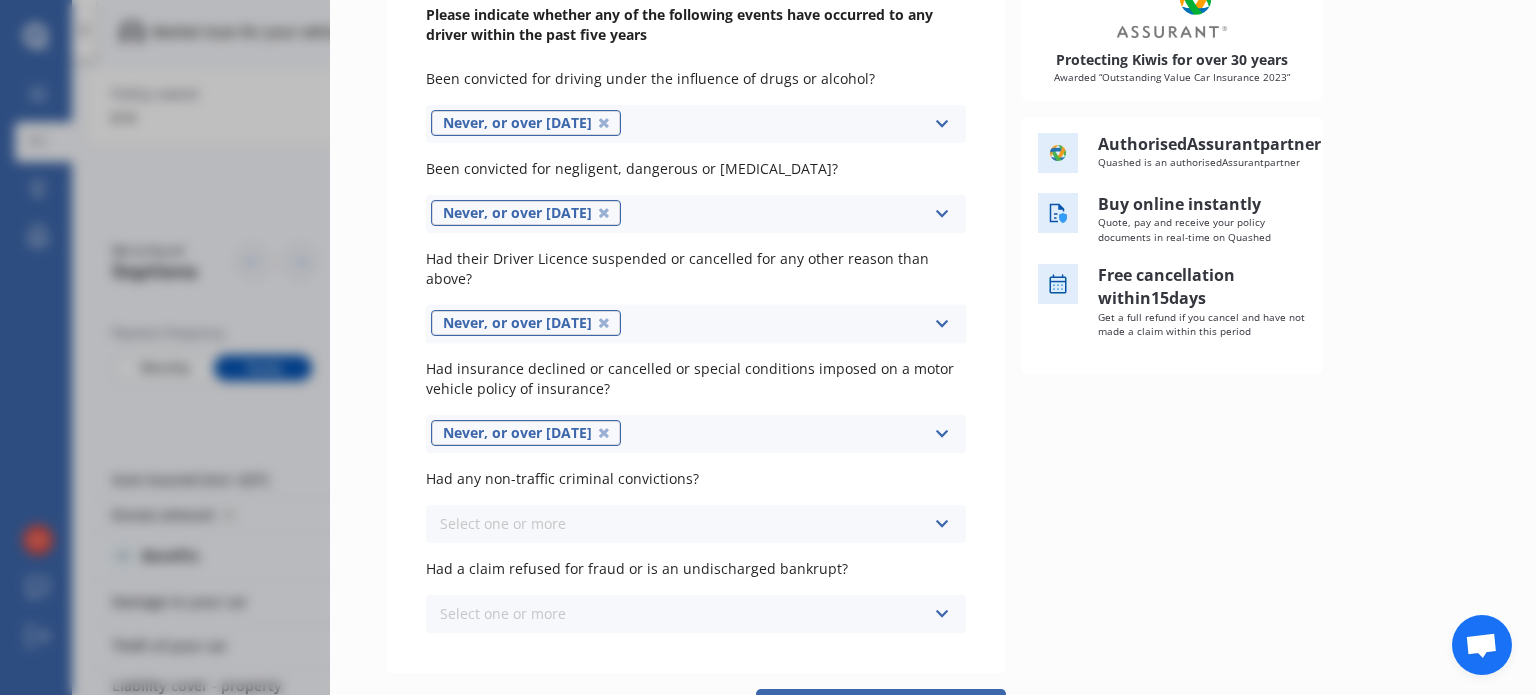 click on "Select one or more Never, or over [DATE] Last year 1 to [DATE] 2 to [DATE] 3 to [DATE]" at bounding box center [696, 524] 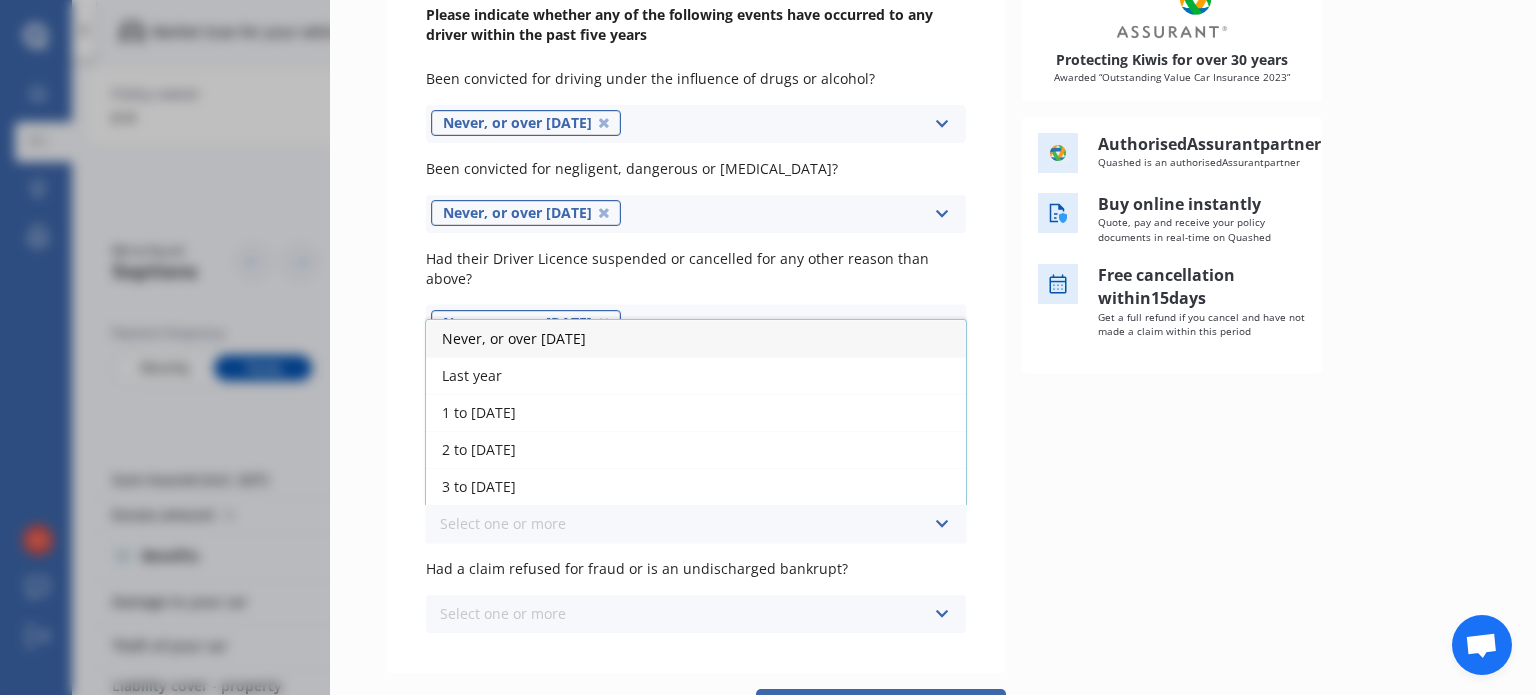 click on "Never, or over [DATE]" at bounding box center (696, 338) 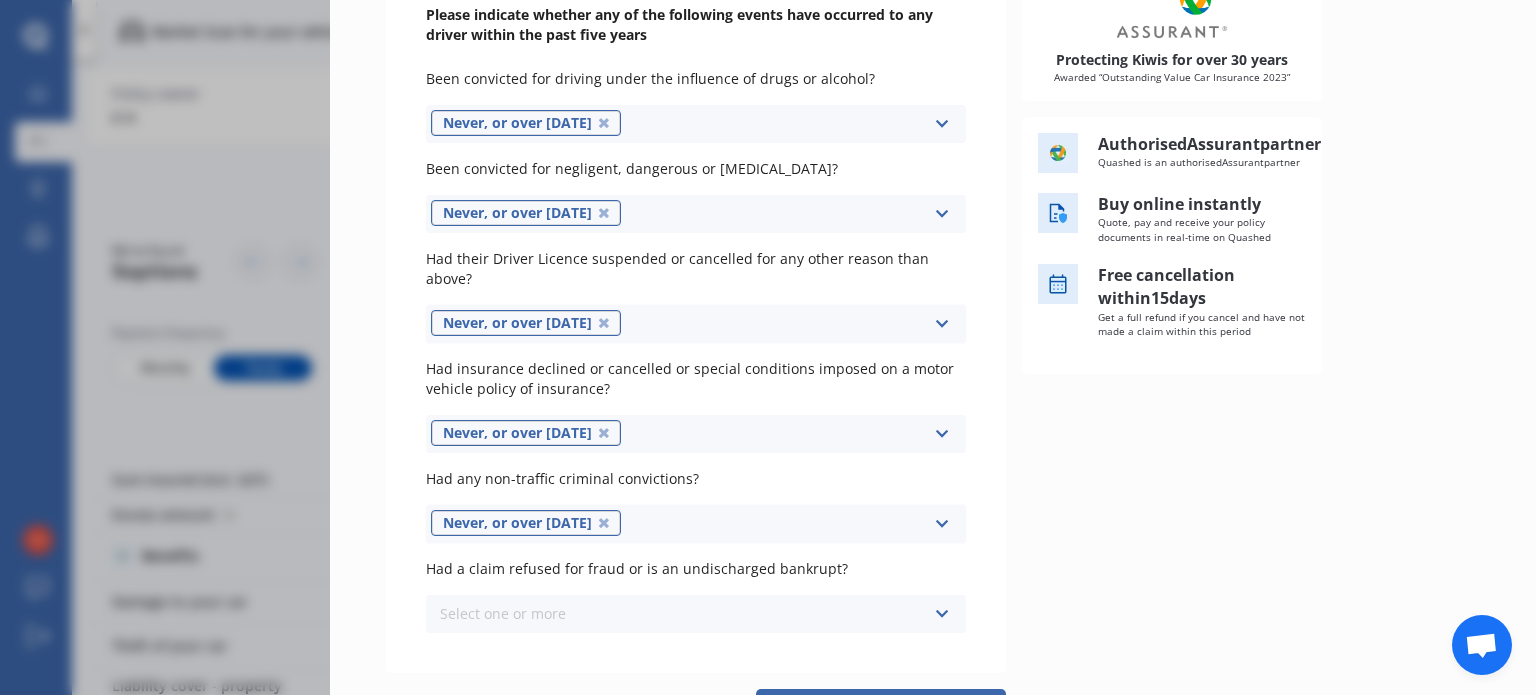 click on "Select one or more Never, or over [DATE] Last year 1 to [DATE] 2 to [DATE] 3 to [DATE]" at bounding box center (696, 614) 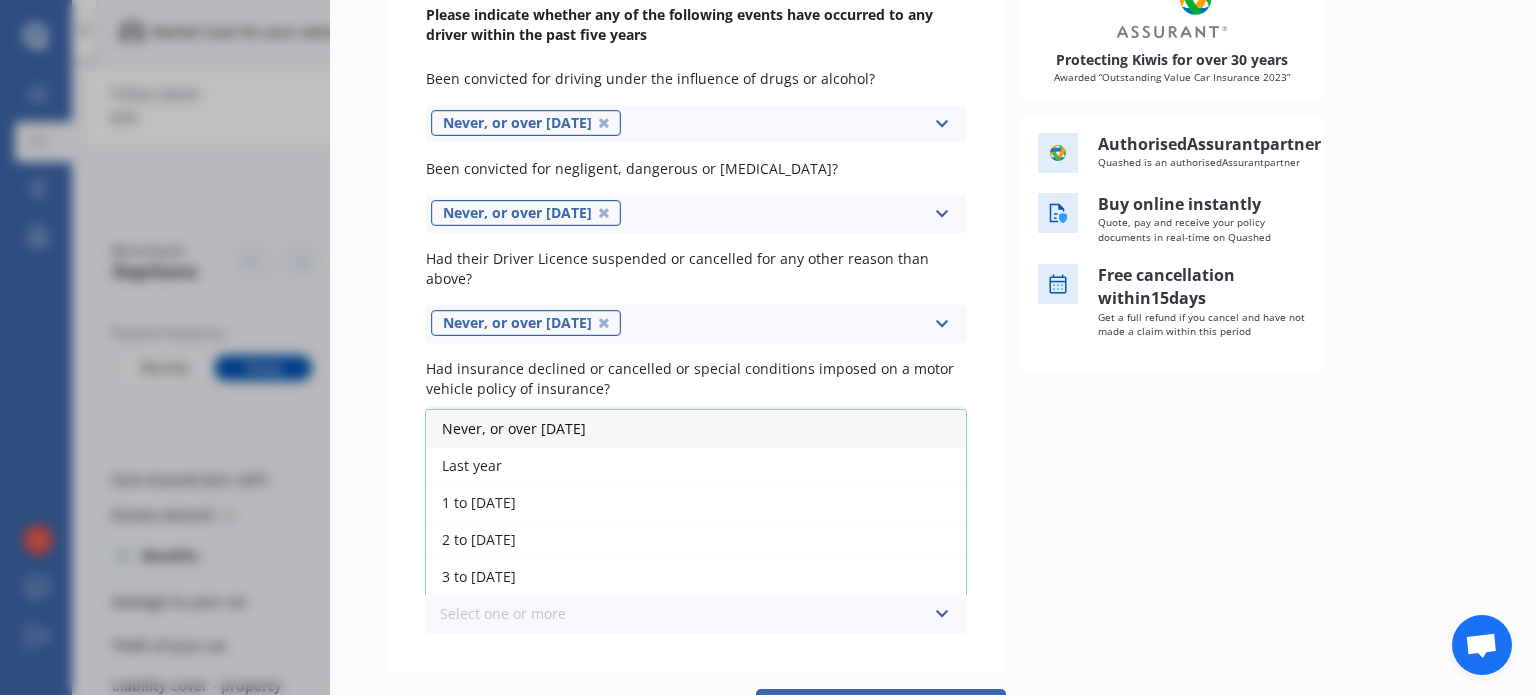 click on "Never, or over [DATE]" at bounding box center (514, 428) 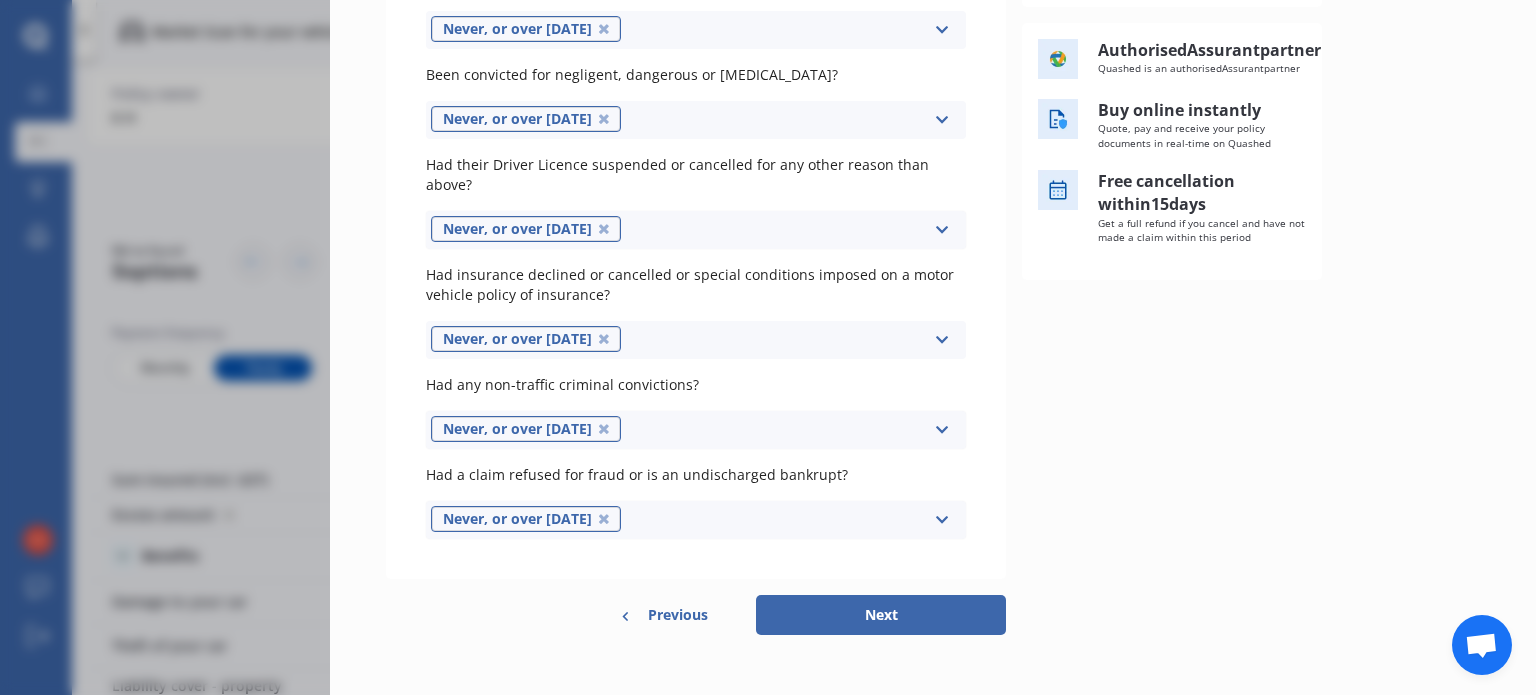click on "Next" at bounding box center [881, 615] 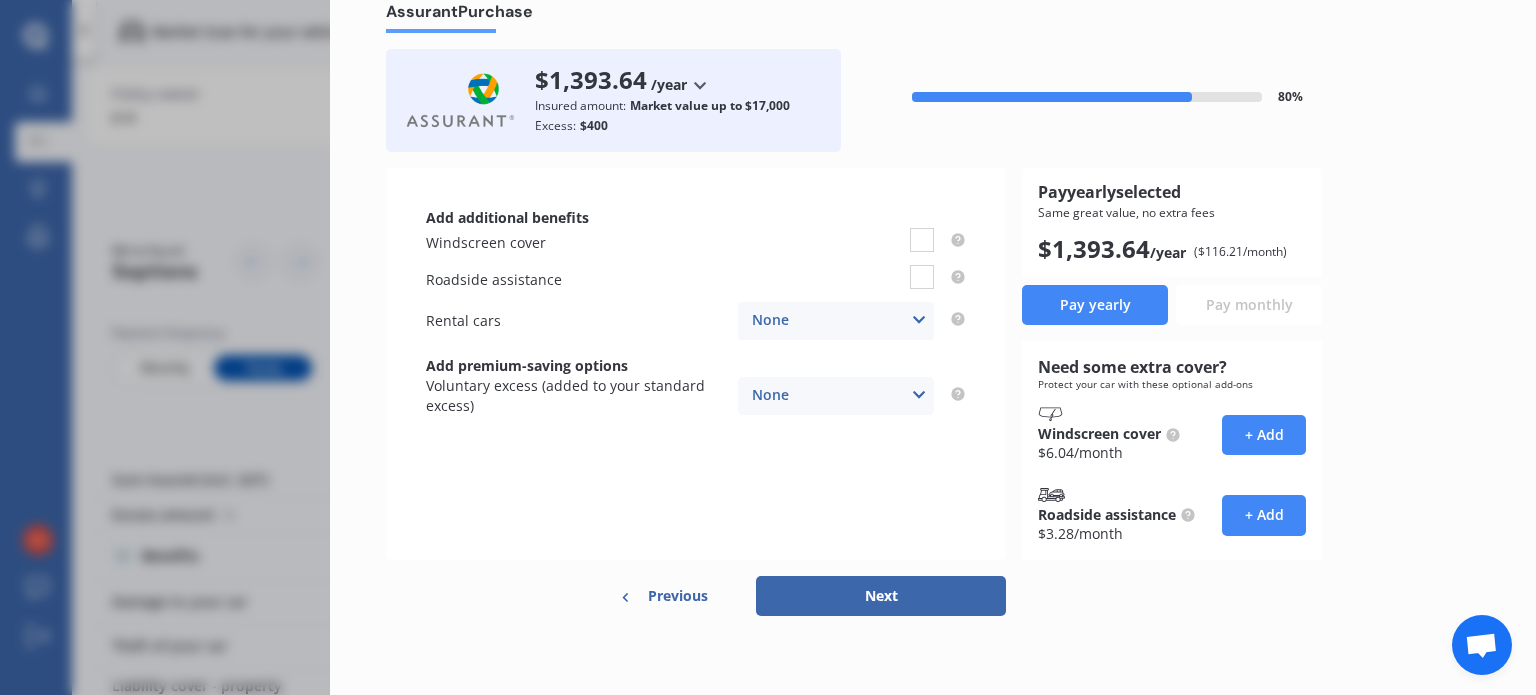 scroll, scrollTop: 0, scrollLeft: 0, axis: both 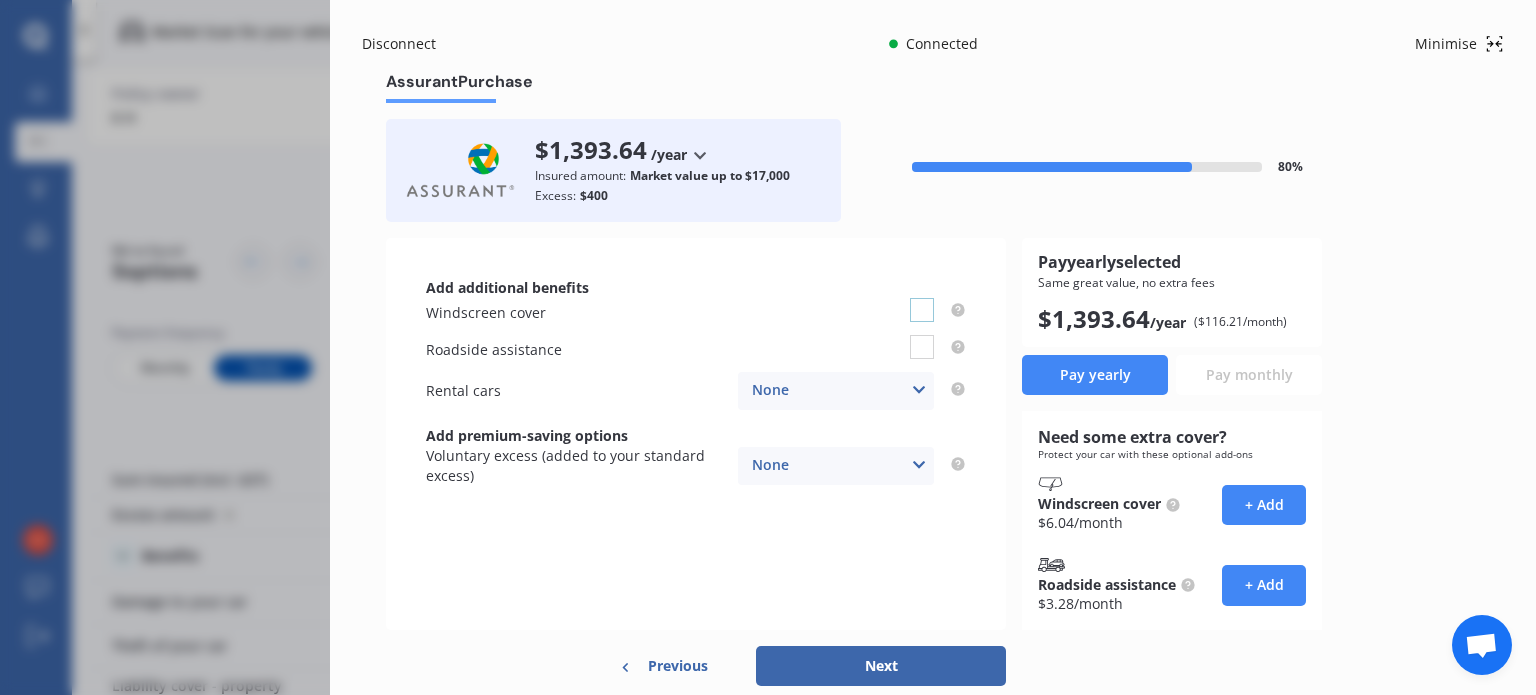 click at bounding box center (922, 298) 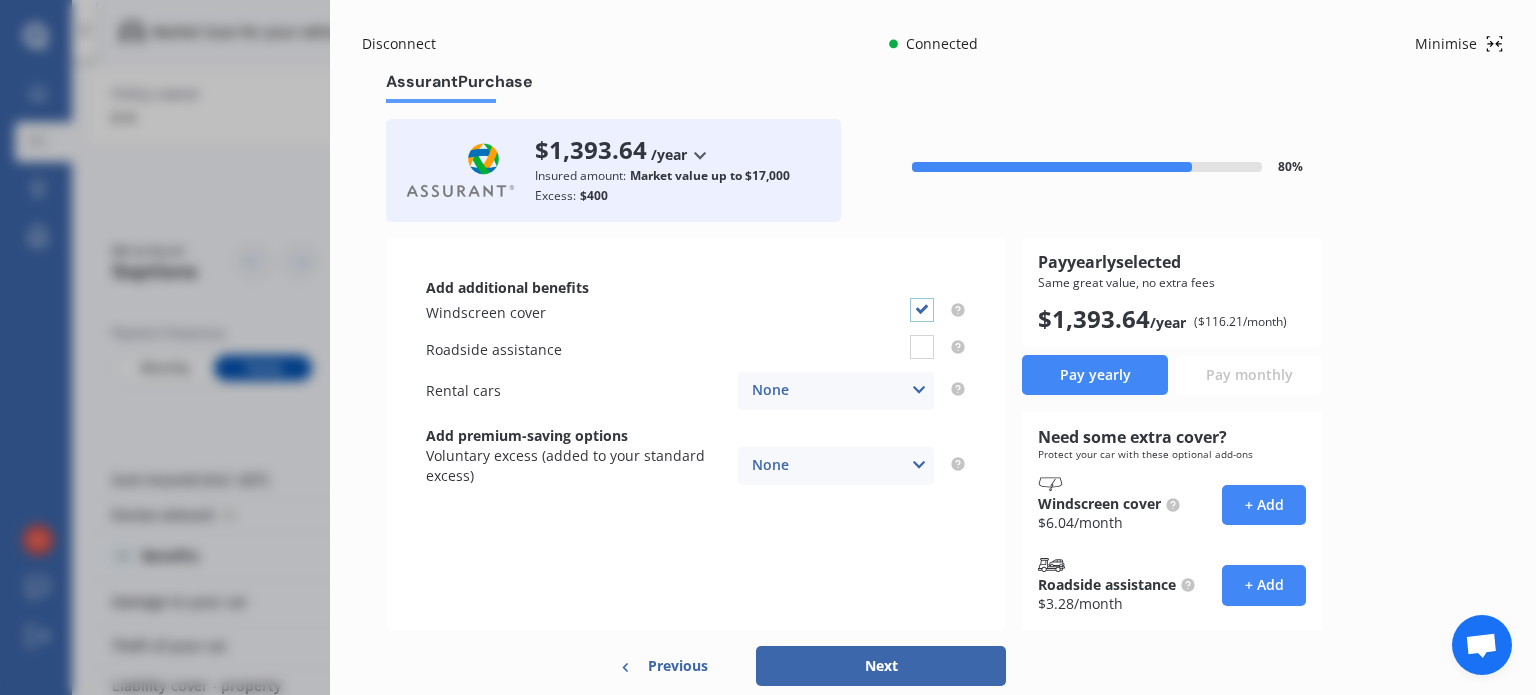 checkbox on "true" 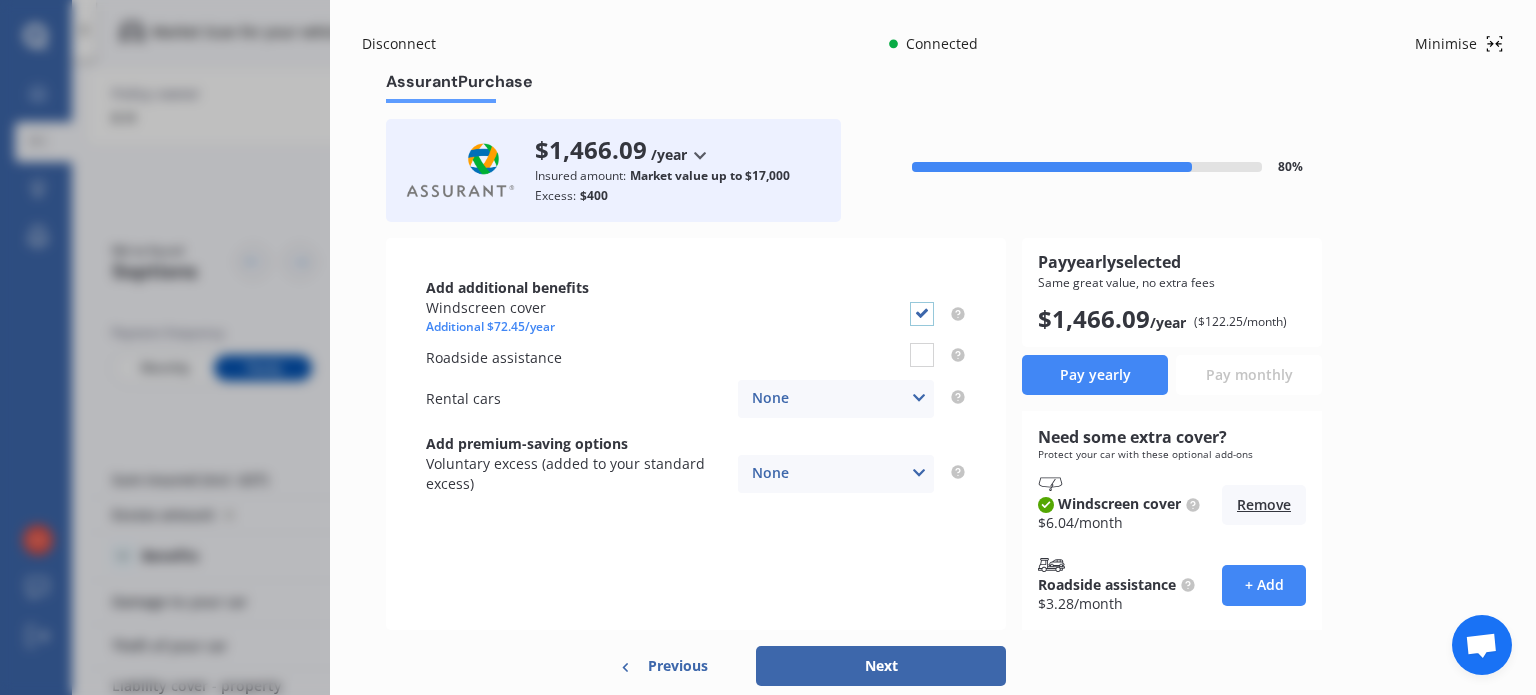 scroll, scrollTop: 70, scrollLeft: 0, axis: vertical 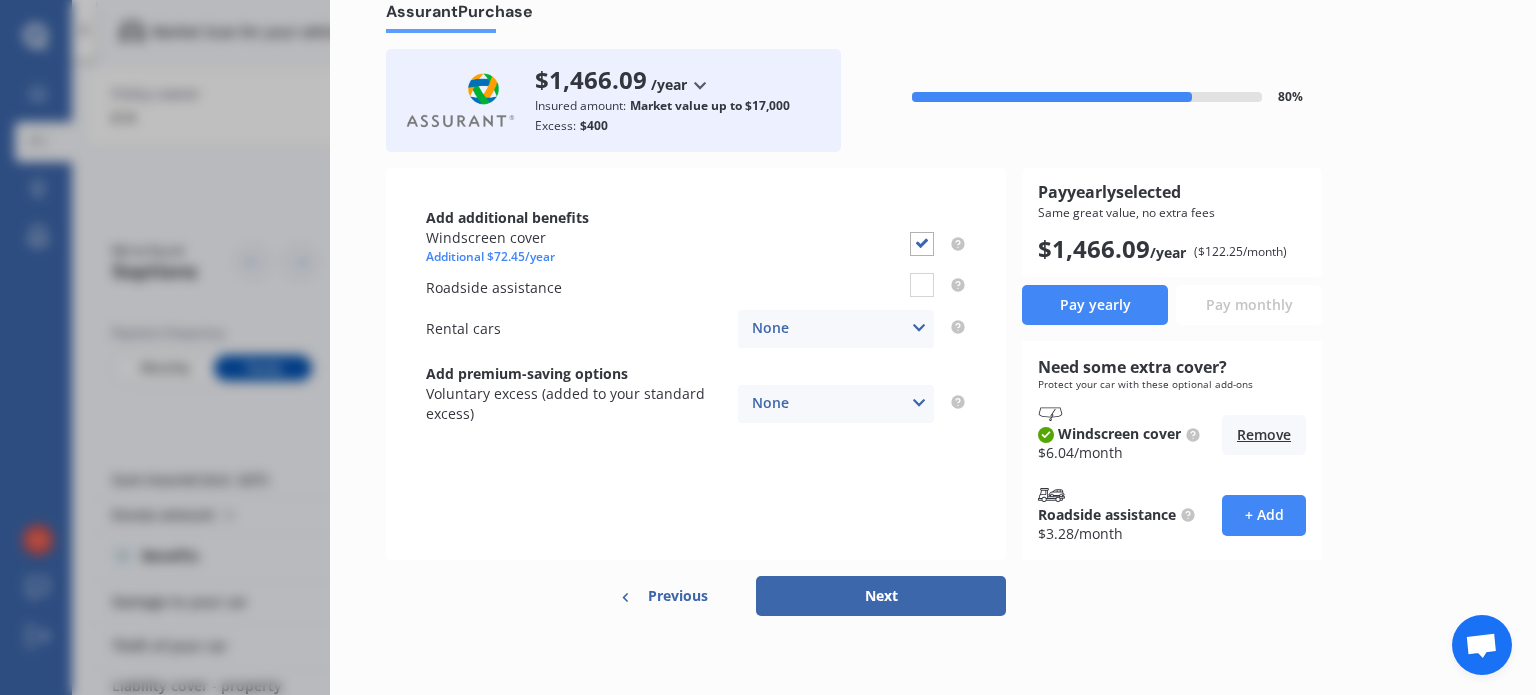 click on "Next" at bounding box center (881, 596) 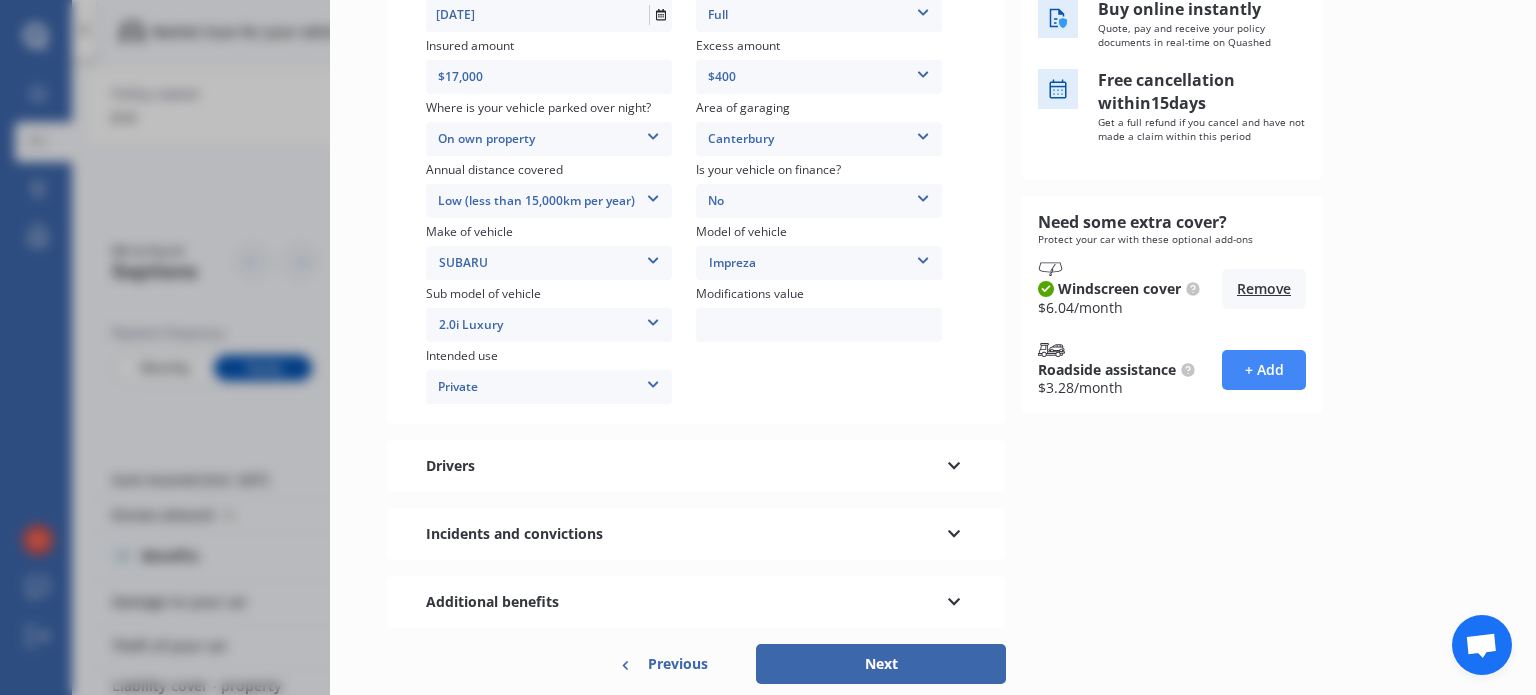 scroll, scrollTop: 384, scrollLeft: 0, axis: vertical 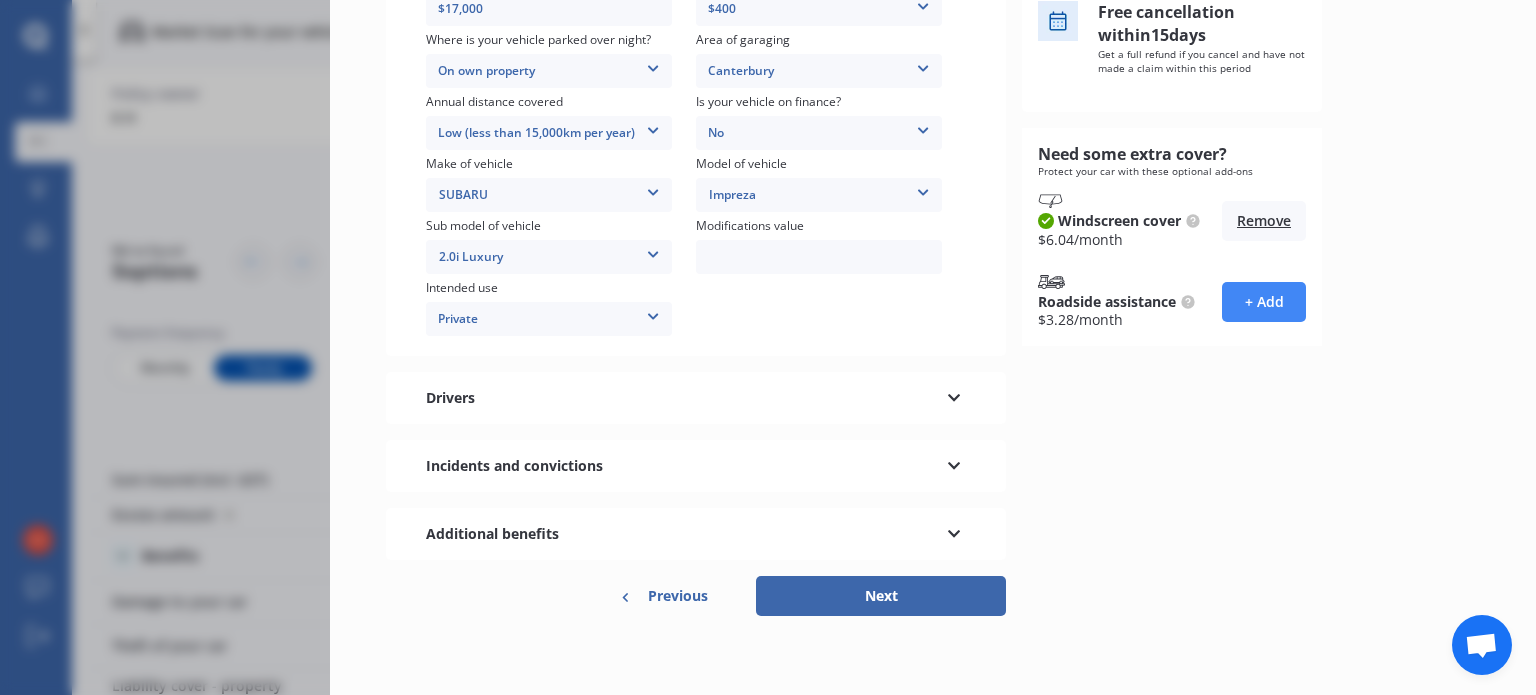 click at bounding box center (954, 531) 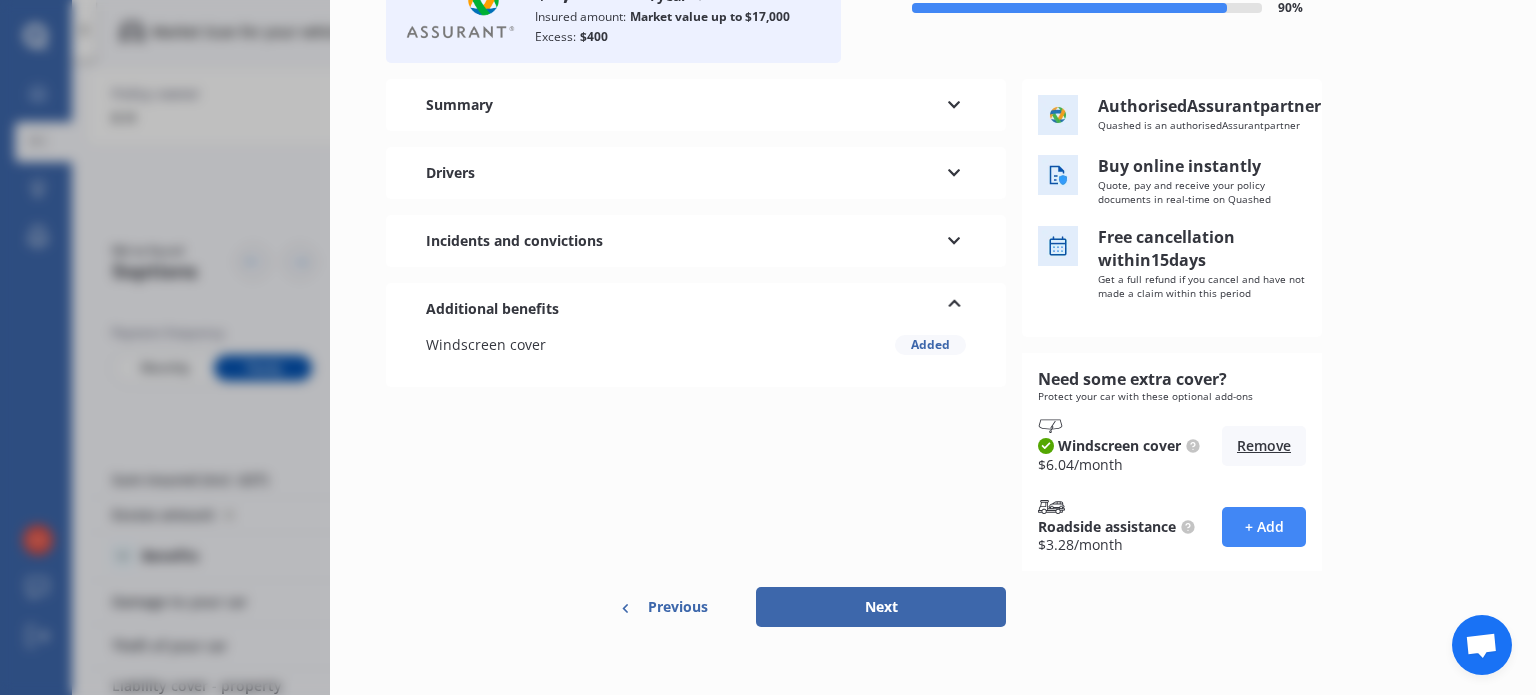 scroll, scrollTop: 160, scrollLeft: 0, axis: vertical 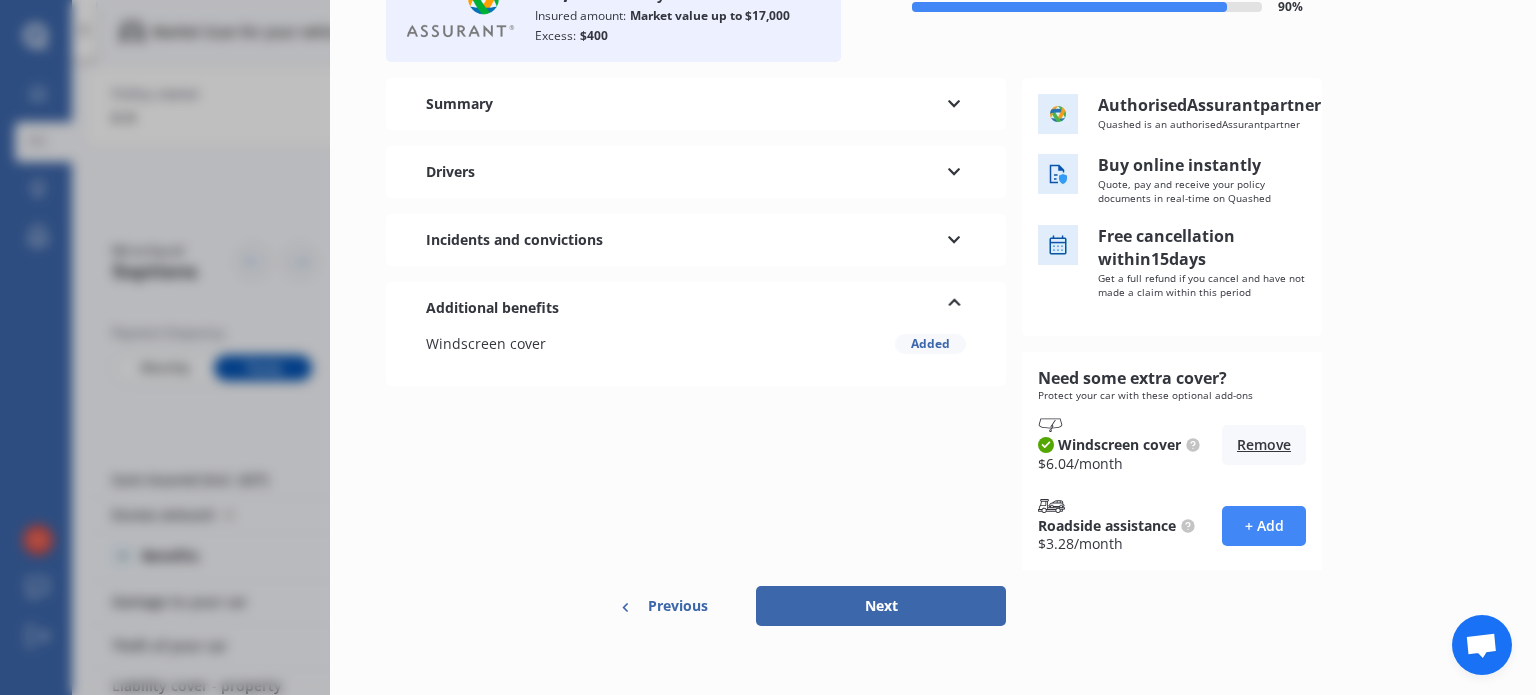 click on "Next" at bounding box center (881, 606) 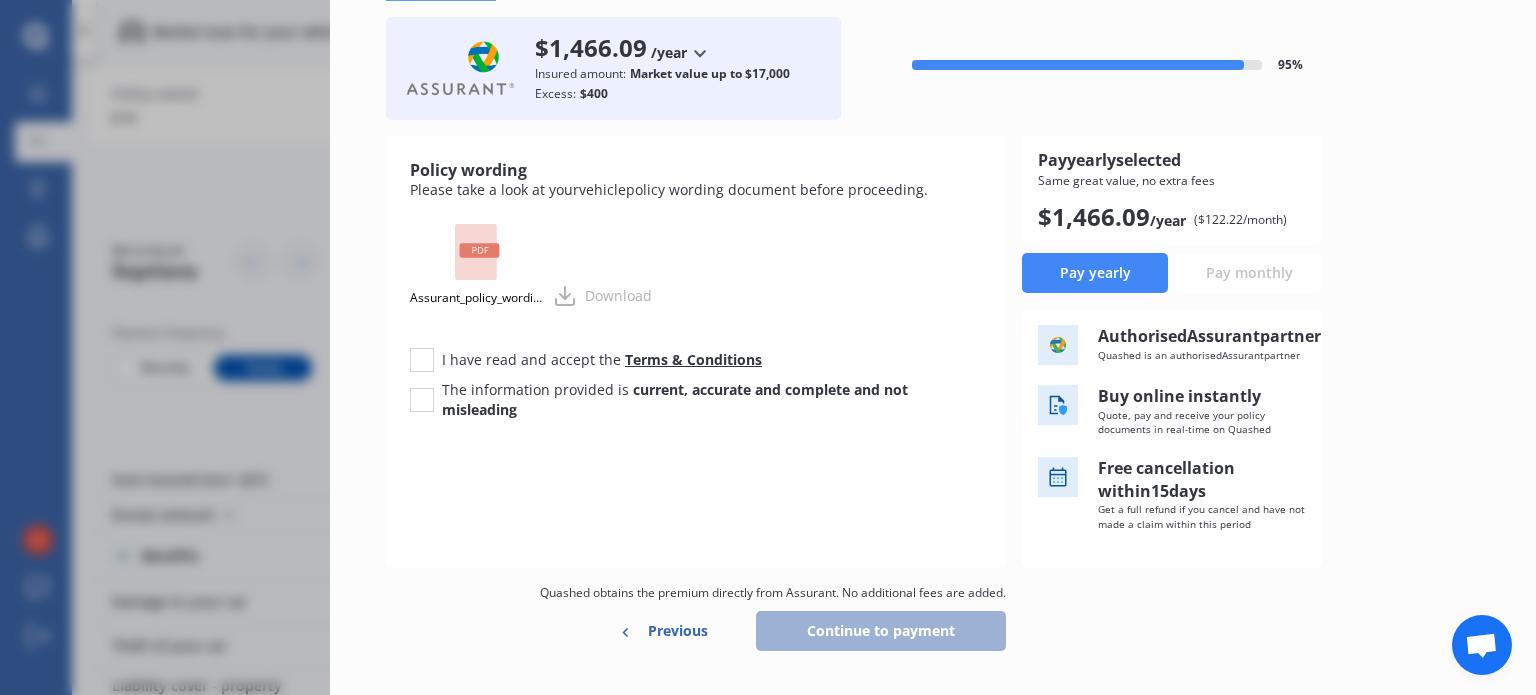 scroll, scrollTop: 0, scrollLeft: 0, axis: both 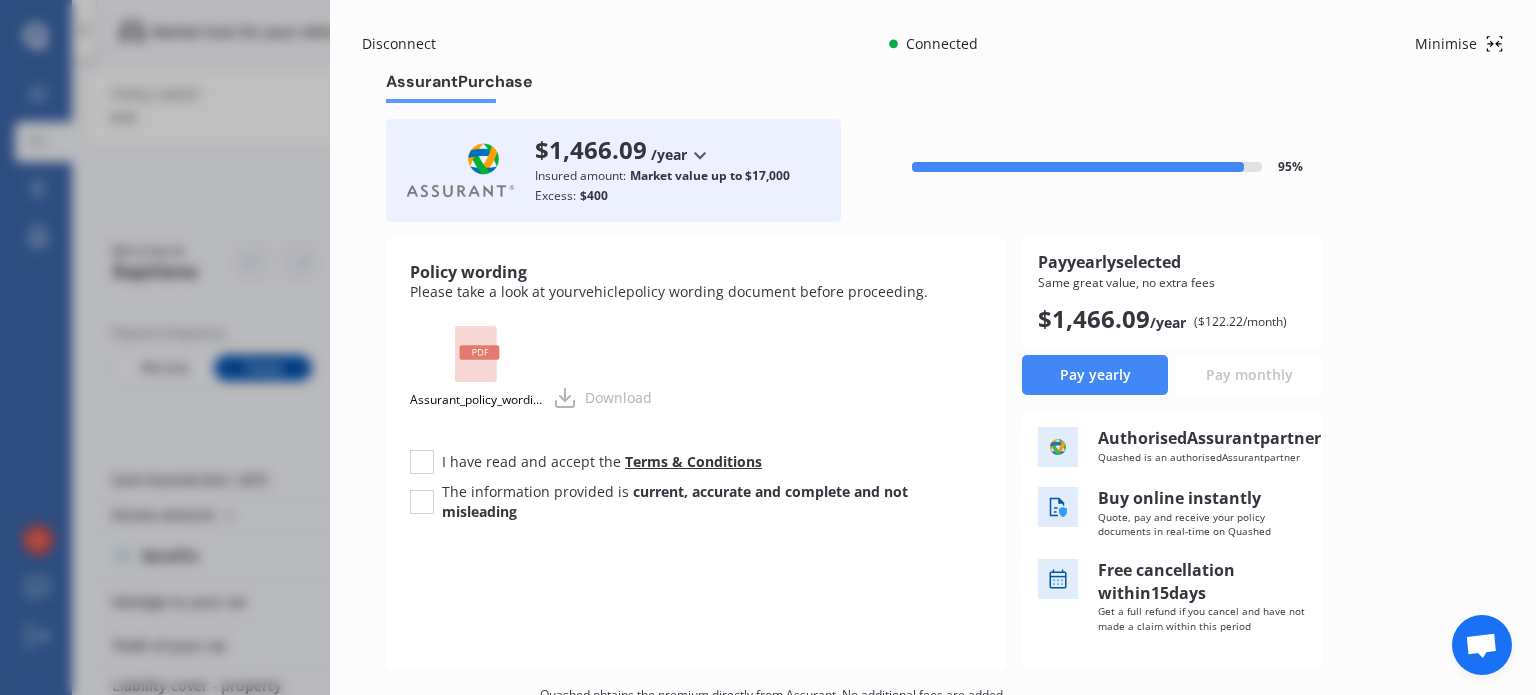 click on "Pay monthly" at bounding box center (1249, 375) 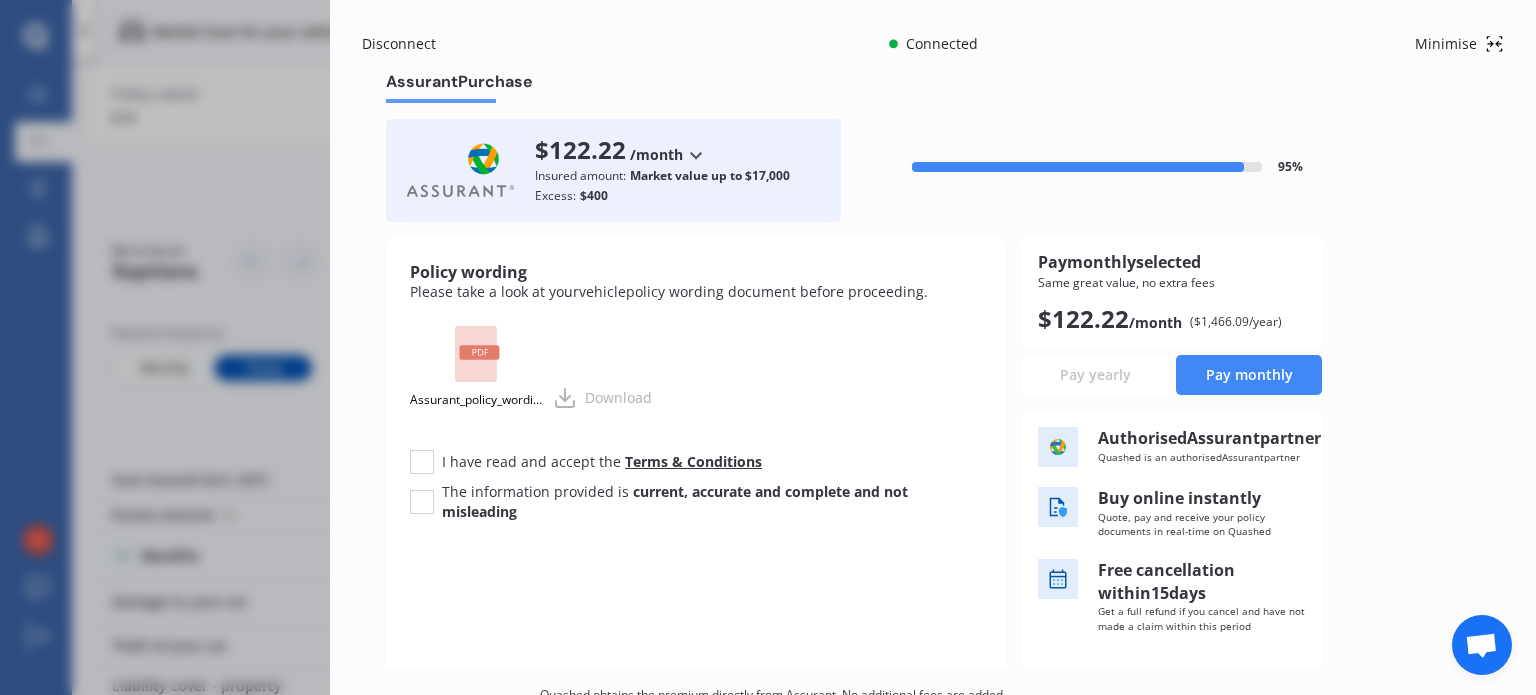 click on "Pay yearly" at bounding box center [1095, 375] 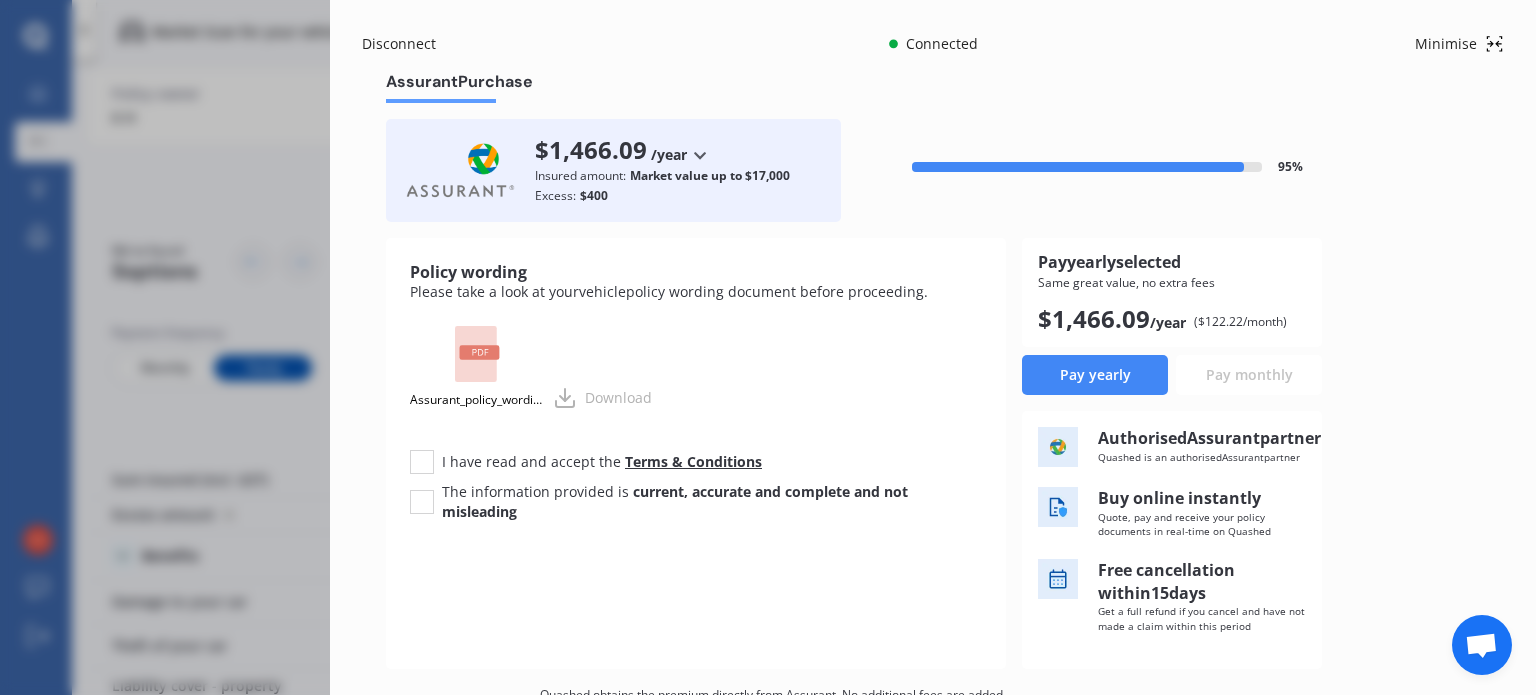 click on "Pay monthly" at bounding box center (1249, 375) 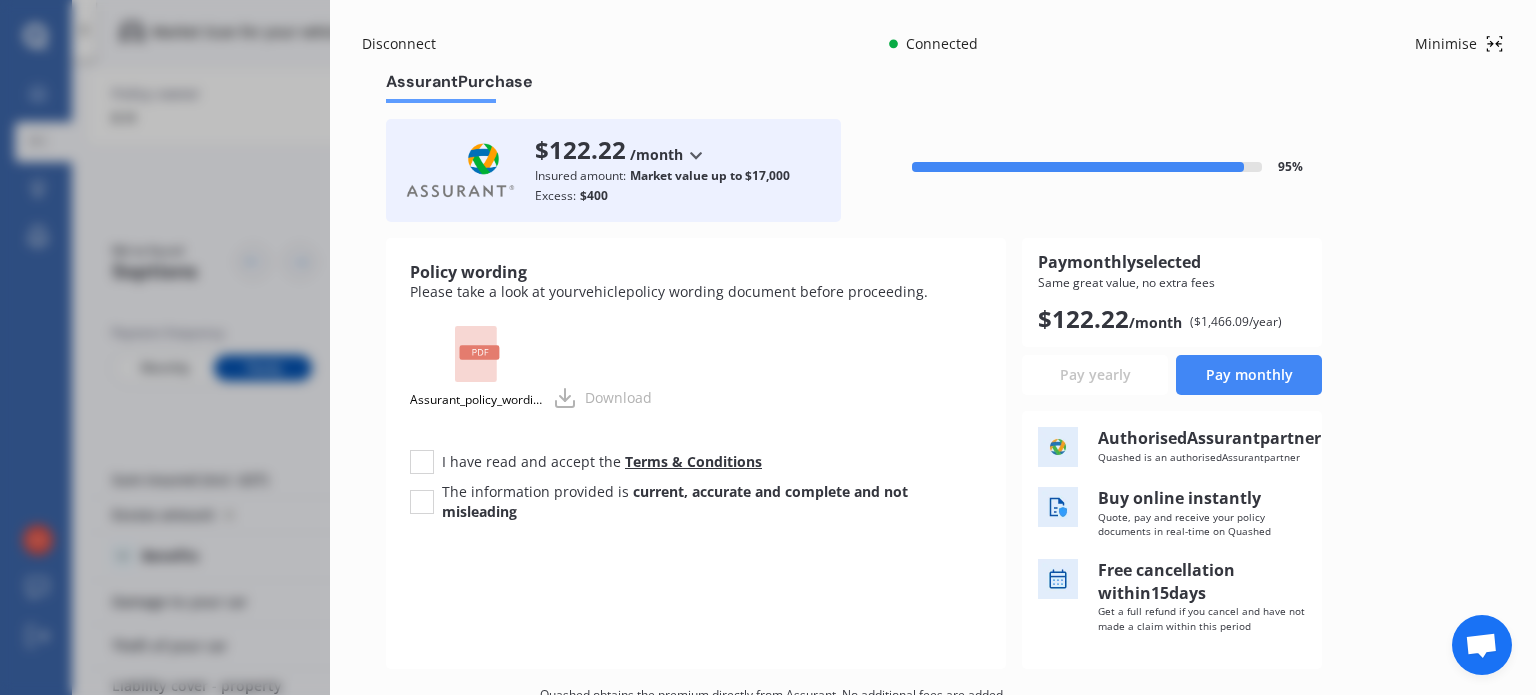 drag, startPoint x: 1228, startPoint y: 377, endPoint x: 996, endPoint y: 392, distance: 232.4844 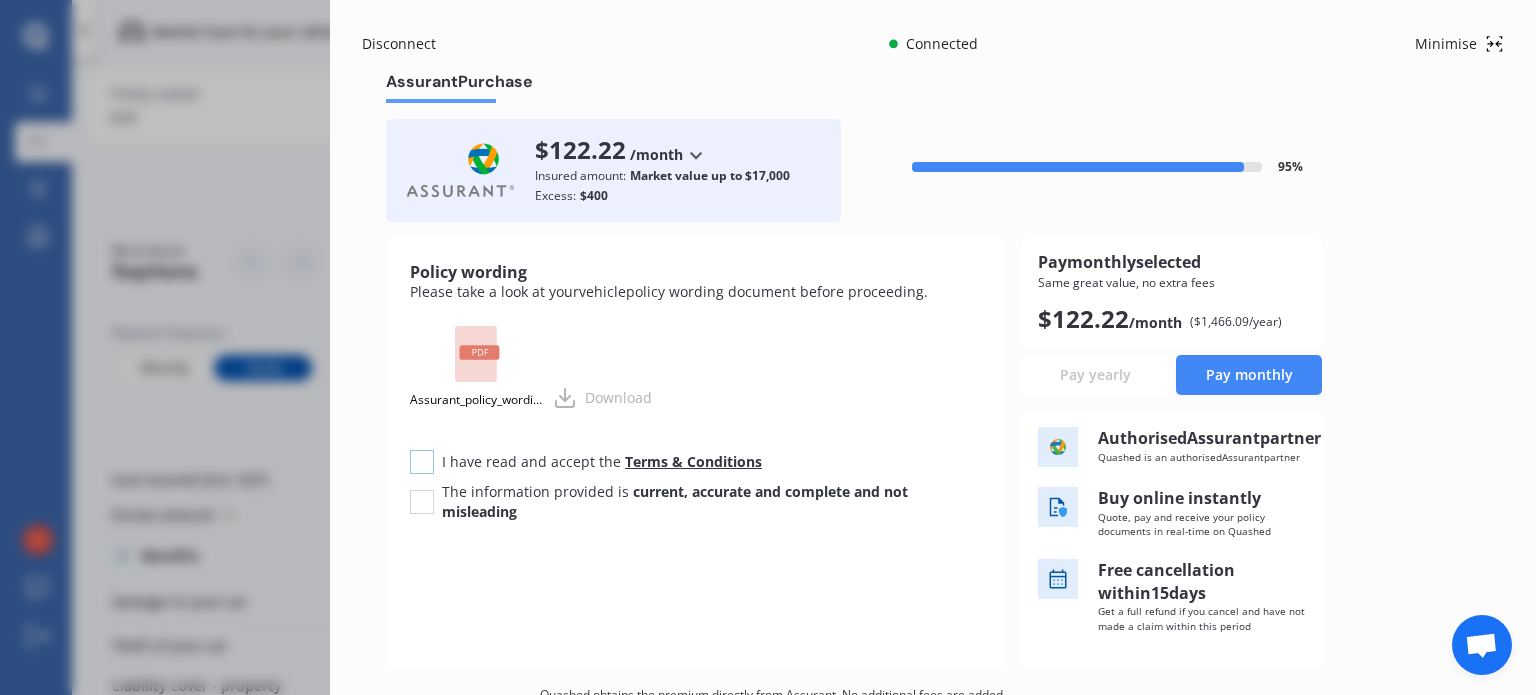 click at bounding box center (422, 450) 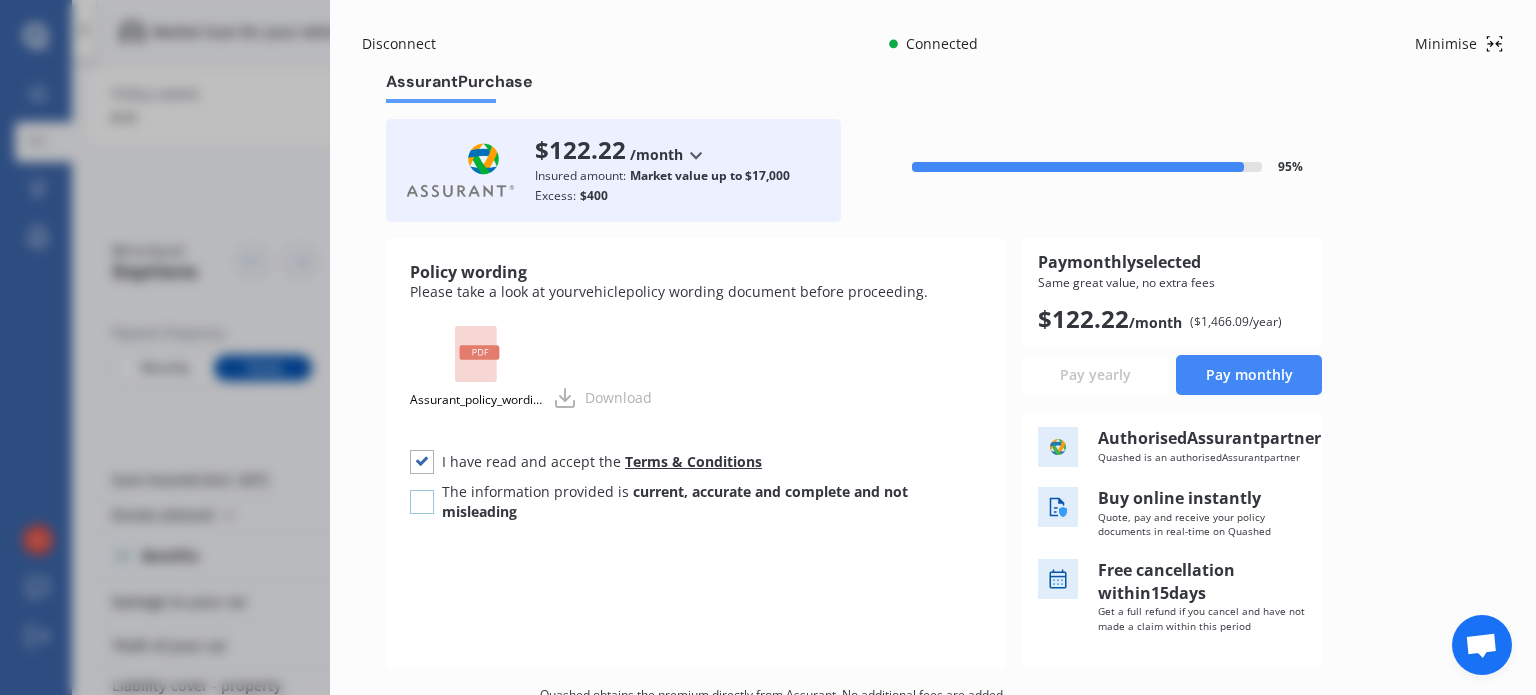 click at bounding box center [422, 490] 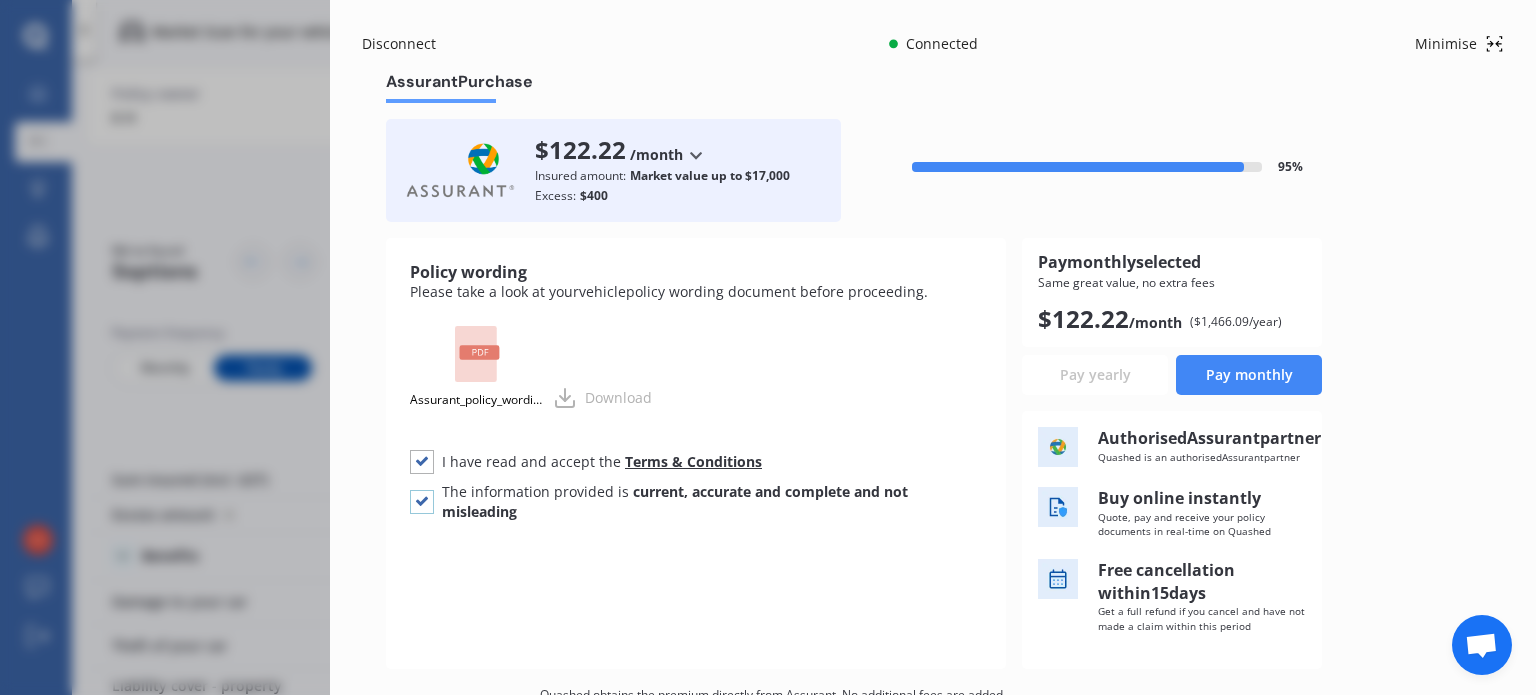 checkbox on "true" 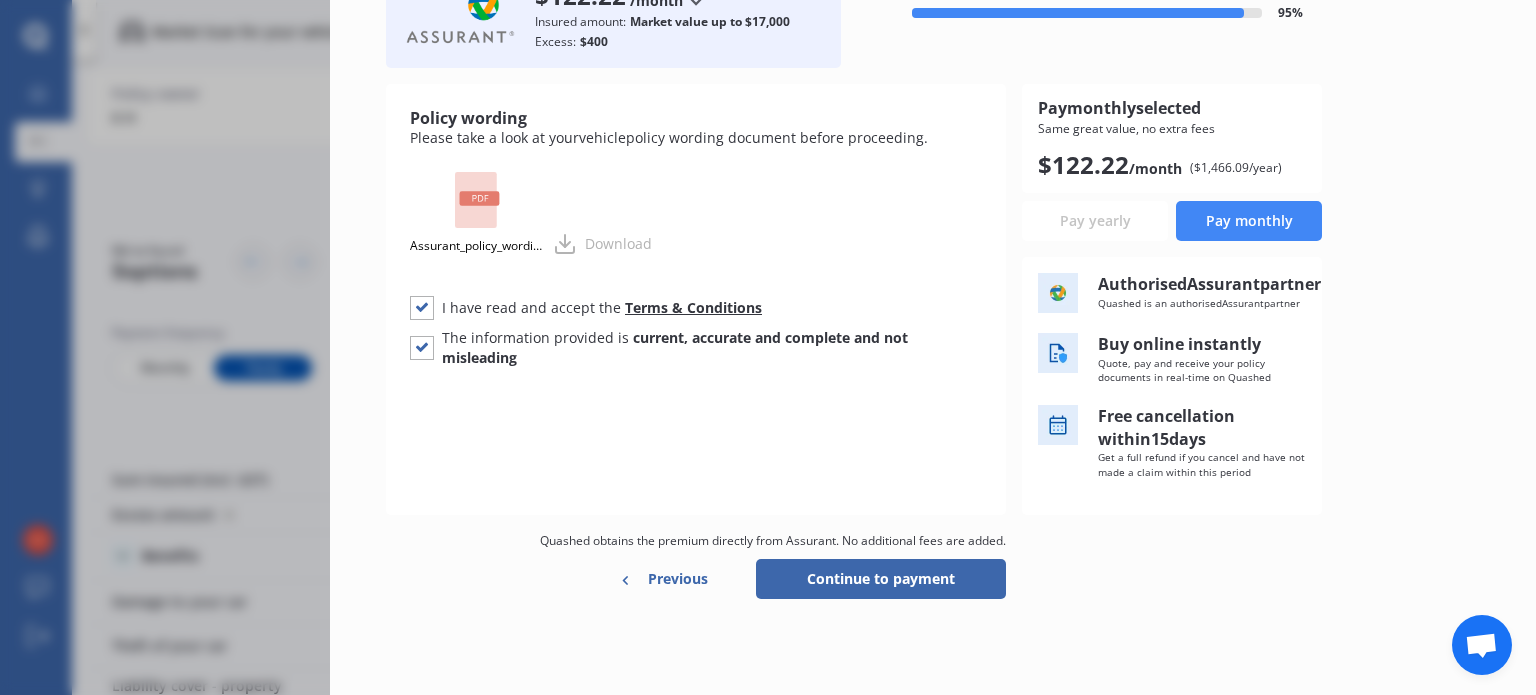click on "Continue to payment" at bounding box center [881, 579] 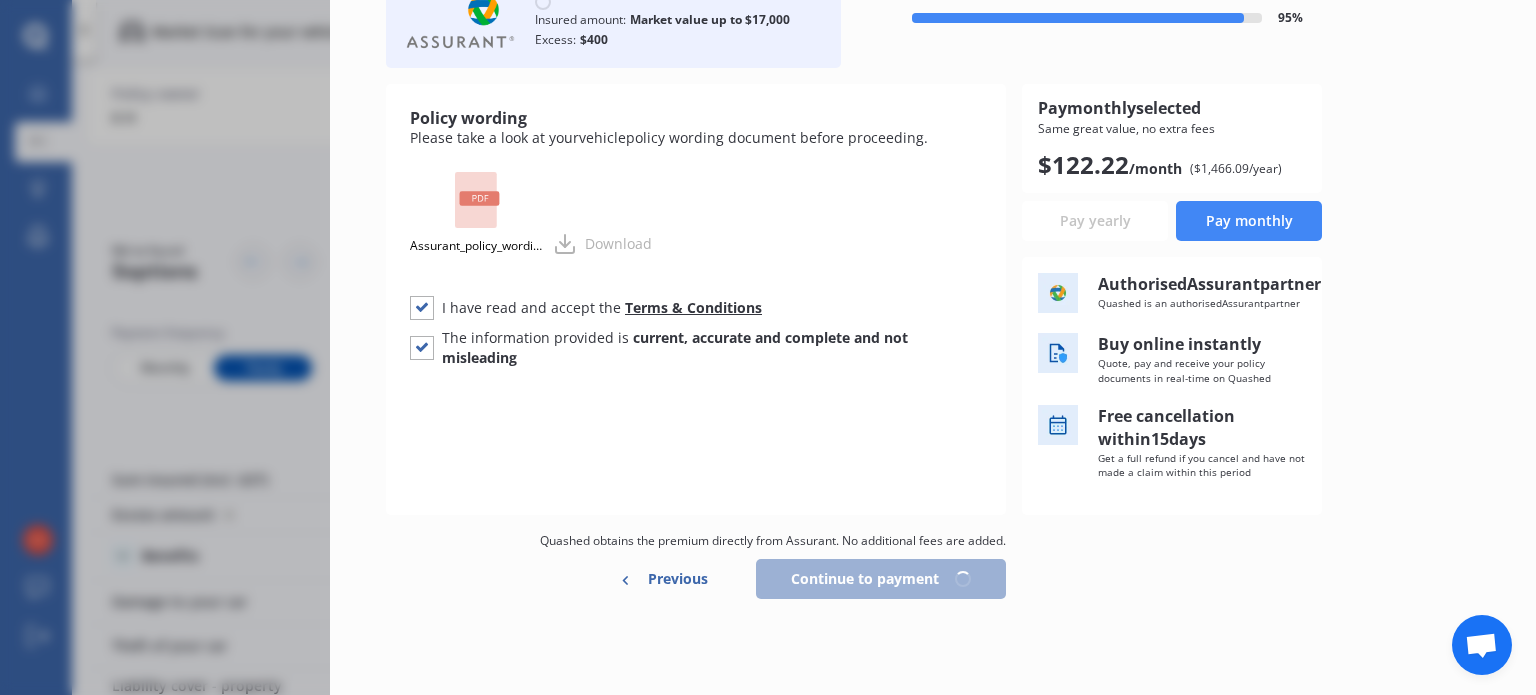 scroll, scrollTop: 173, scrollLeft: 0, axis: vertical 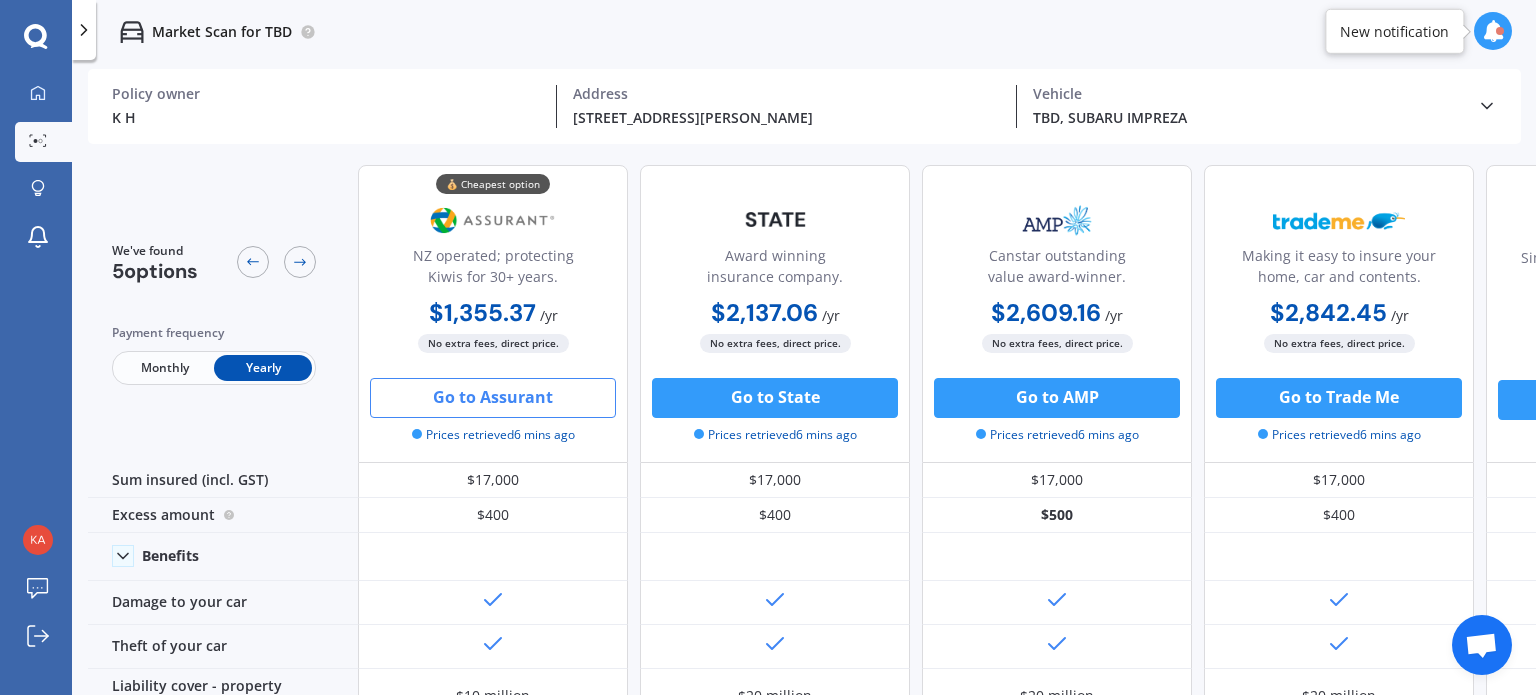 click on "Go to Assurant" at bounding box center (493, 398) 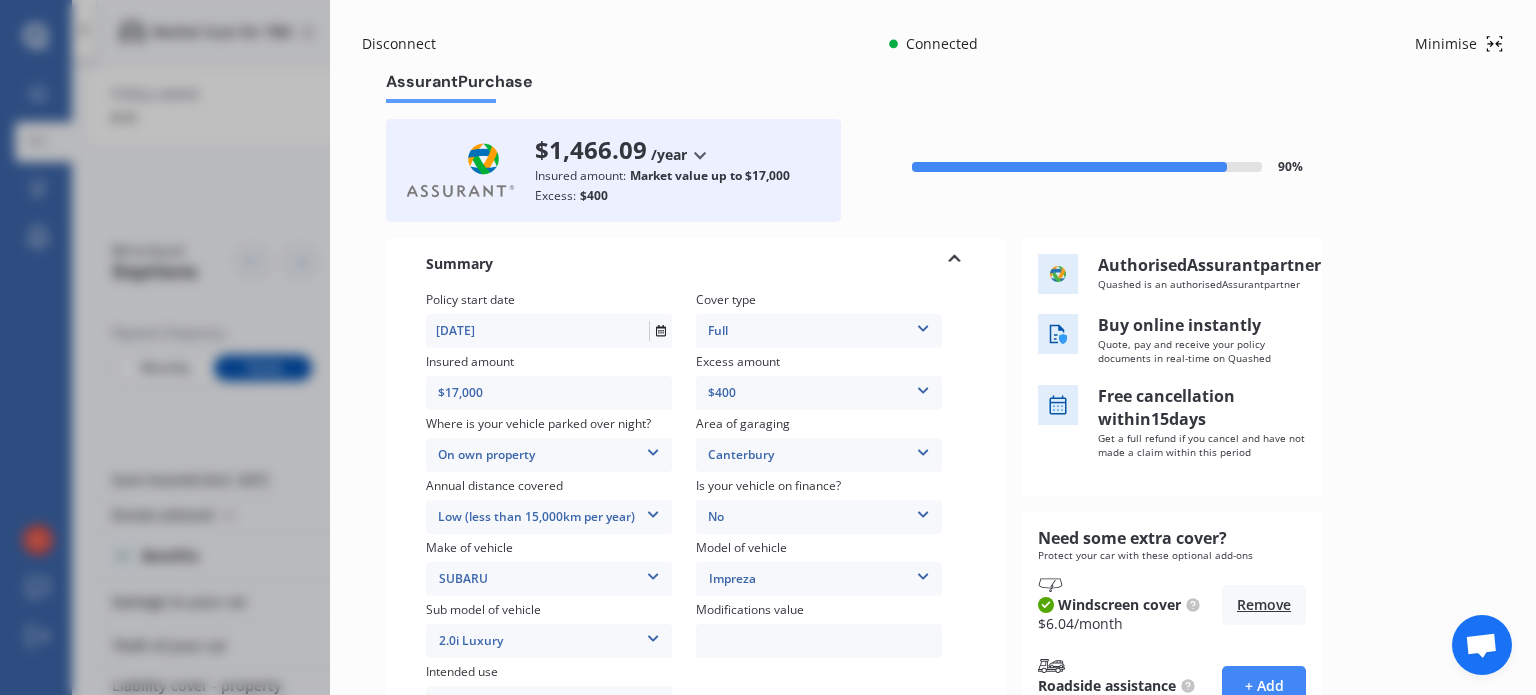 scroll, scrollTop: 384, scrollLeft: 0, axis: vertical 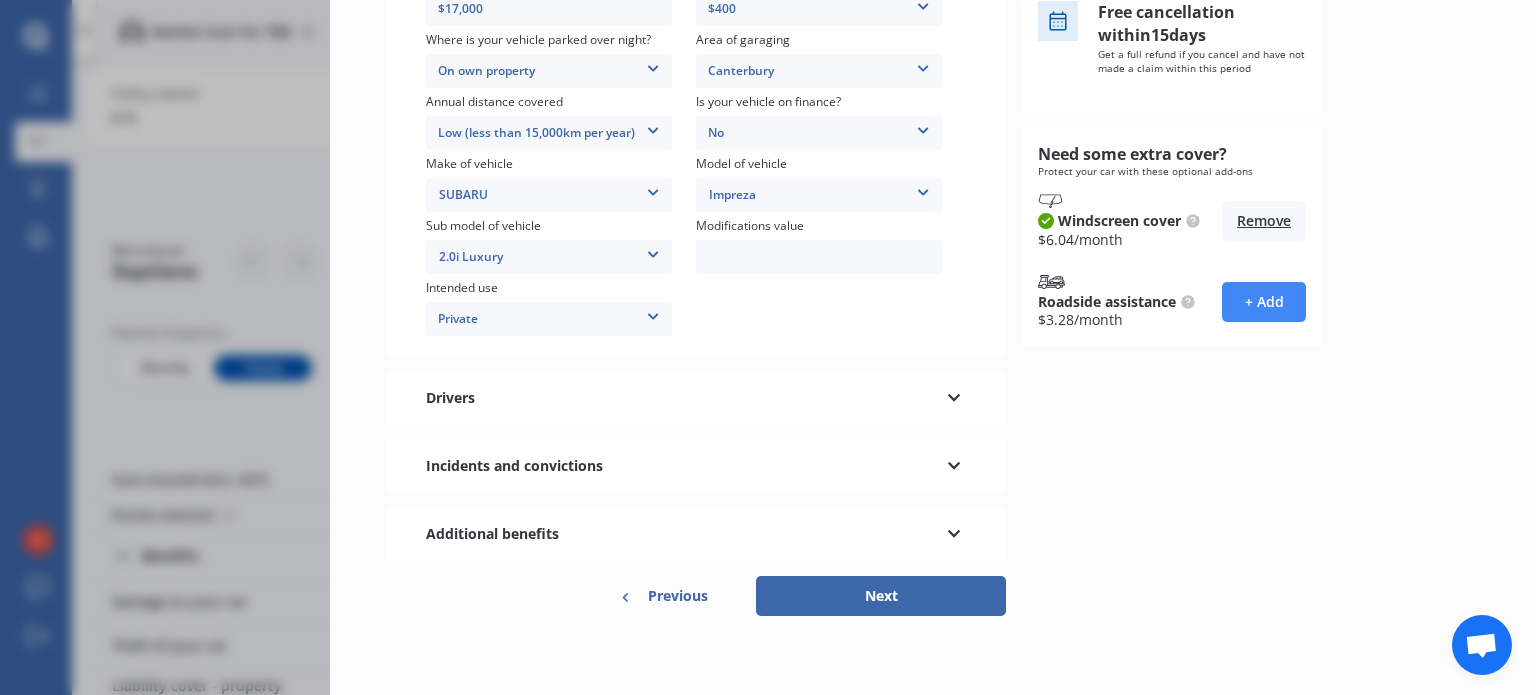 click on "Next" at bounding box center (881, 596) 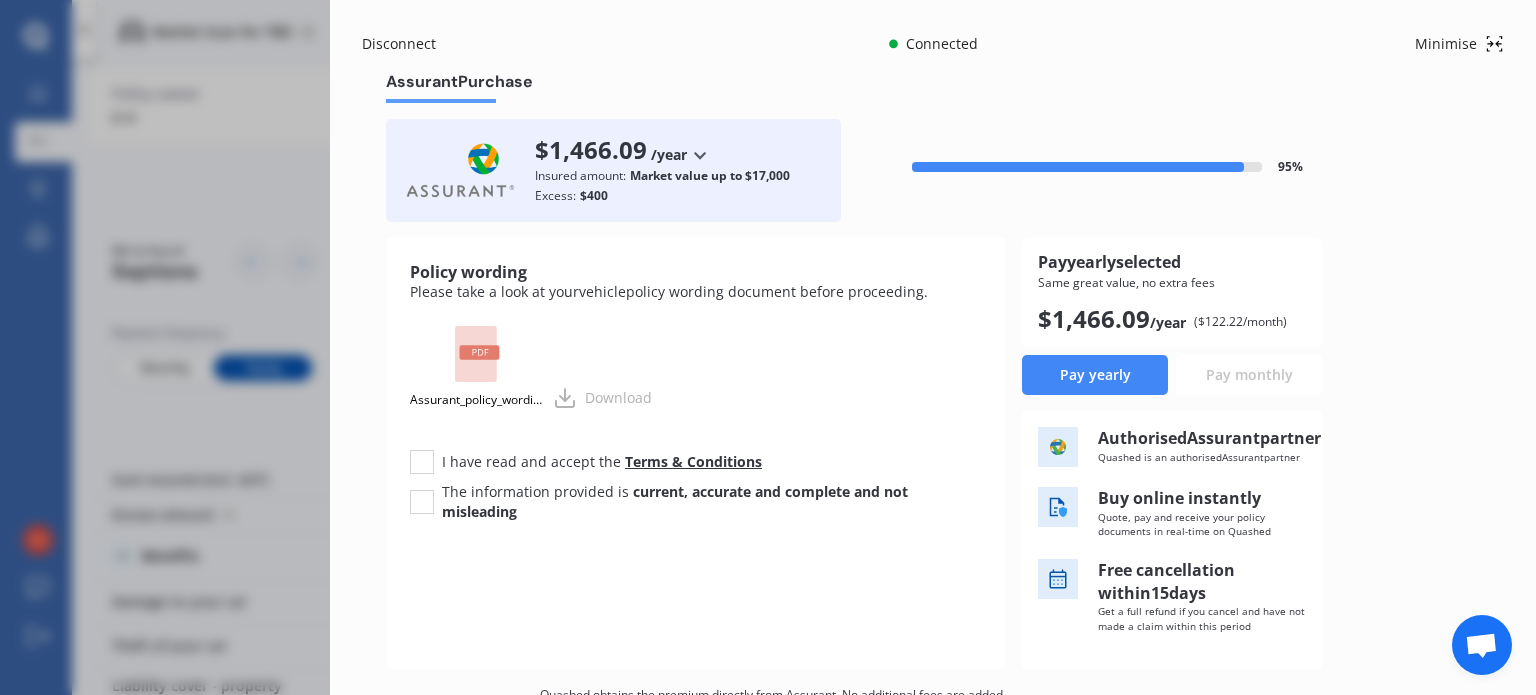 scroll, scrollTop: 173, scrollLeft: 0, axis: vertical 